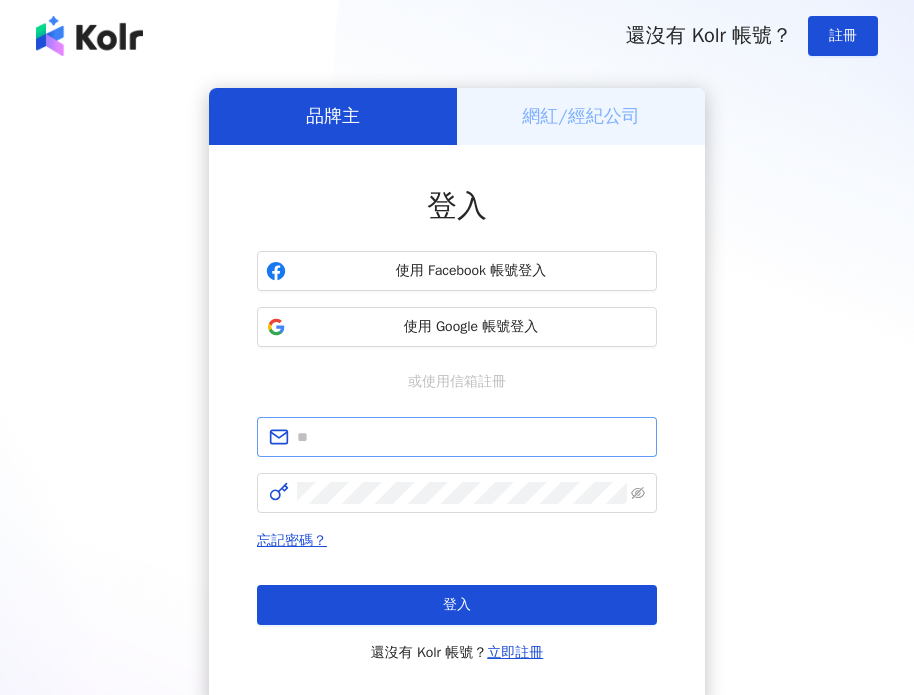 scroll, scrollTop: 0, scrollLeft: 0, axis: both 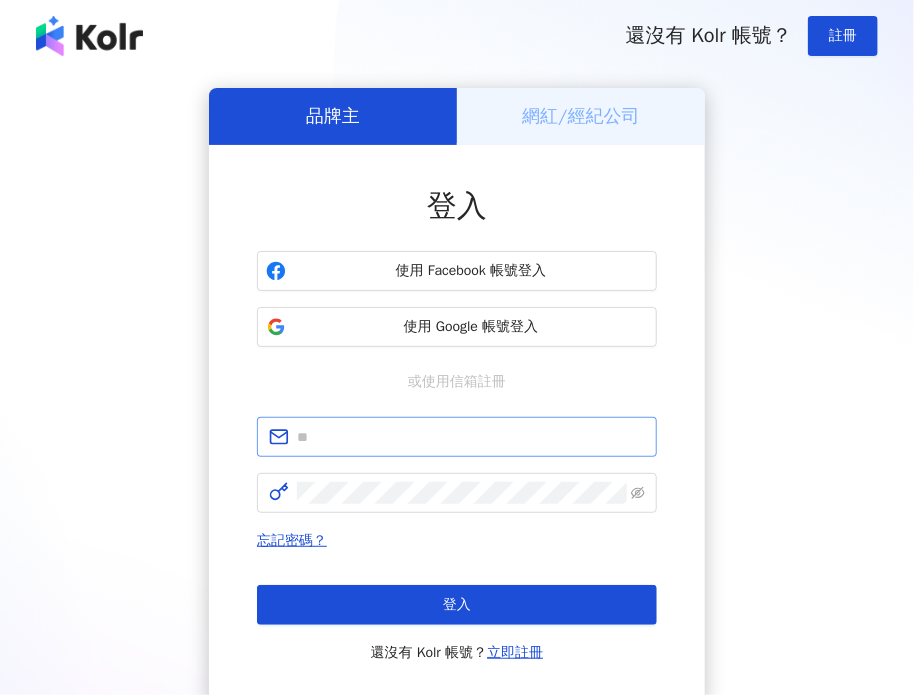click at bounding box center (471, 437) 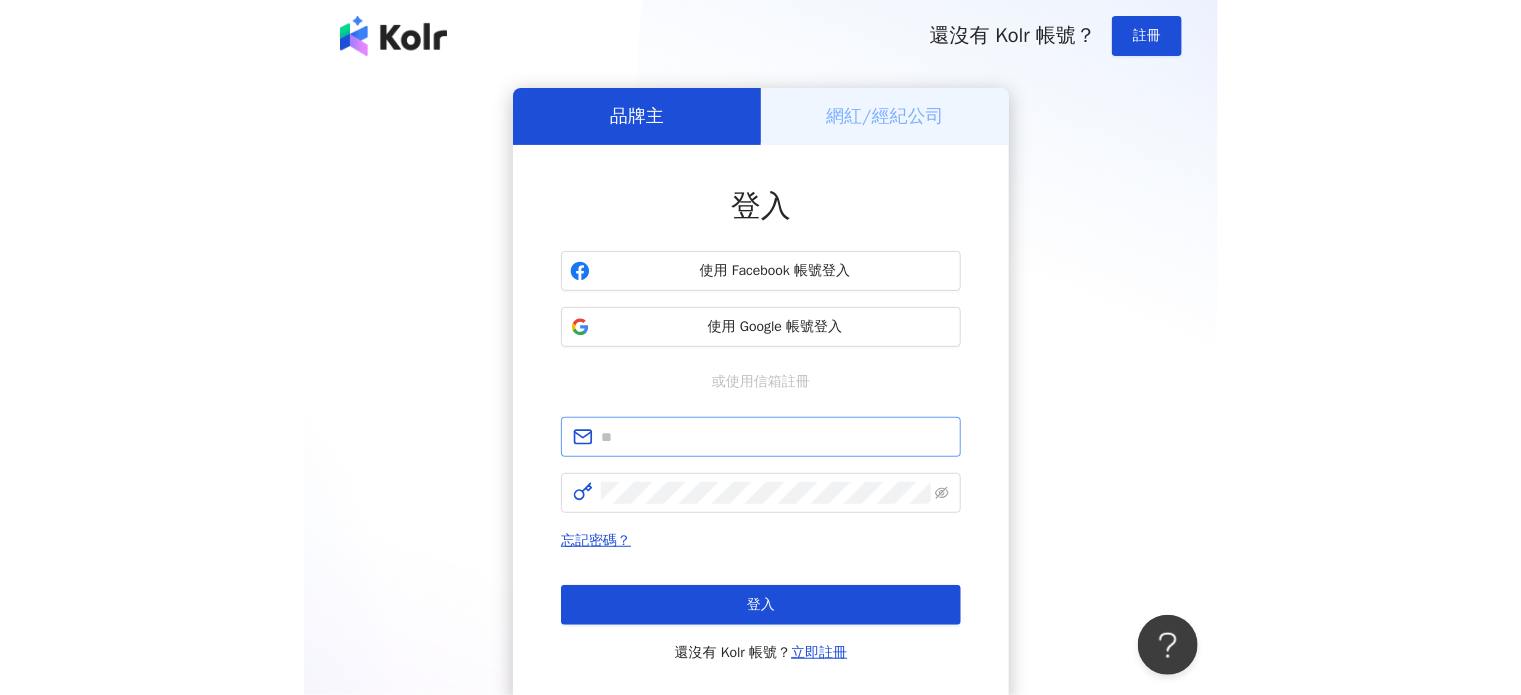 scroll, scrollTop: 0, scrollLeft: 0, axis: both 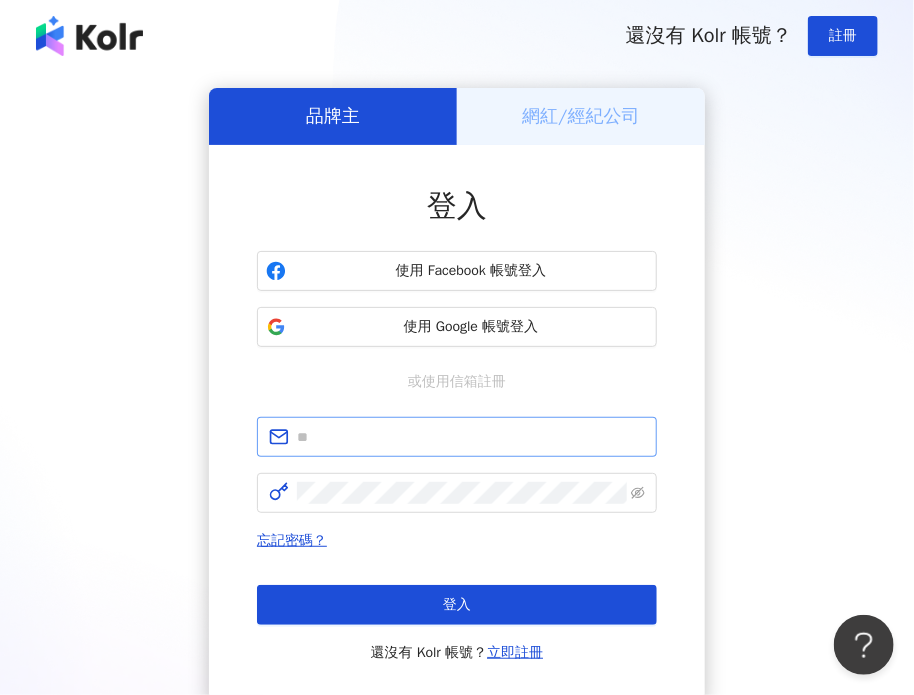 type on "**********" 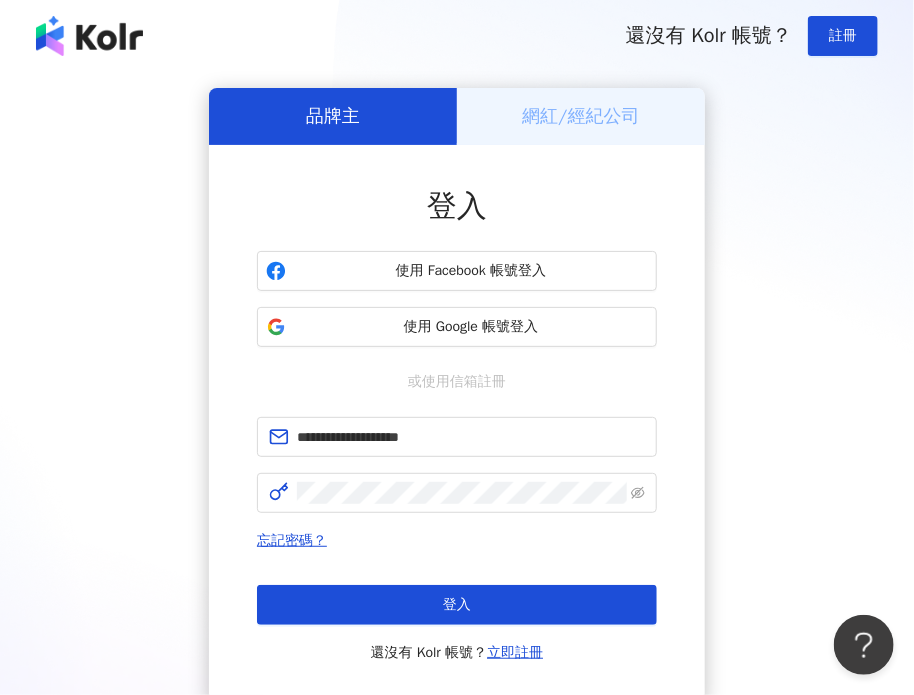 click on "登入" at bounding box center (457, 206) 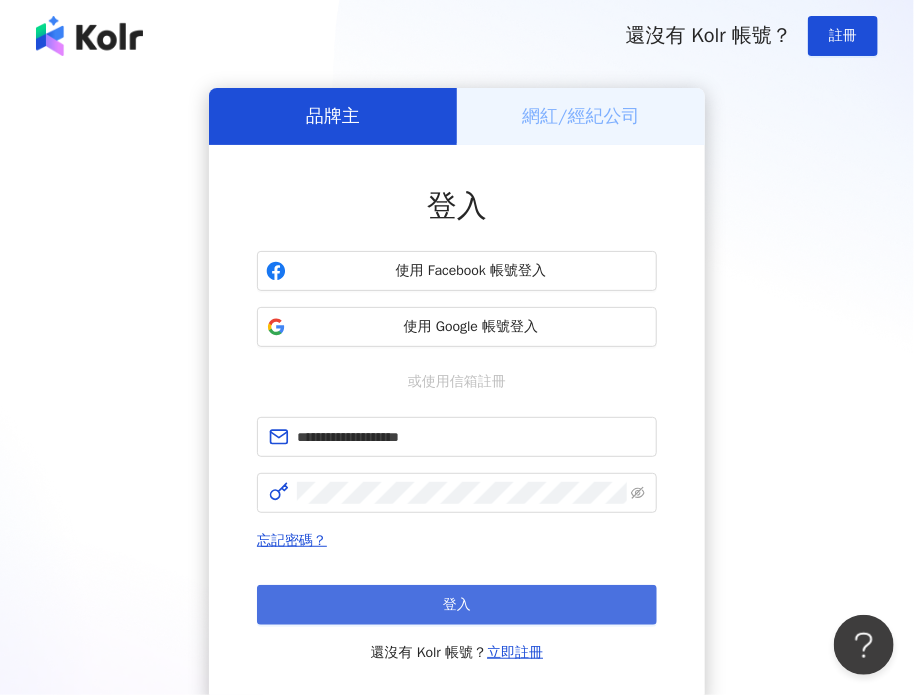 click on "登入" at bounding box center [457, 605] 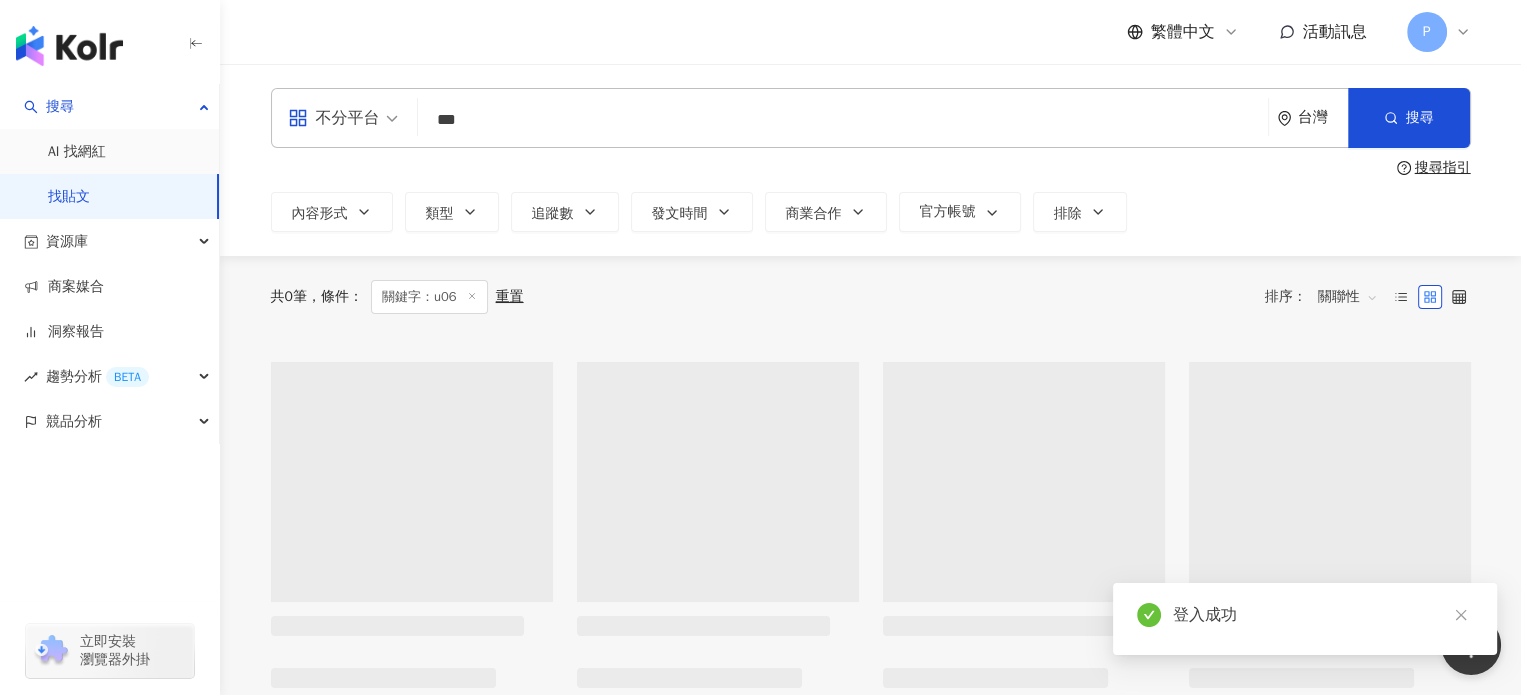 click on "***" at bounding box center (843, 119) 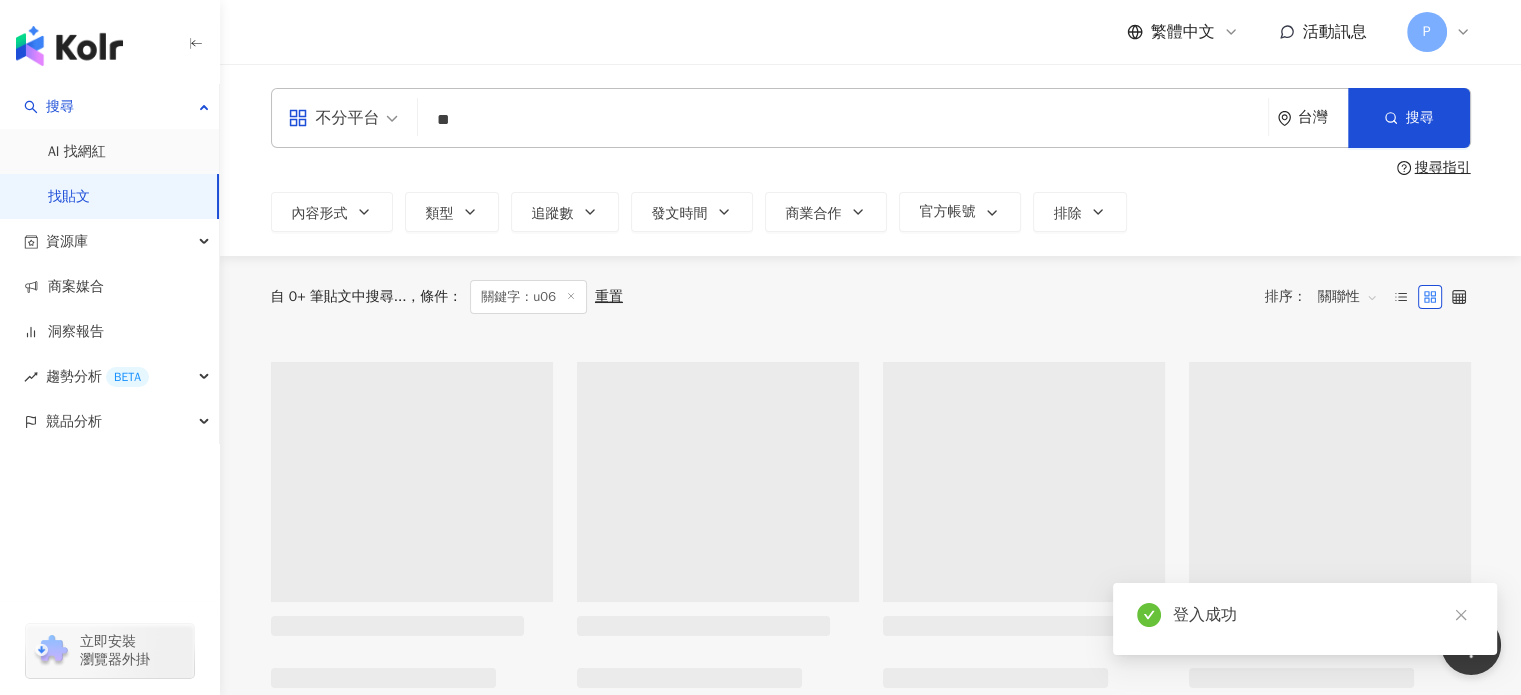 type on "*" 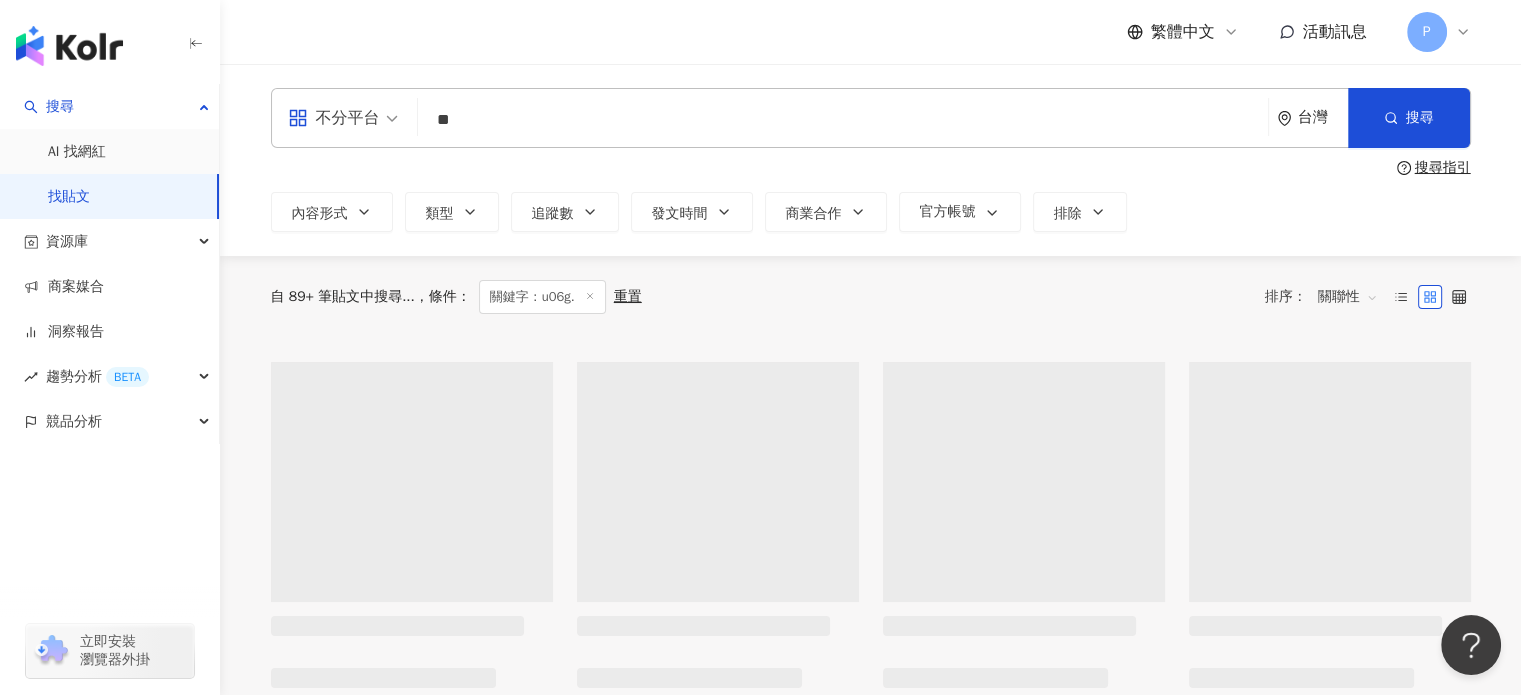 type on "*" 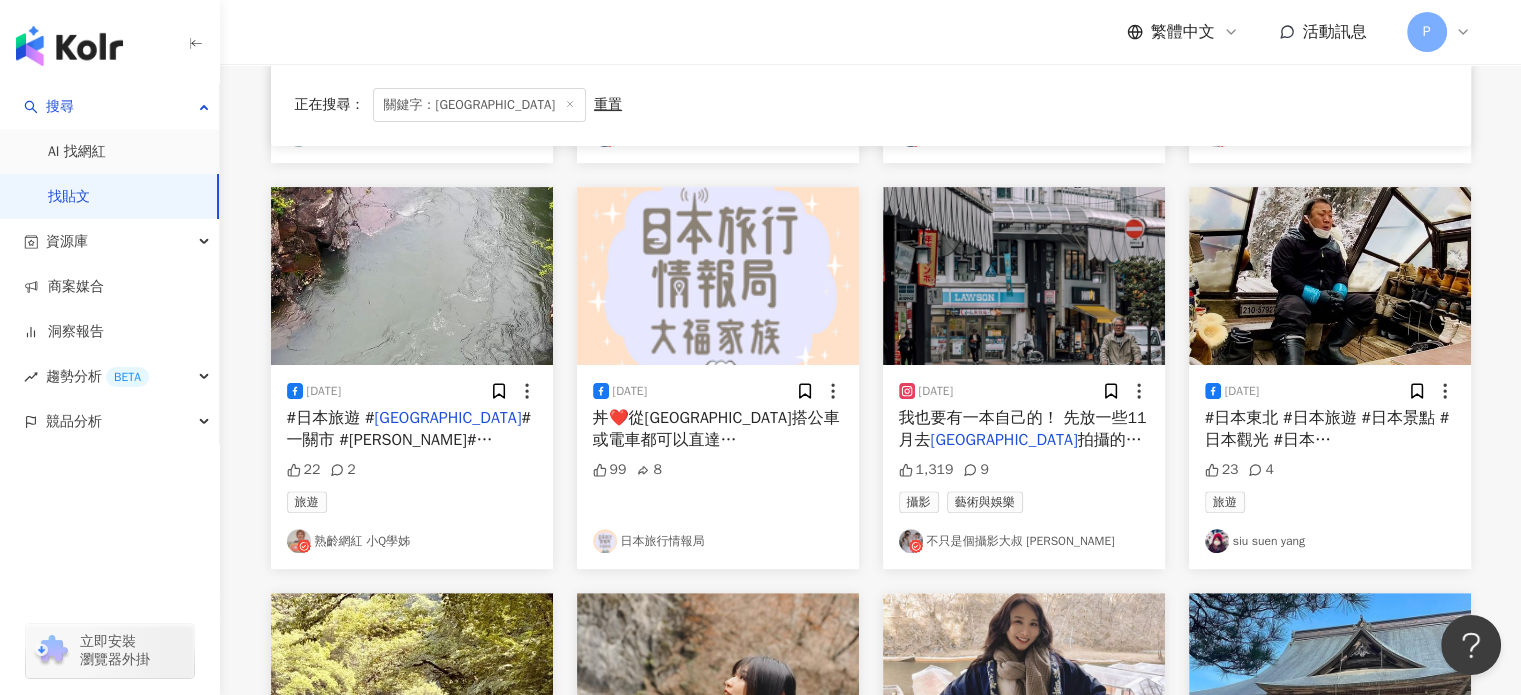 scroll, scrollTop: 600, scrollLeft: 0, axis: vertical 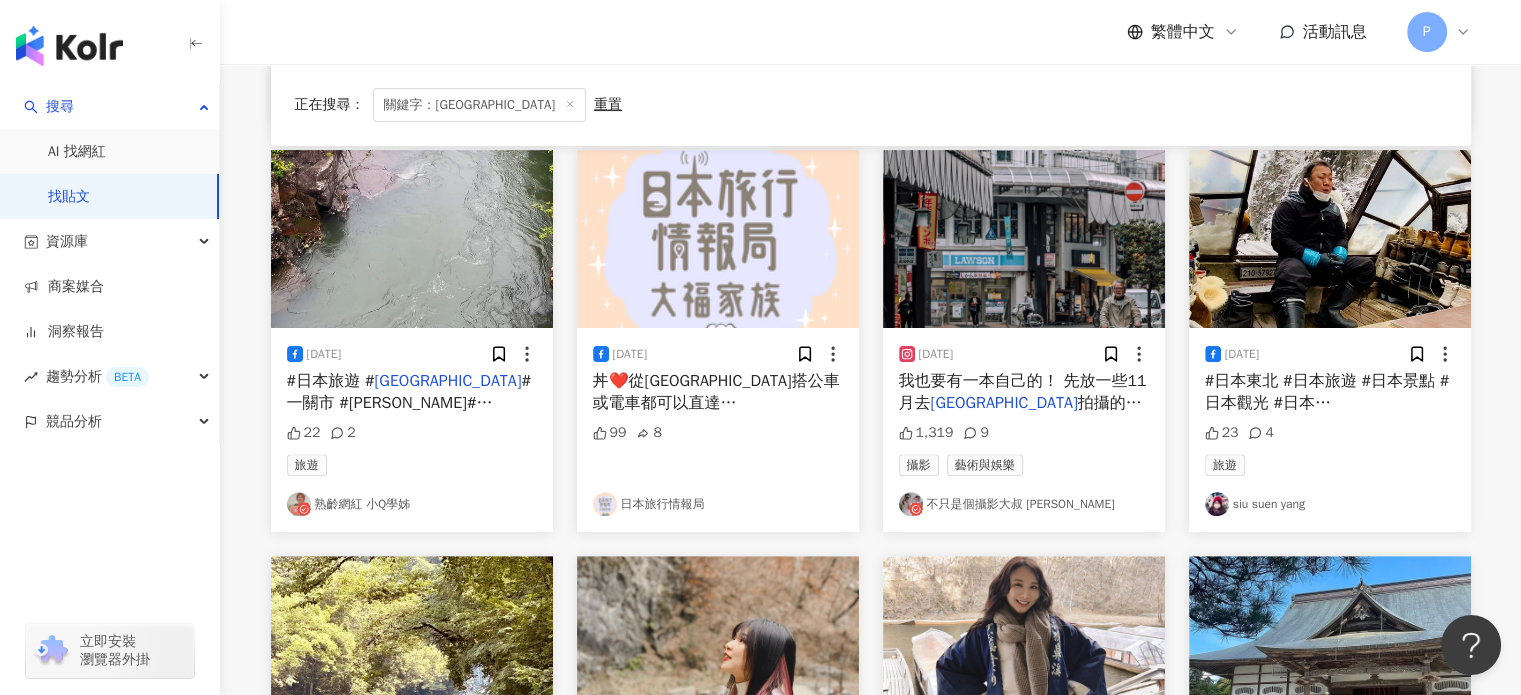 type on "***" 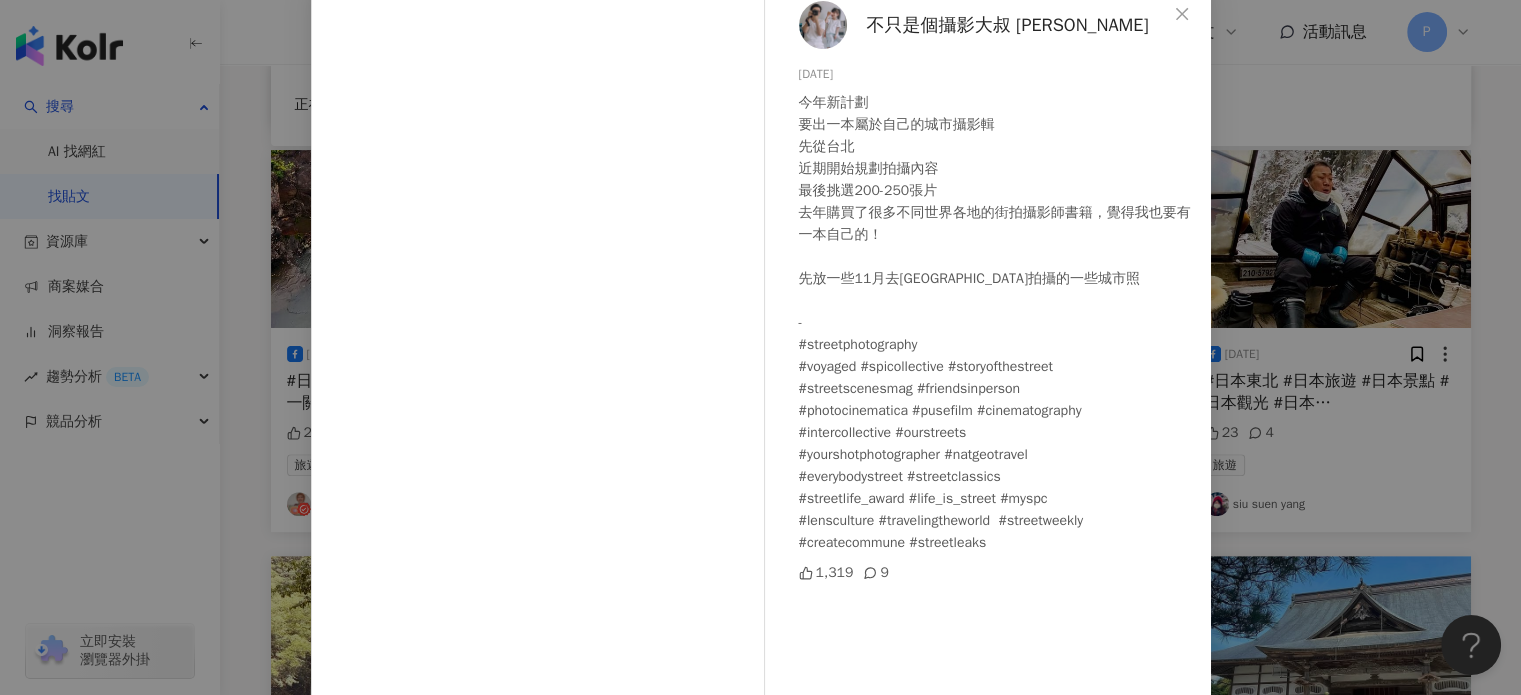 scroll, scrollTop: 0, scrollLeft: 0, axis: both 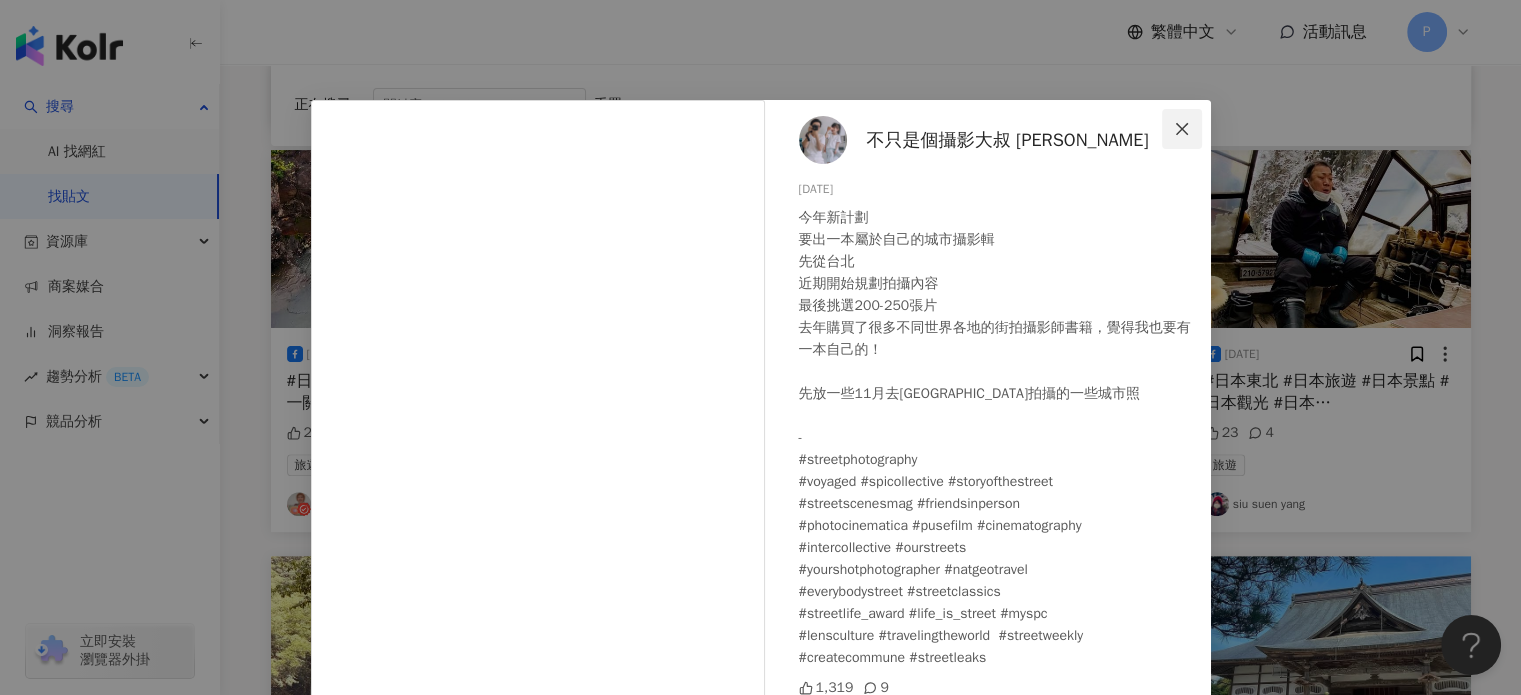 click 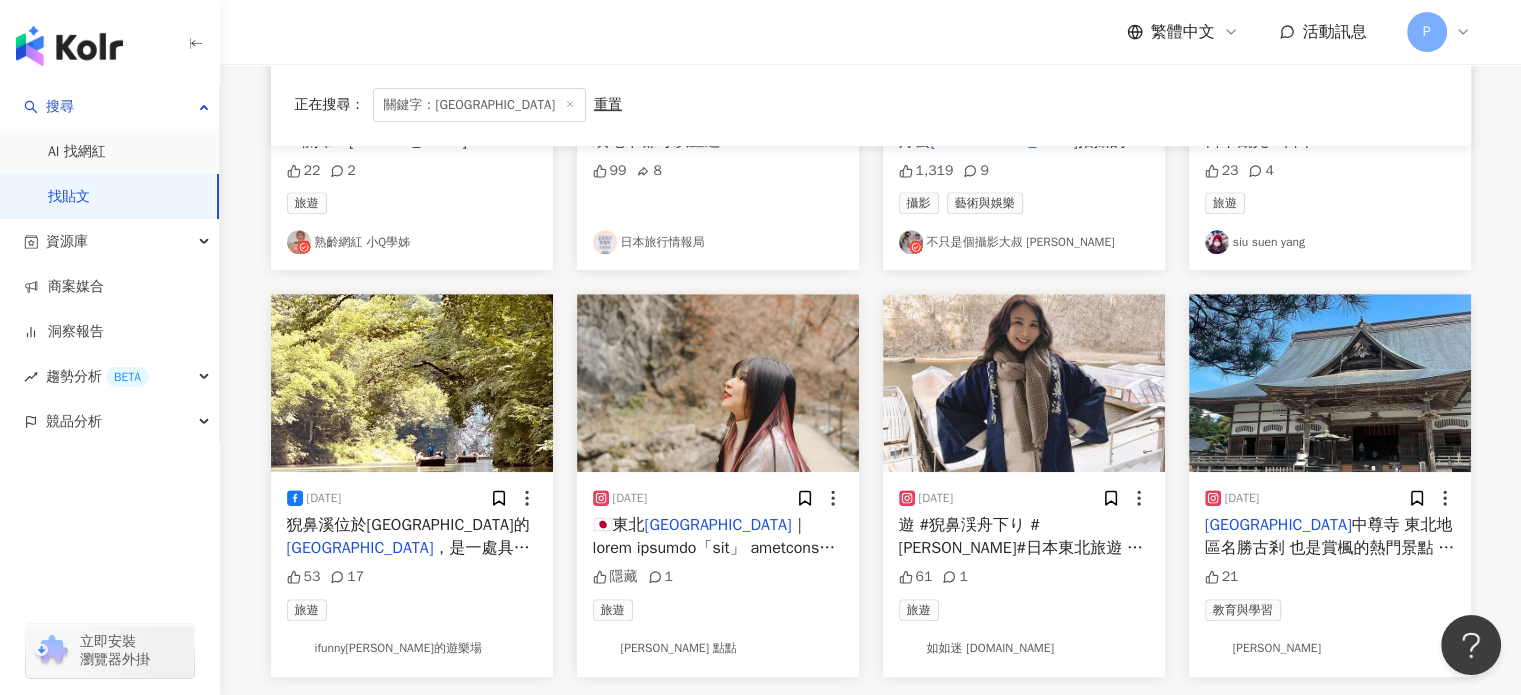 scroll, scrollTop: 1000, scrollLeft: 0, axis: vertical 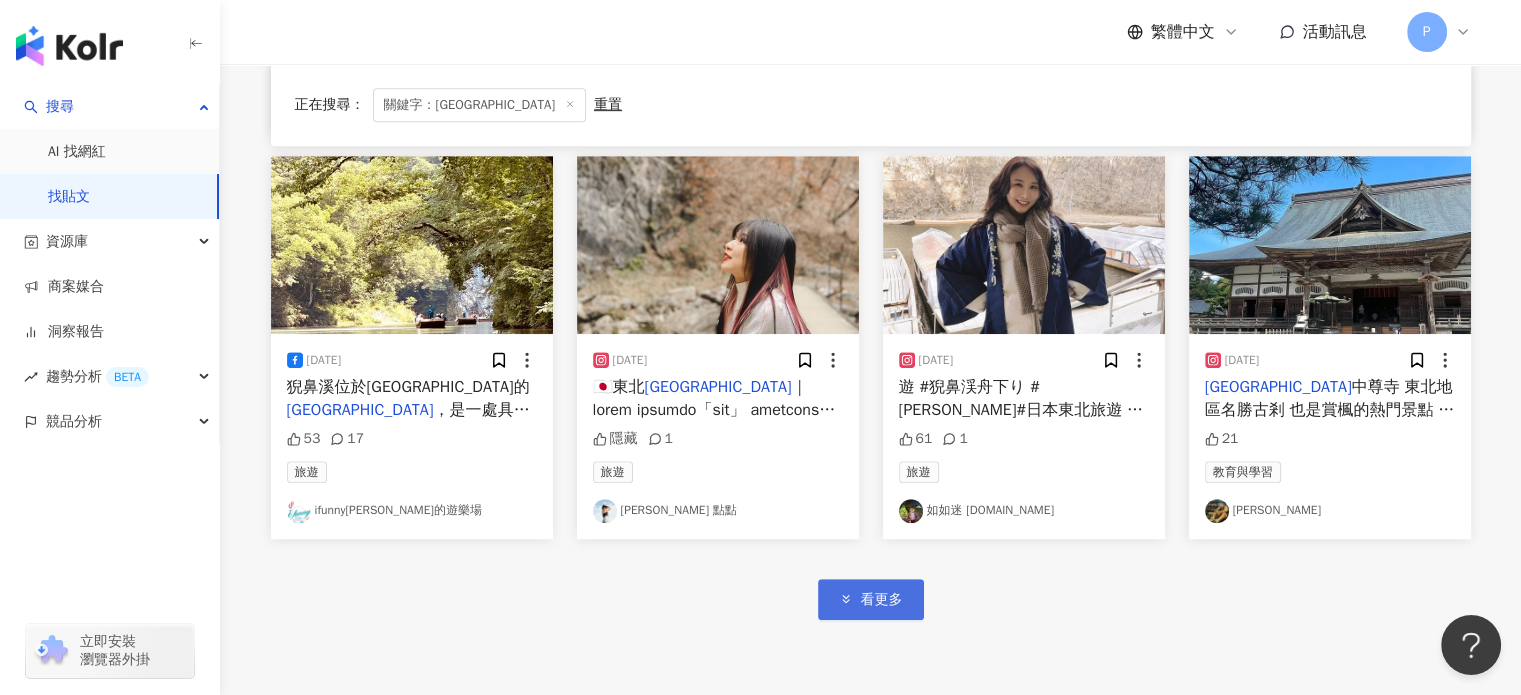 click on "看更多" at bounding box center [871, 599] 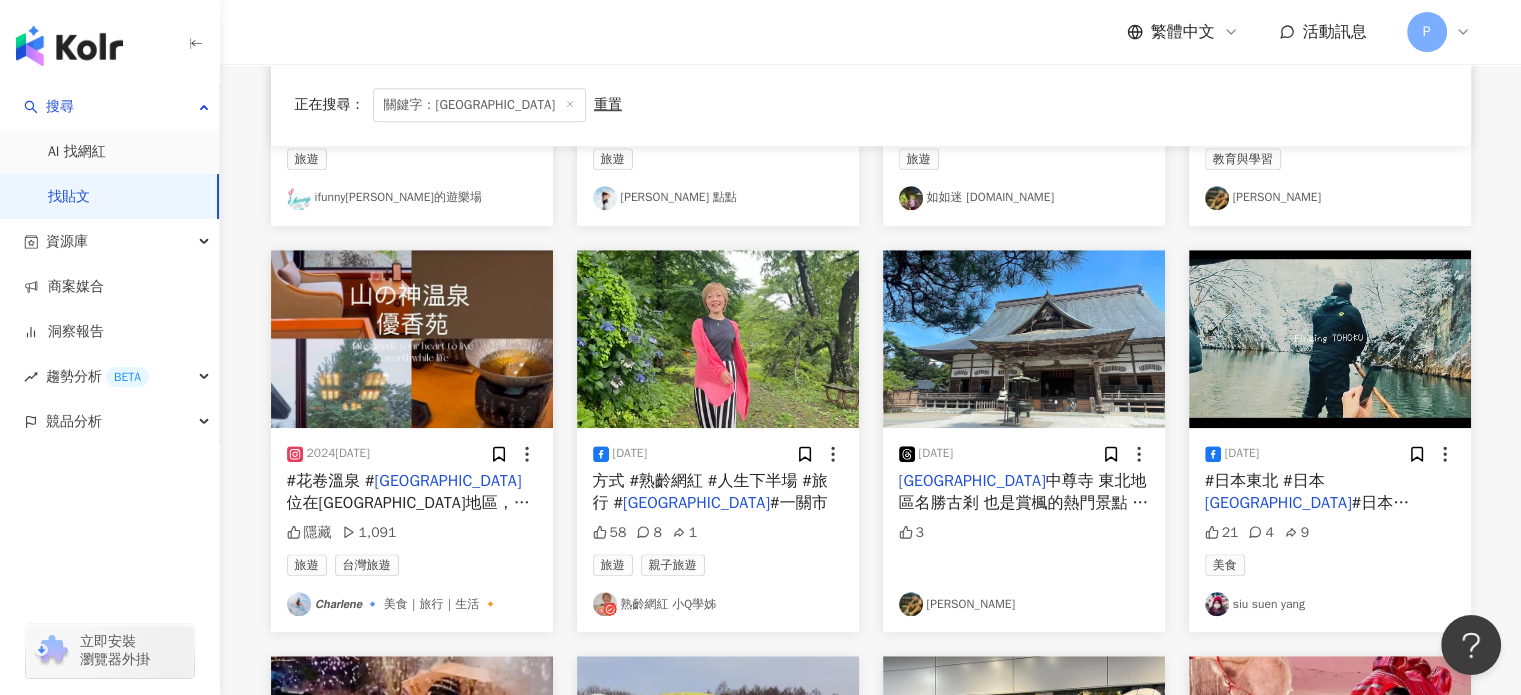 scroll, scrollTop: 1400, scrollLeft: 0, axis: vertical 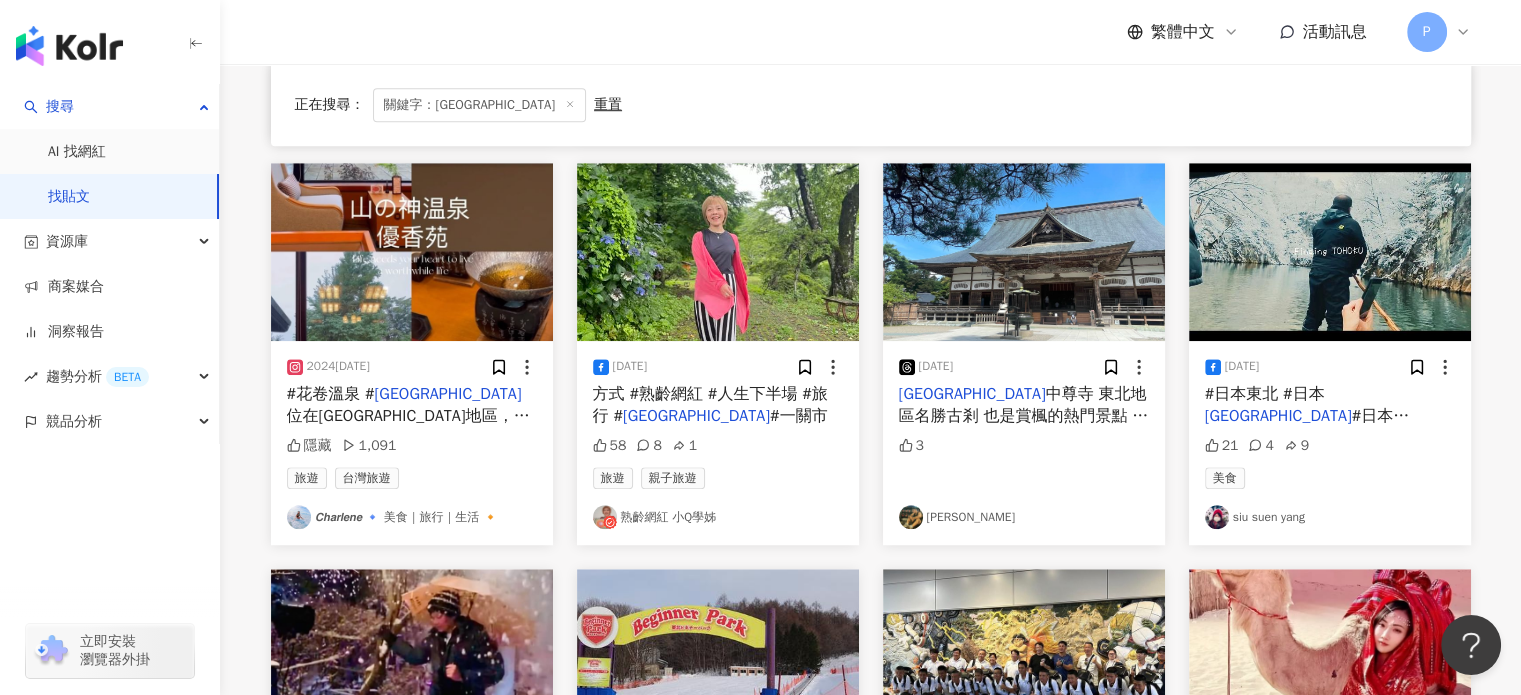 click on "「花巻」擁有遼闊大自然秘境
是歷史上知名作家[PERSON_NAME]的誕生地
更是孕育出#大谷翔平 的地方
⁡
[GEOGRAPHIC_DATA]的源泉十分豐富
從歷史名湯到現代風飯店皆有
因此在地旅客幾戶都是日本當地人
也因此讓日文不同的我
瞬間覺得自己文盲❌英文=沒用
算是在這好笑又無奈的一點😛
⁡
⁡
⁡
️📍 山の神温泉 優香苑
@yamanokamionsen_yuukaen
🏢 [STREET_ADDRESS]
💻 [DOMAIN_NAME]
⁡
#日本 #日本の風景 #日本旅行
#日本の絶景 #花卷市 #日本旅遊
#日本景點 #日本秘境 #日本溫泉
#misschachadiary #日本自由行
#日本自駕遊 #japanesetravel @popjapan_mag
@wantogo @supertastesupertaste @linshibi
@travelyam @im_readygo @mook_travel_plus" at bounding box center [412, 663] 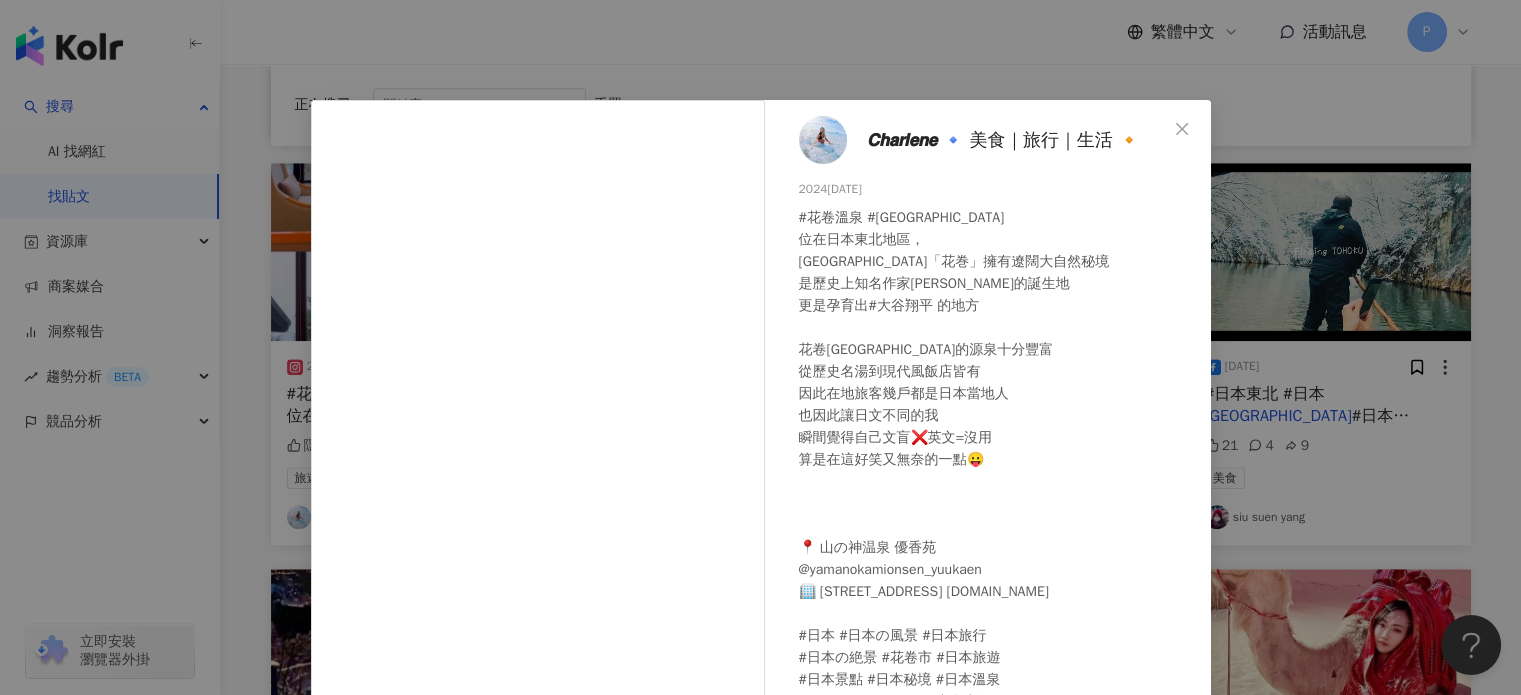 scroll, scrollTop: 37, scrollLeft: 0, axis: vertical 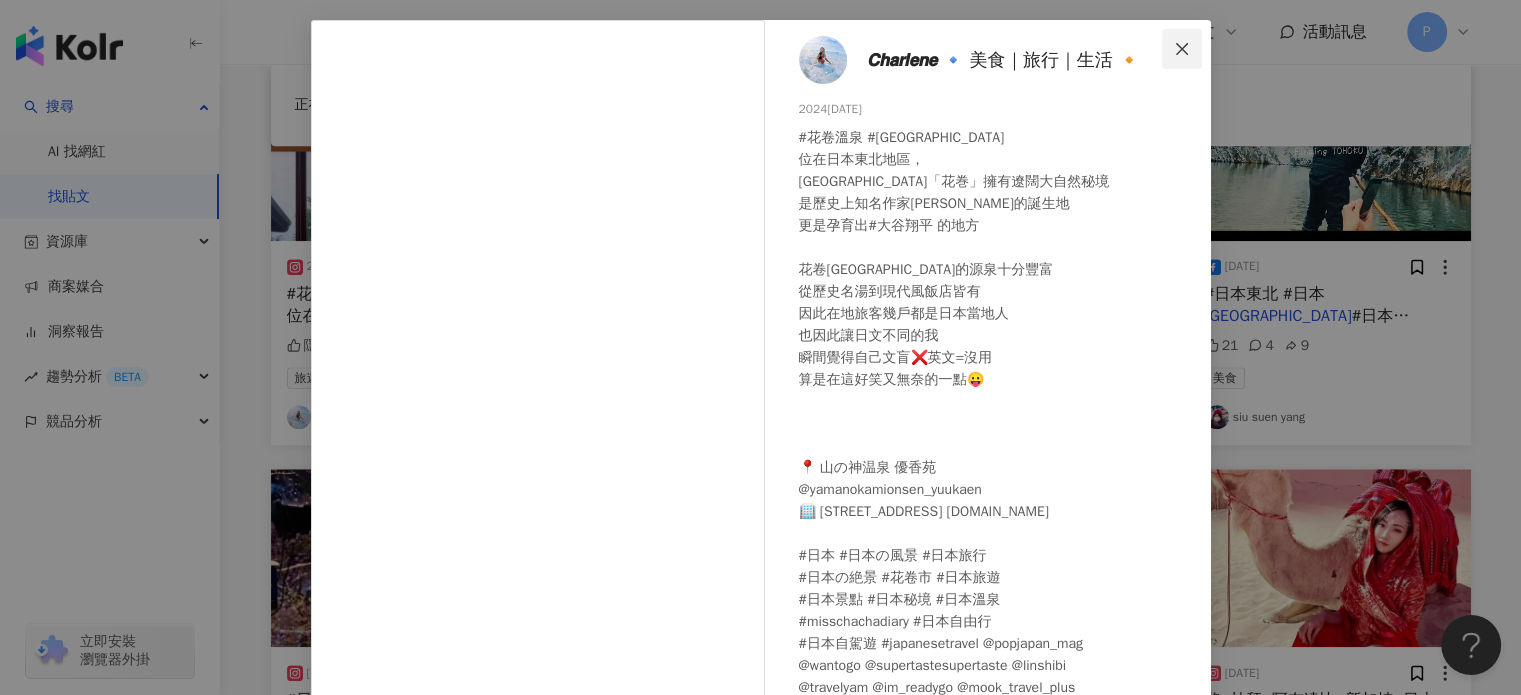click 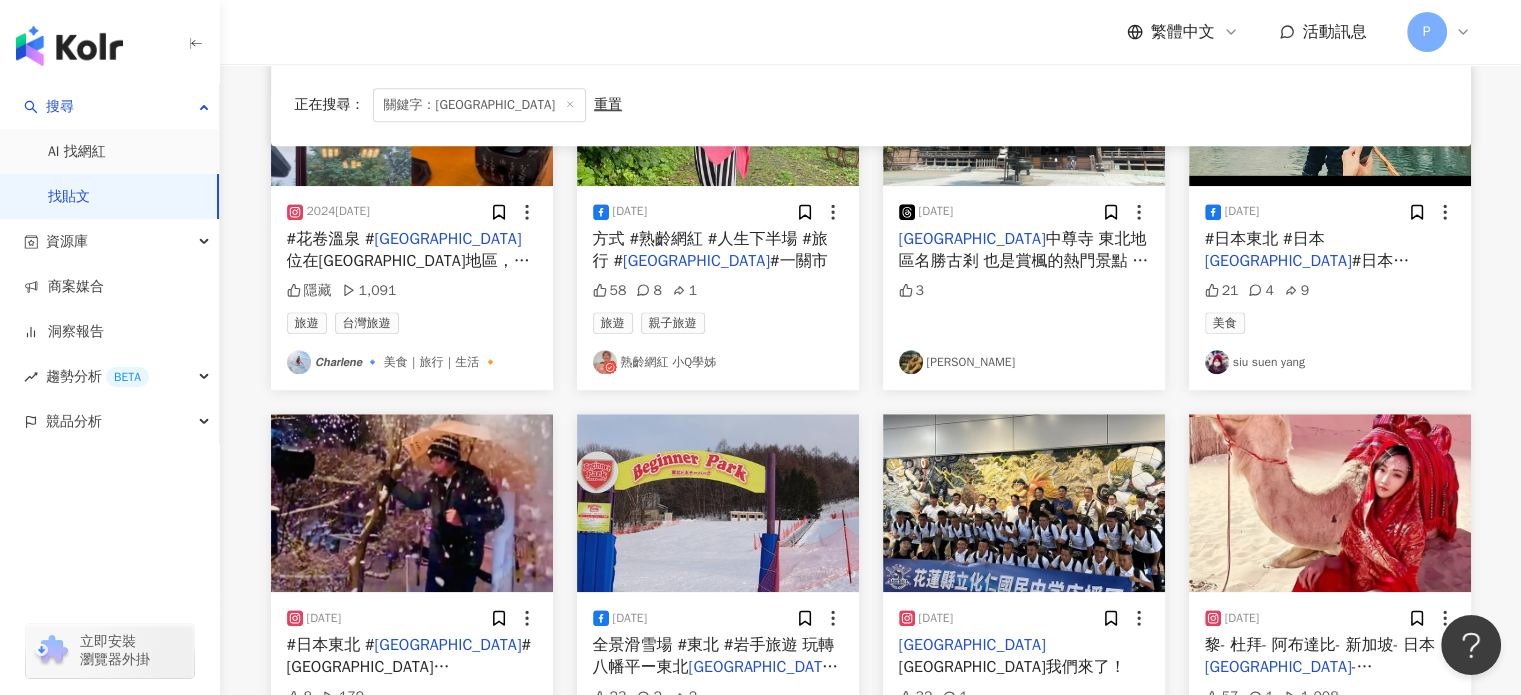 scroll, scrollTop: 1600, scrollLeft: 0, axis: vertical 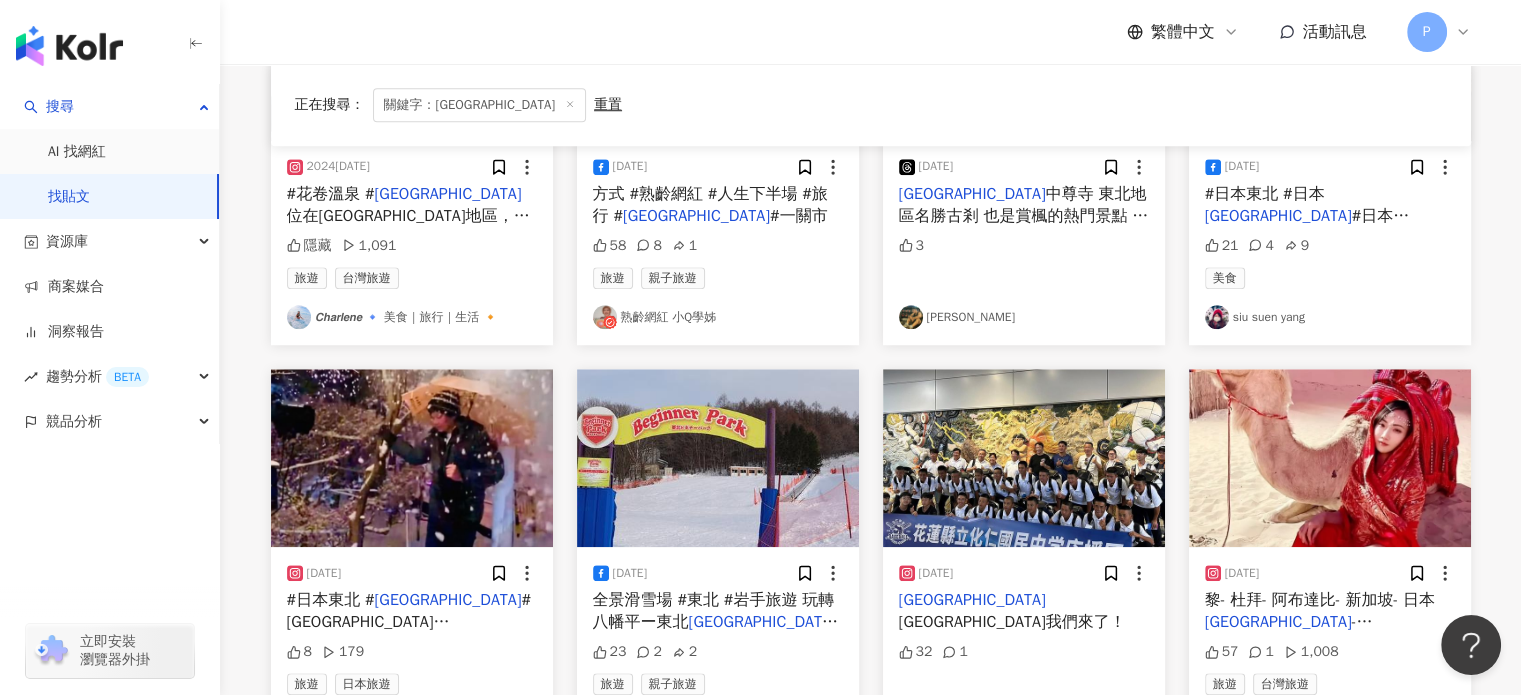 click on "[GEOGRAPHIC_DATA]我們來了！" at bounding box center [1012, 622] 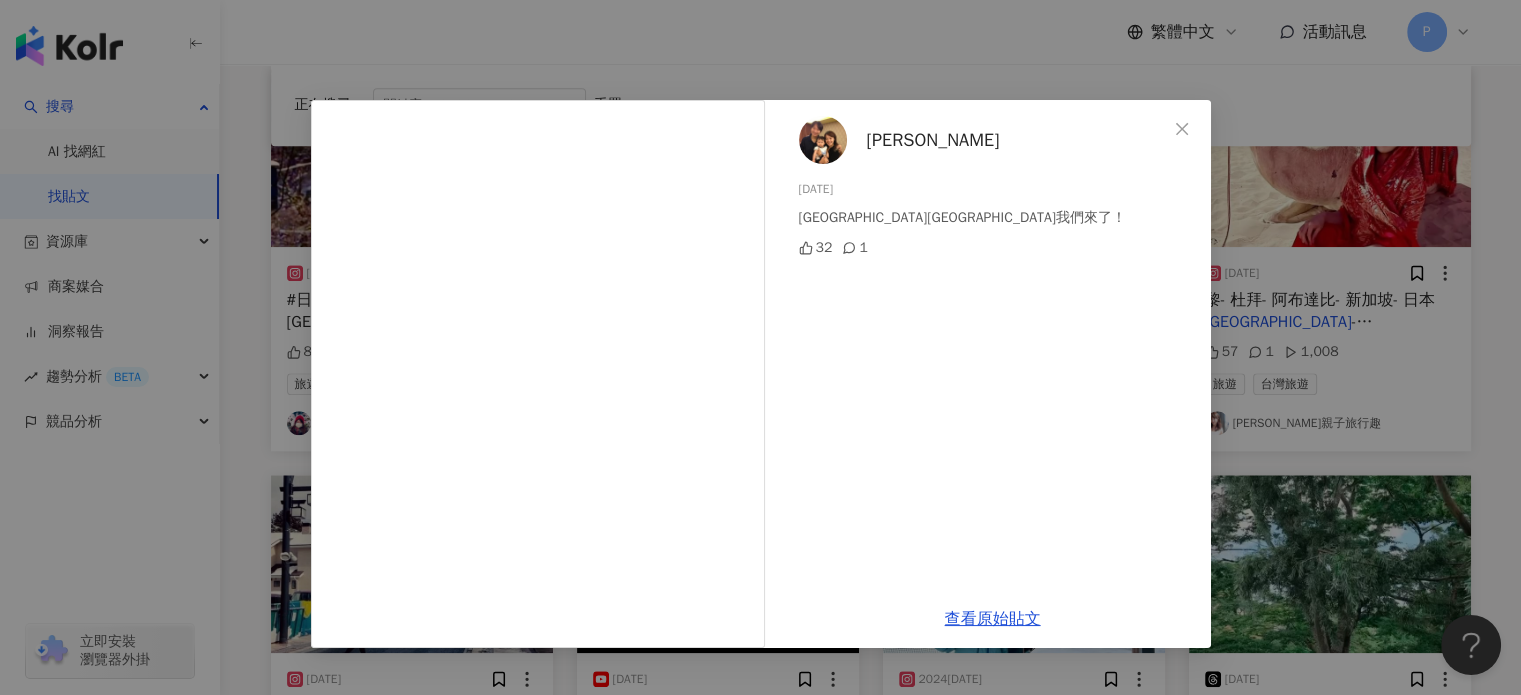 scroll, scrollTop: 1800, scrollLeft: 0, axis: vertical 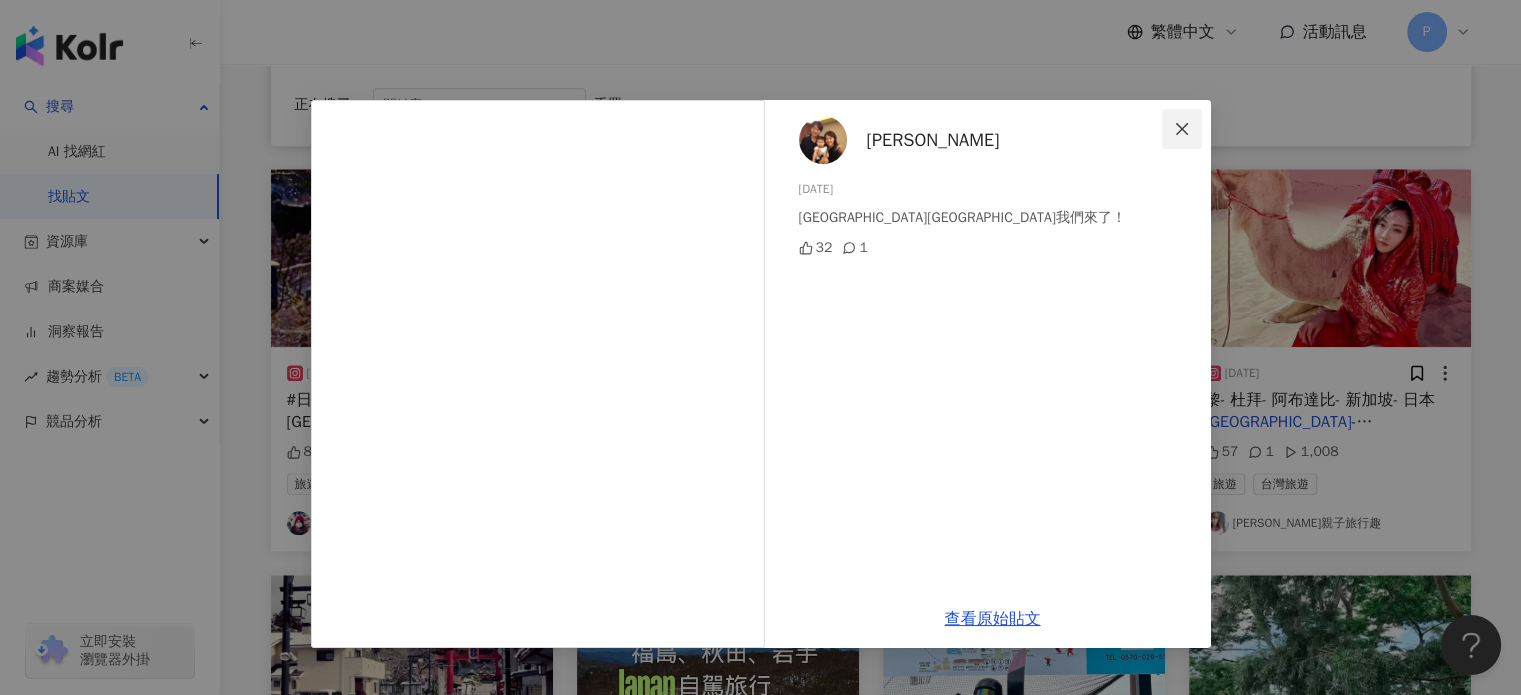 click at bounding box center (1182, 129) 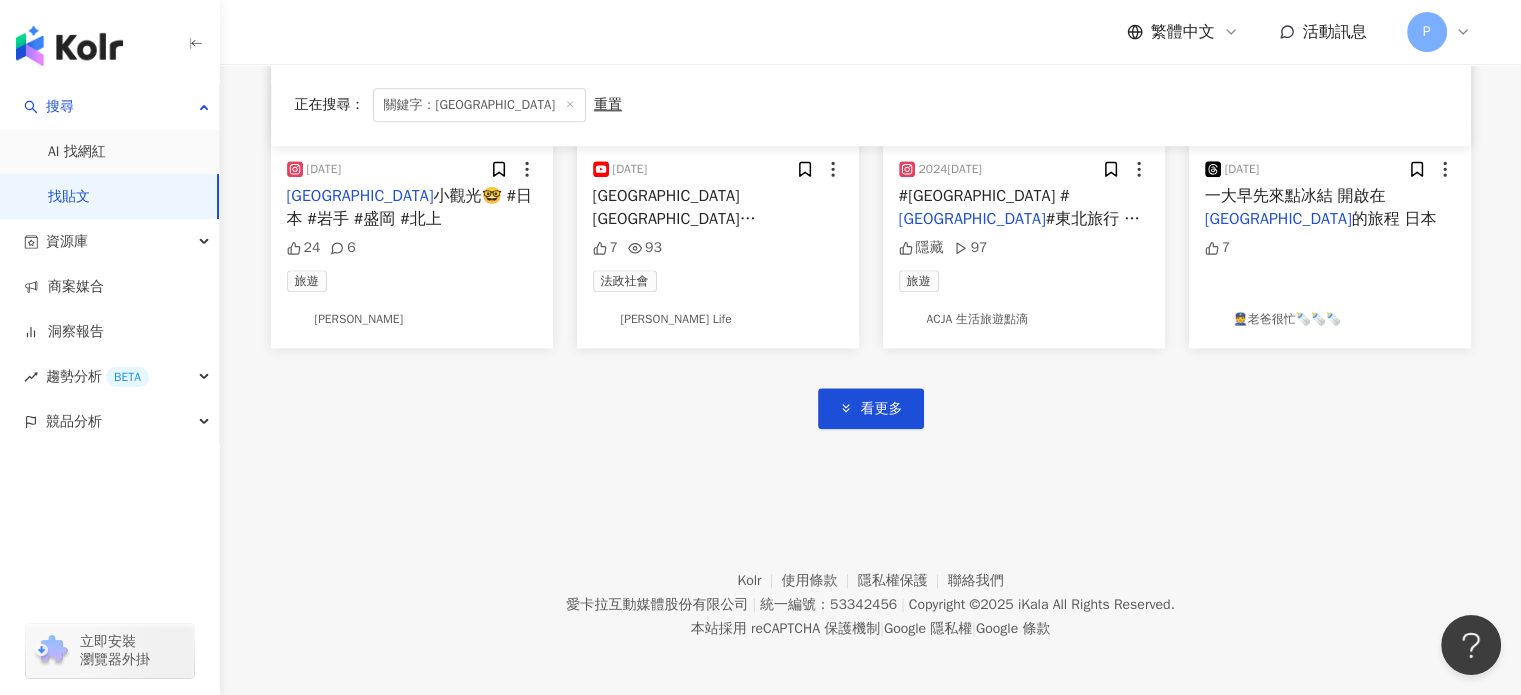 scroll, scrollTop: 2412, scrollLeft: 0, axis: vertical 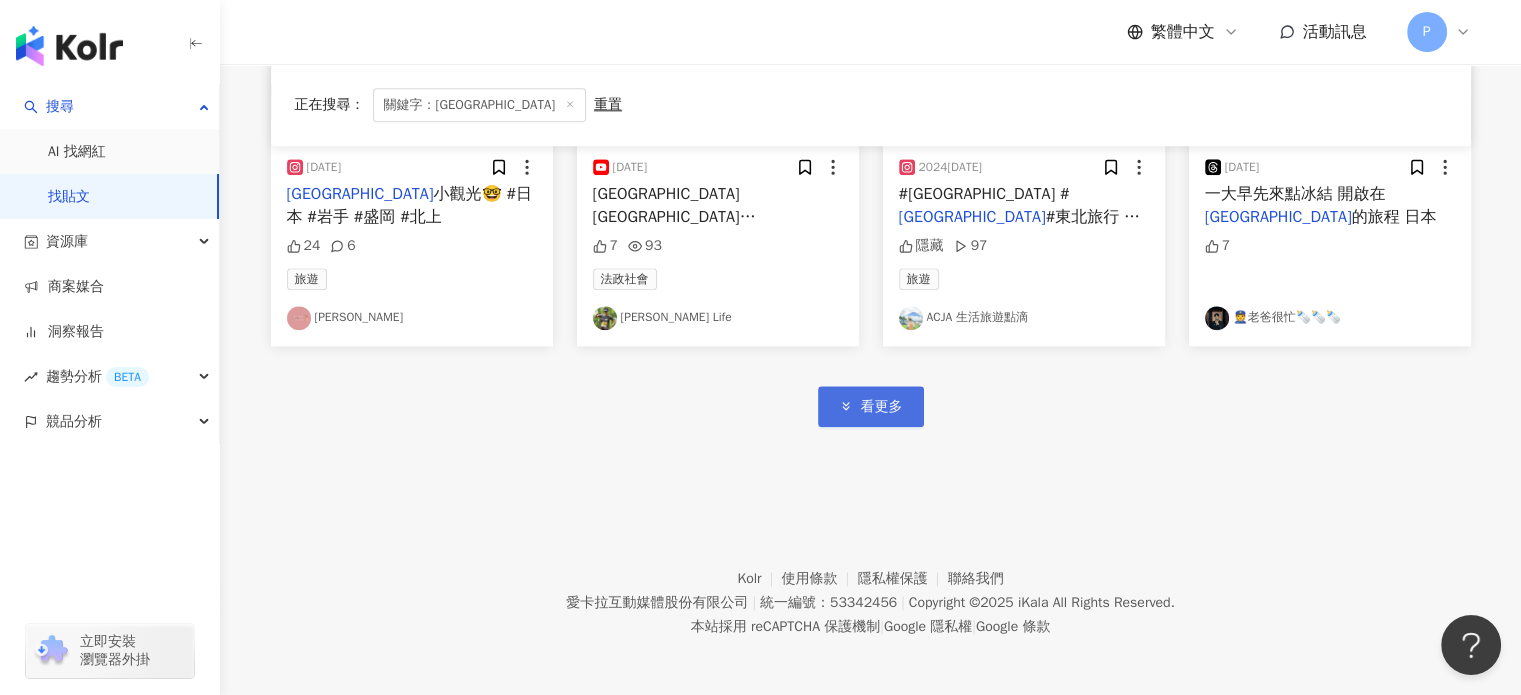 click on "看更多" at bounding box center [871, 406] 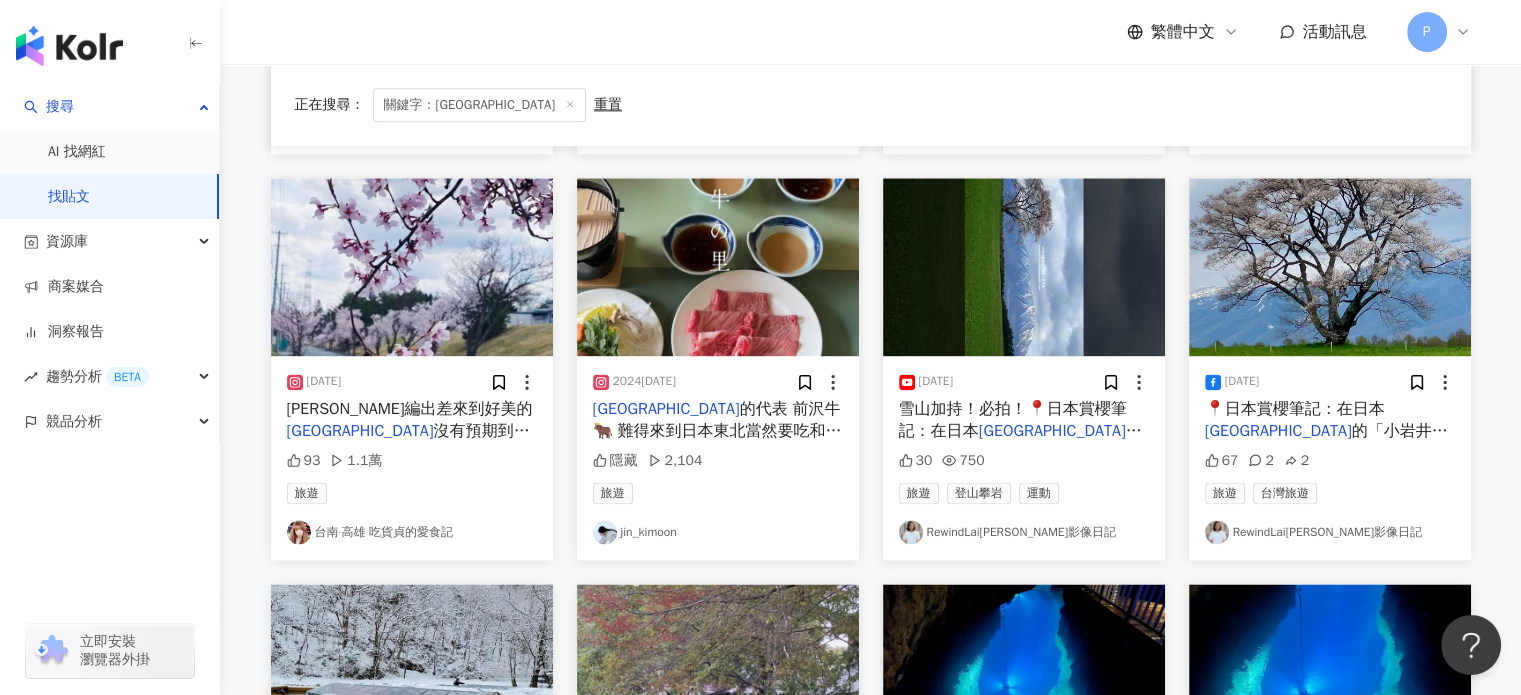 scroll, scrollTop: 2612, scrollLeft: 0, axis: vertical 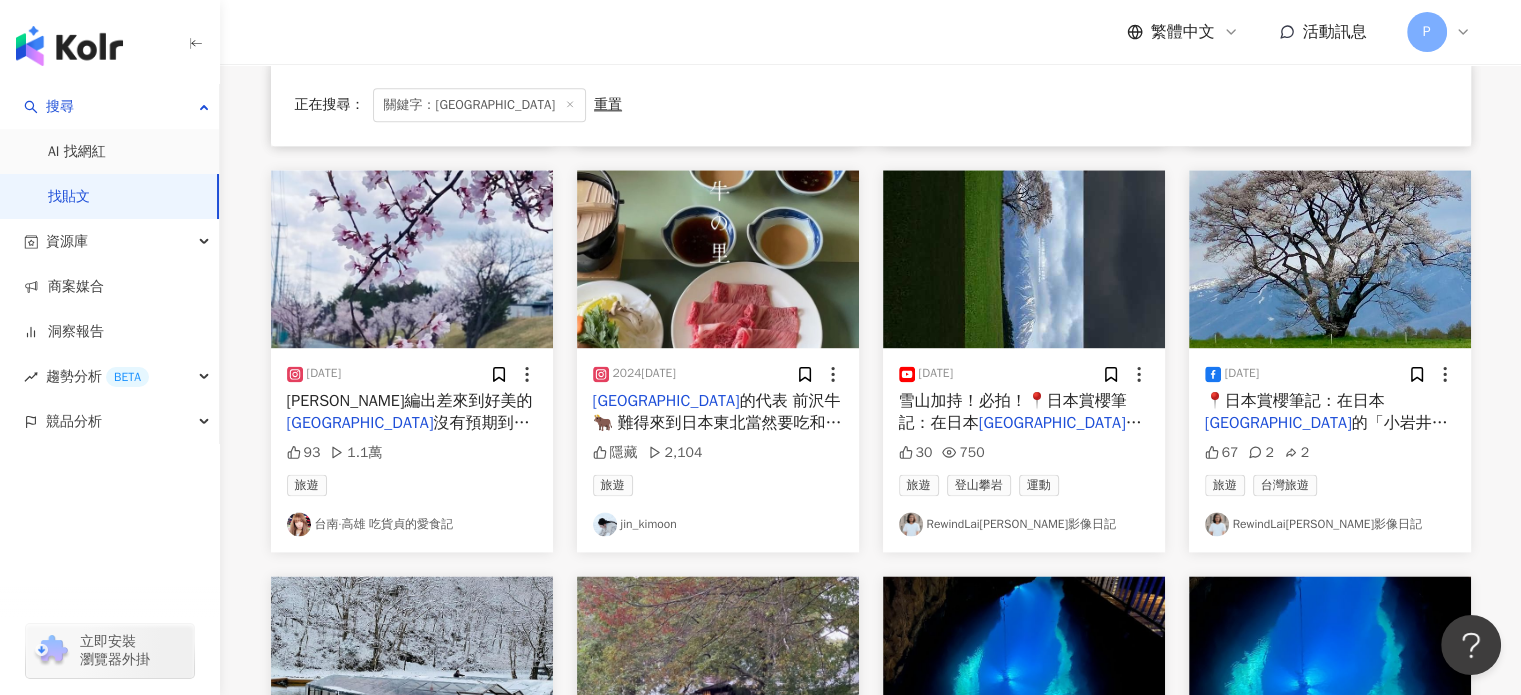 click on "沒有預期到的櫻花大道🌸🌸
眼睛看到的比影片還壯觀
雖然沒時間觀光
但在拜訪廠商路上能看到這個美景也很幸福💕
#2024 #日澳姐妹生活趣 #櫻花 #sakura #日本 #" at bounding box center [412, 479] 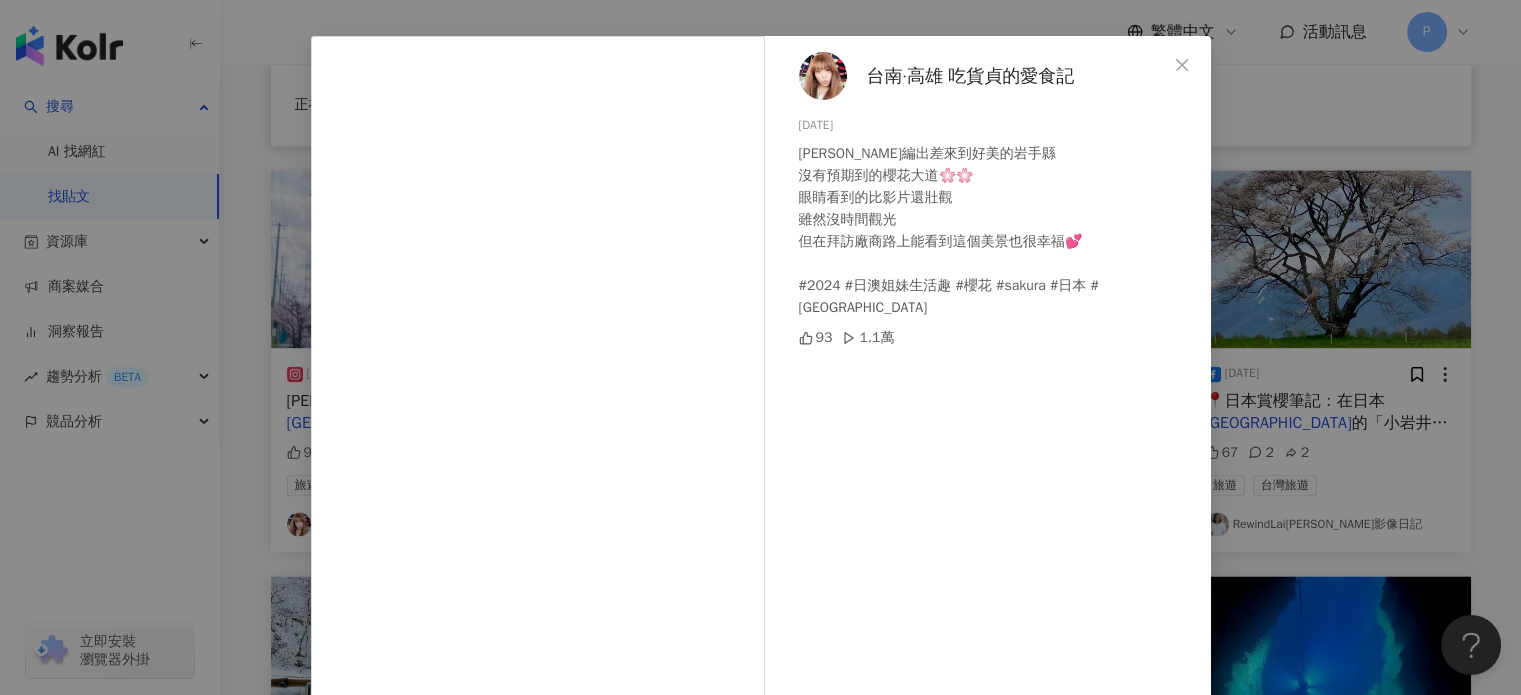 scroll, scrollTop: 100, scrollLeft: 0, axis: vertical 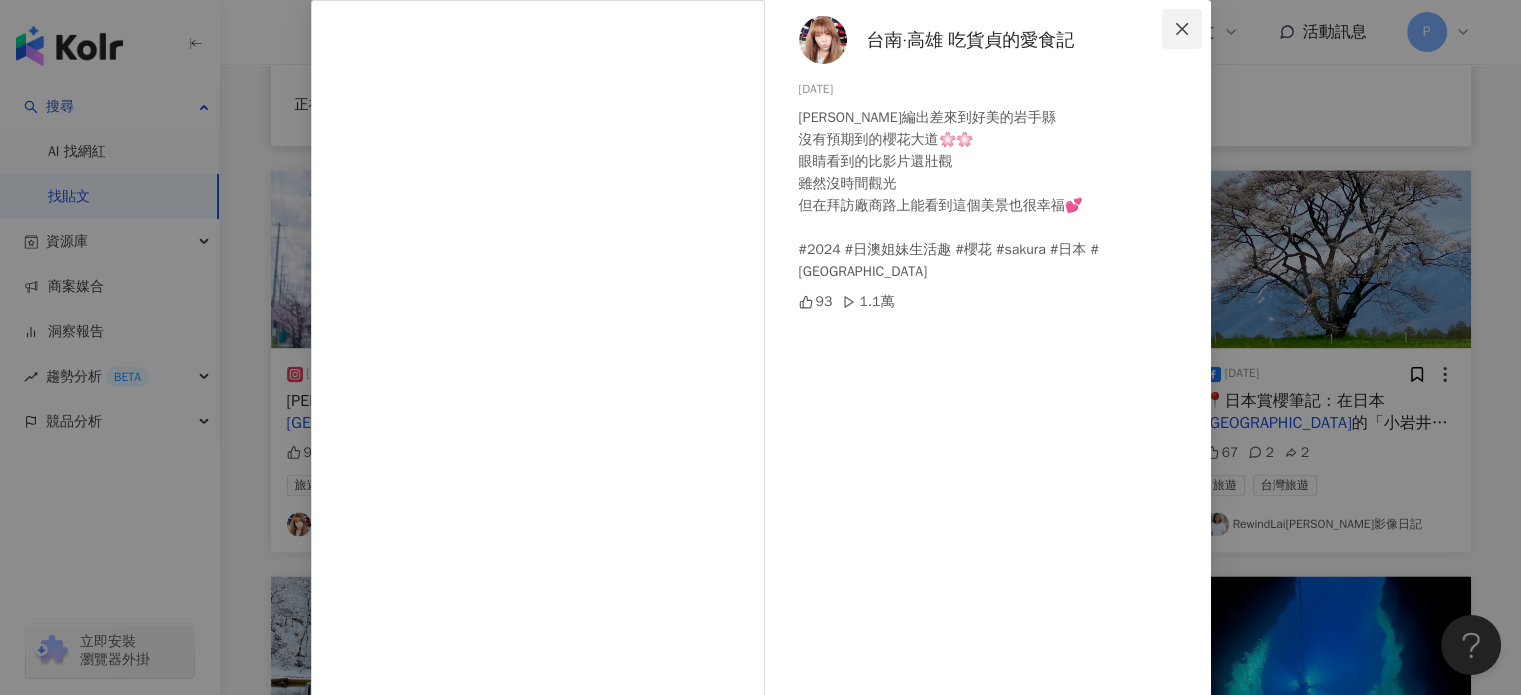 click at bounding box center (1182, 29) 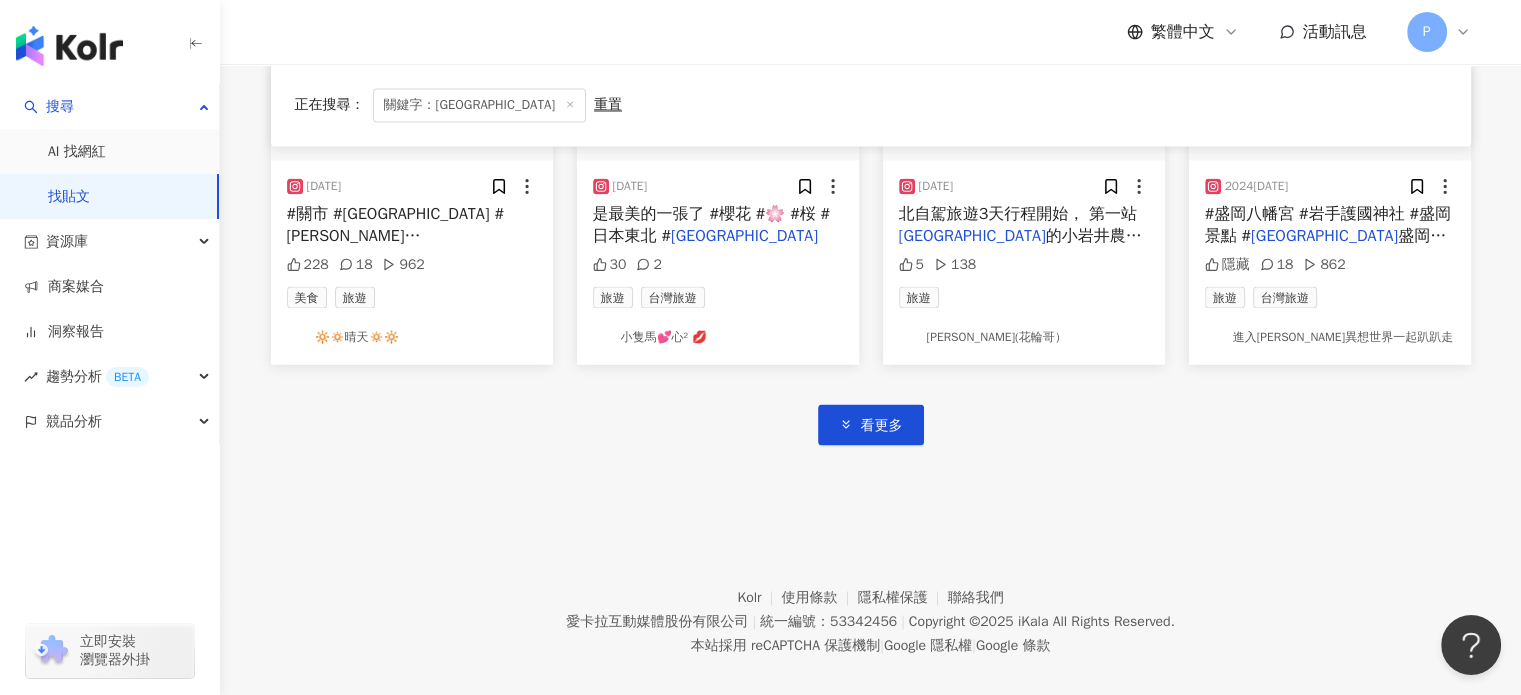 scroll, scrollTop: 3629, scrollLeft: 0, axis: vertical 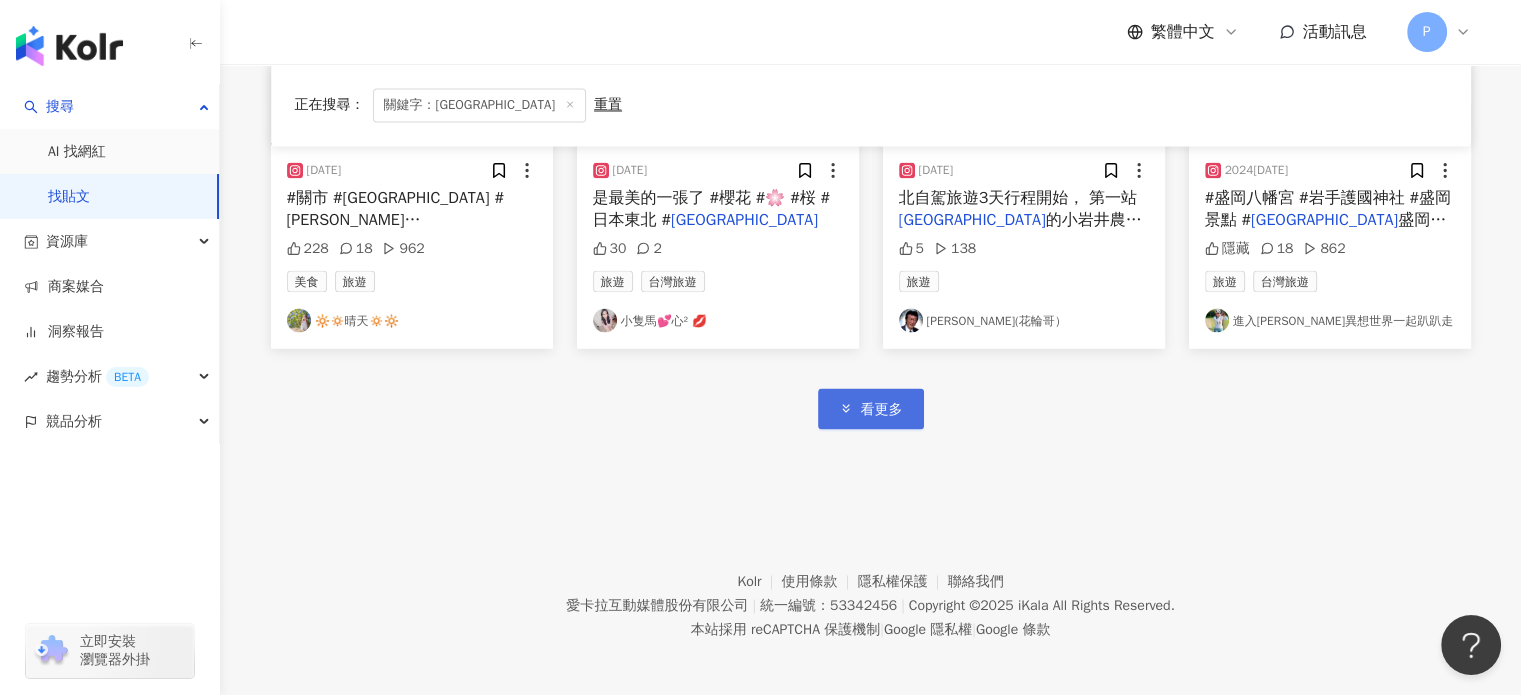 click on "看更多" at bounding box center (882, 409) 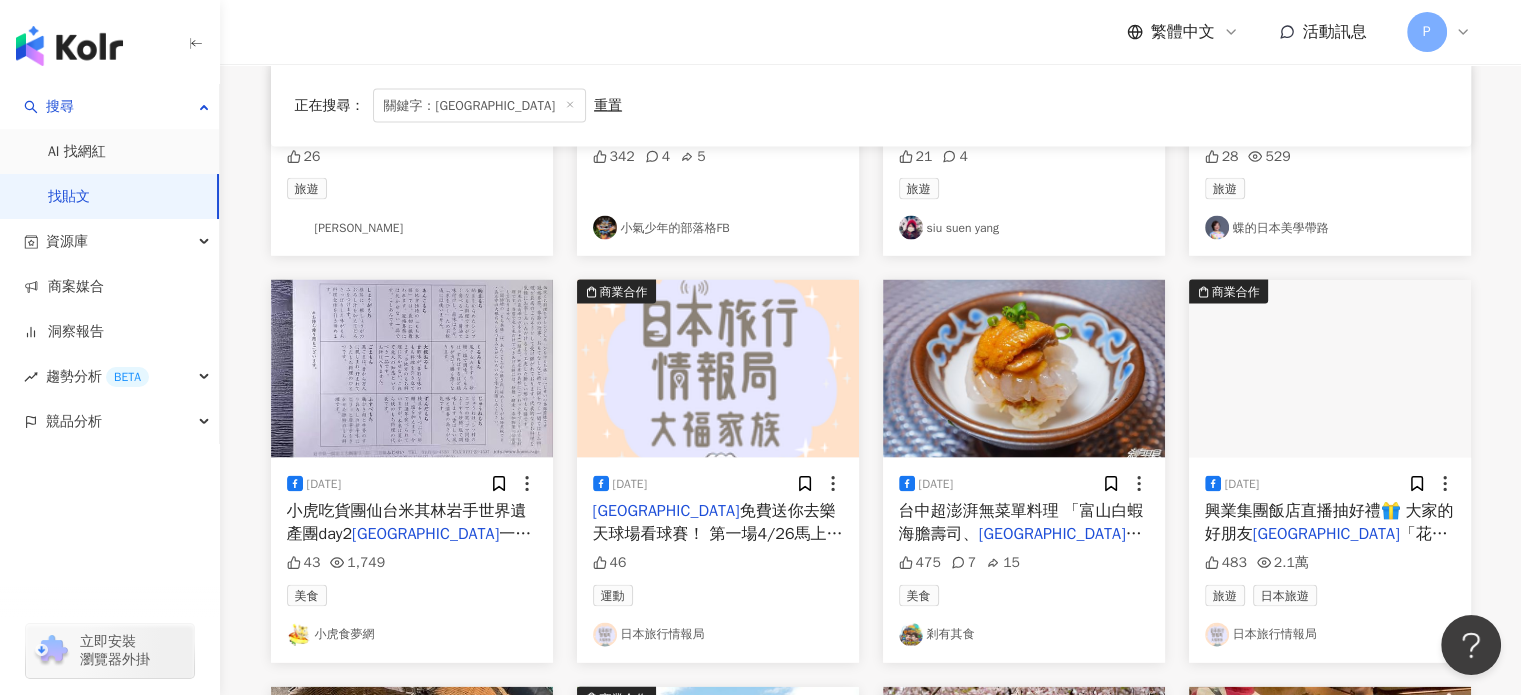 scroll, scrollTop: 4129, scrollLeft: 0, axis: vertical 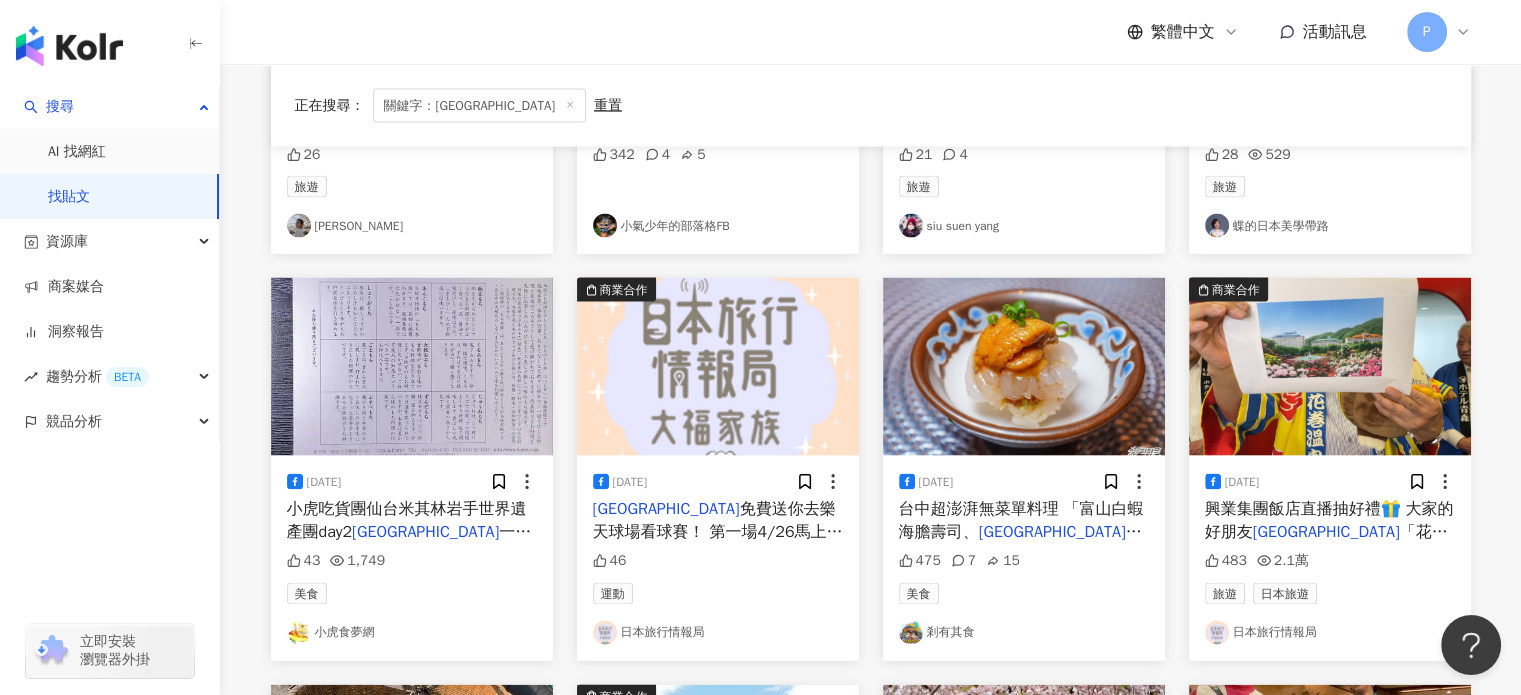 click on "興業集團飯店直播抽好禮🎁
大家的好朋友" at bounding box center (1329, 520) 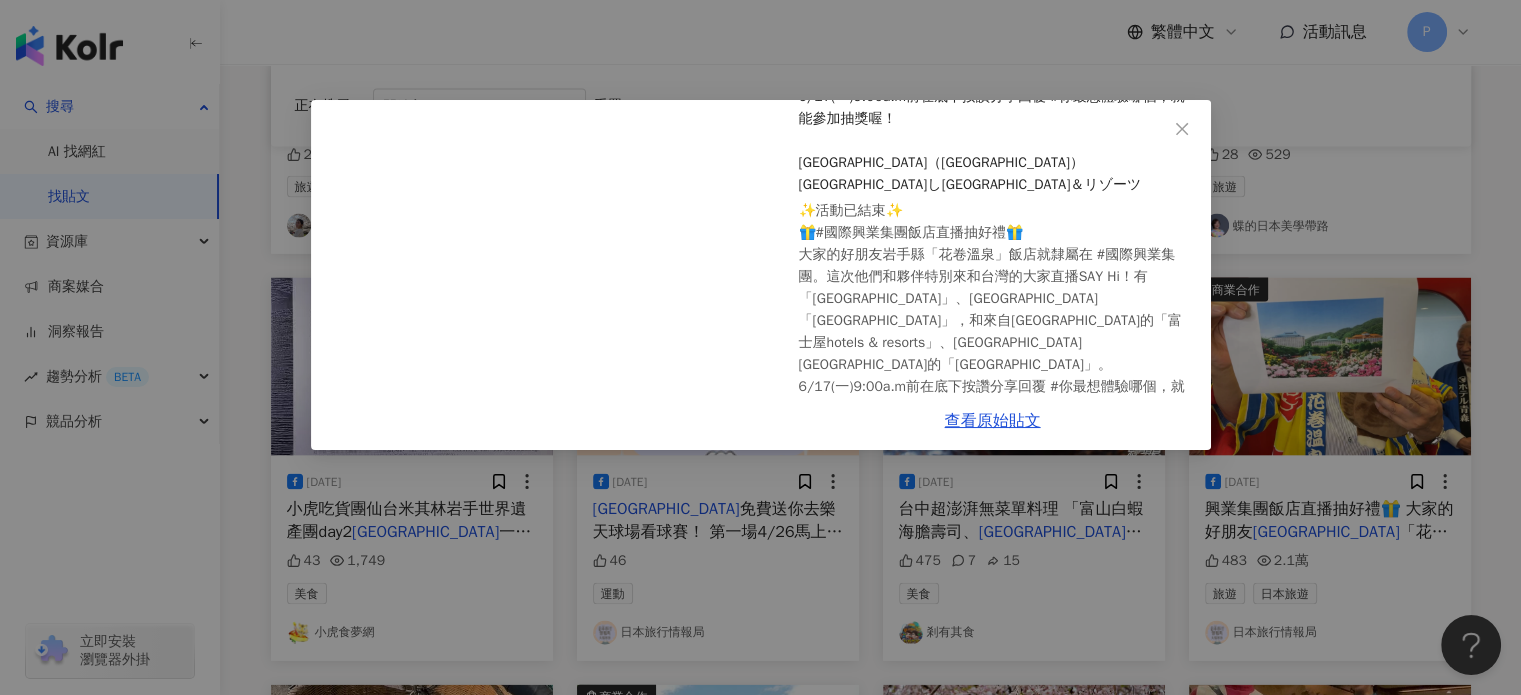 scroll, scrollTop: 300, scrollLeft: 0, axis: vertical 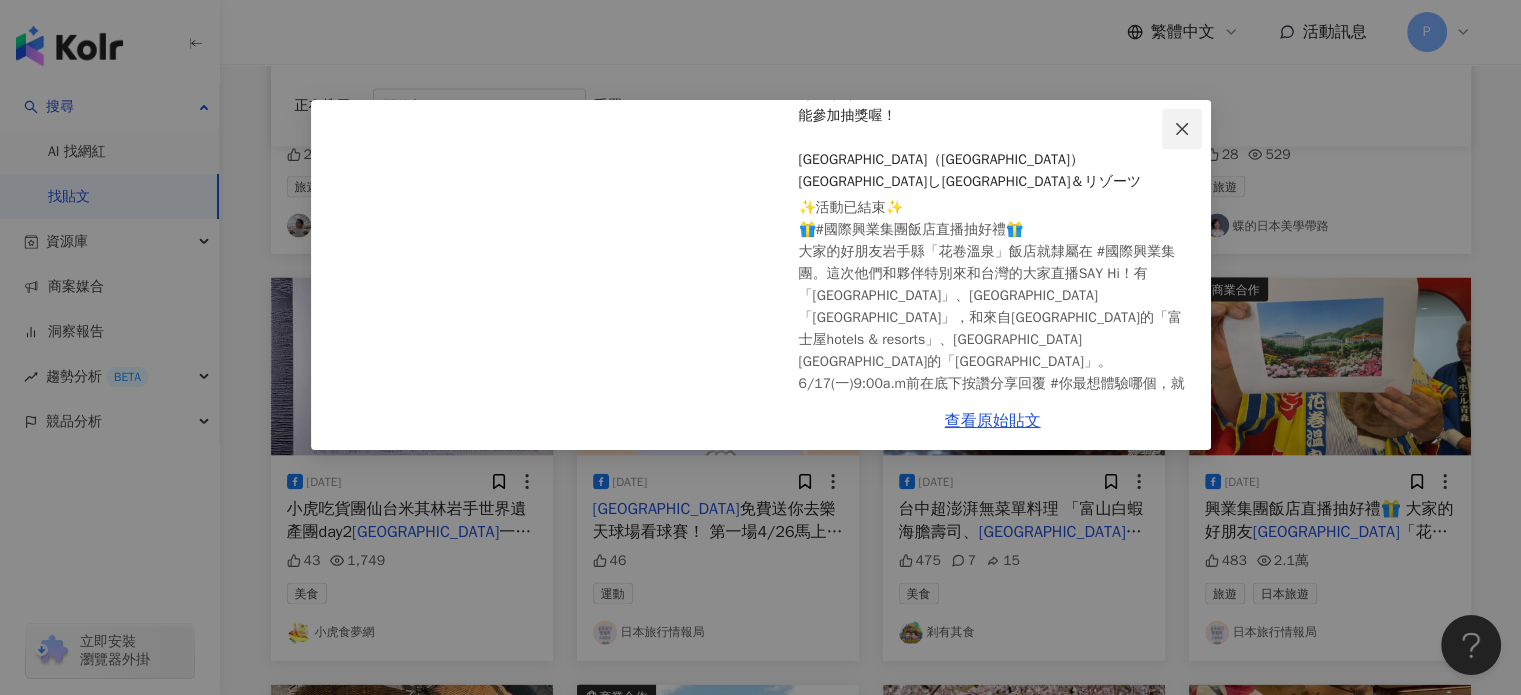 click at bounding box center [1182, 129] 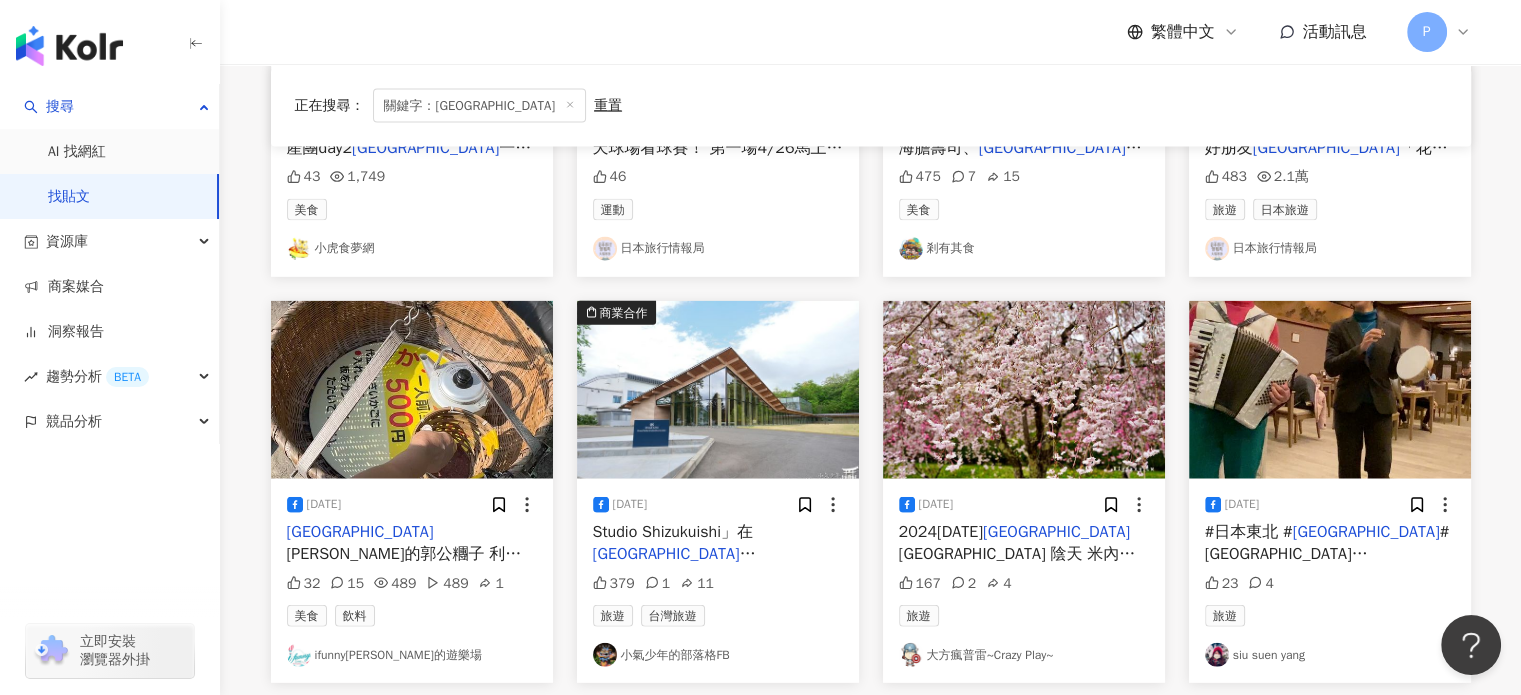 scroll, scrollTop: 4629, scrollLeft: 0, axis: vertical 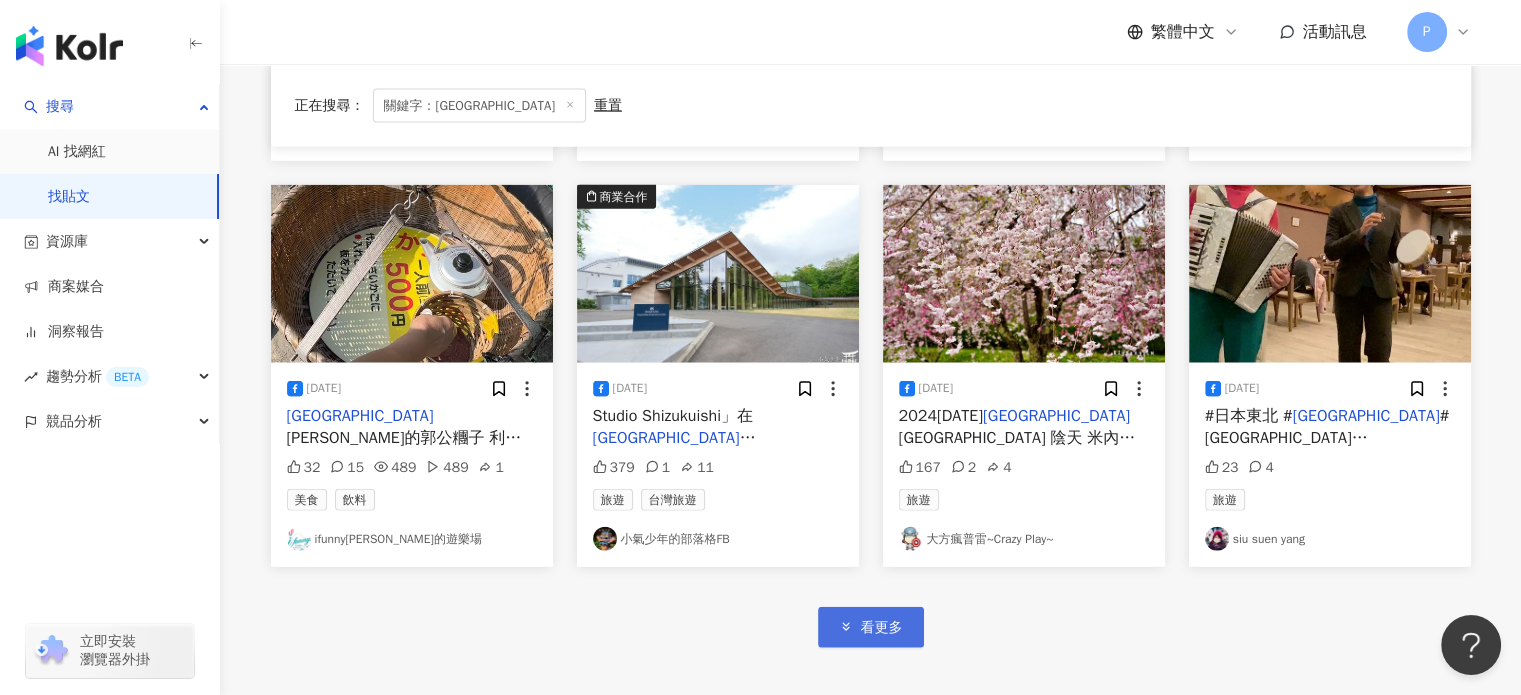 click on "看更多" at bounding box center [882, 628] 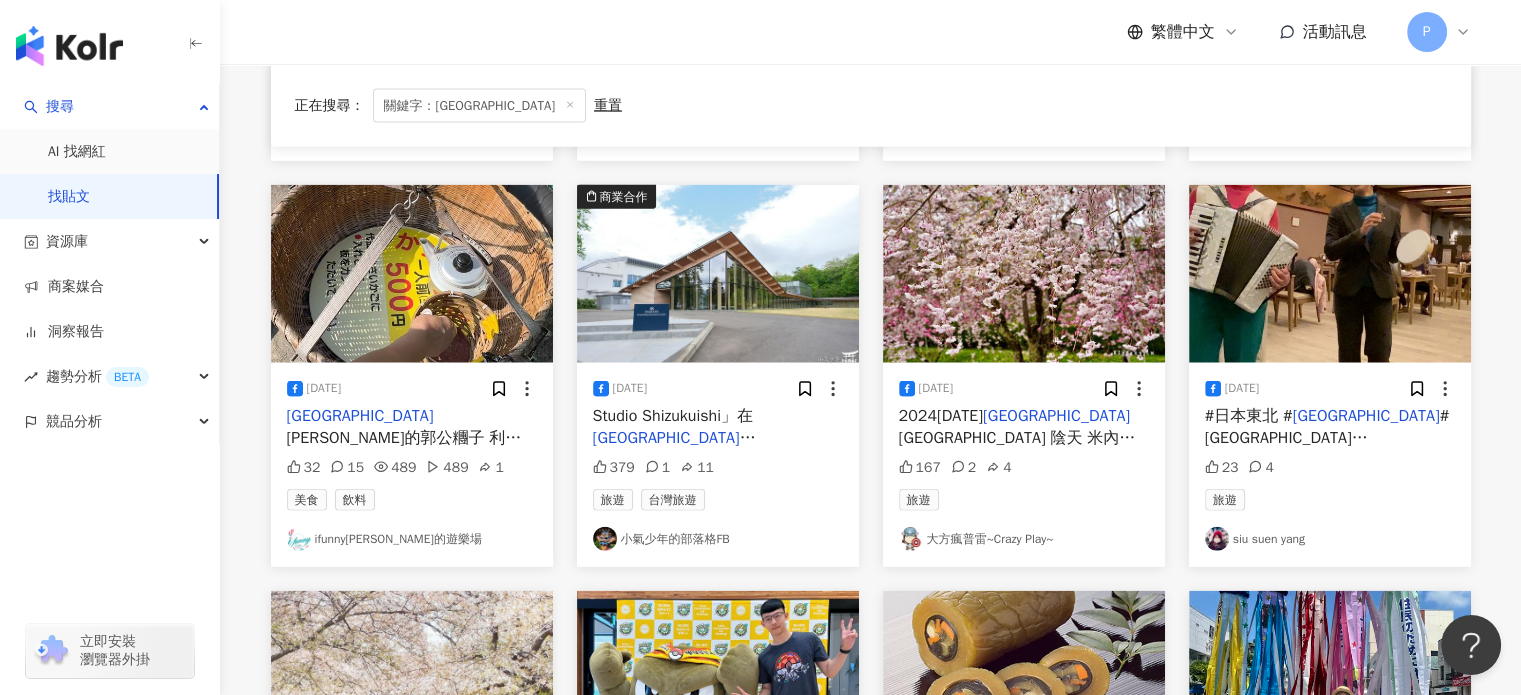 scroll, scrollTop: 4929, scrollLeft: 0, axis: vertical 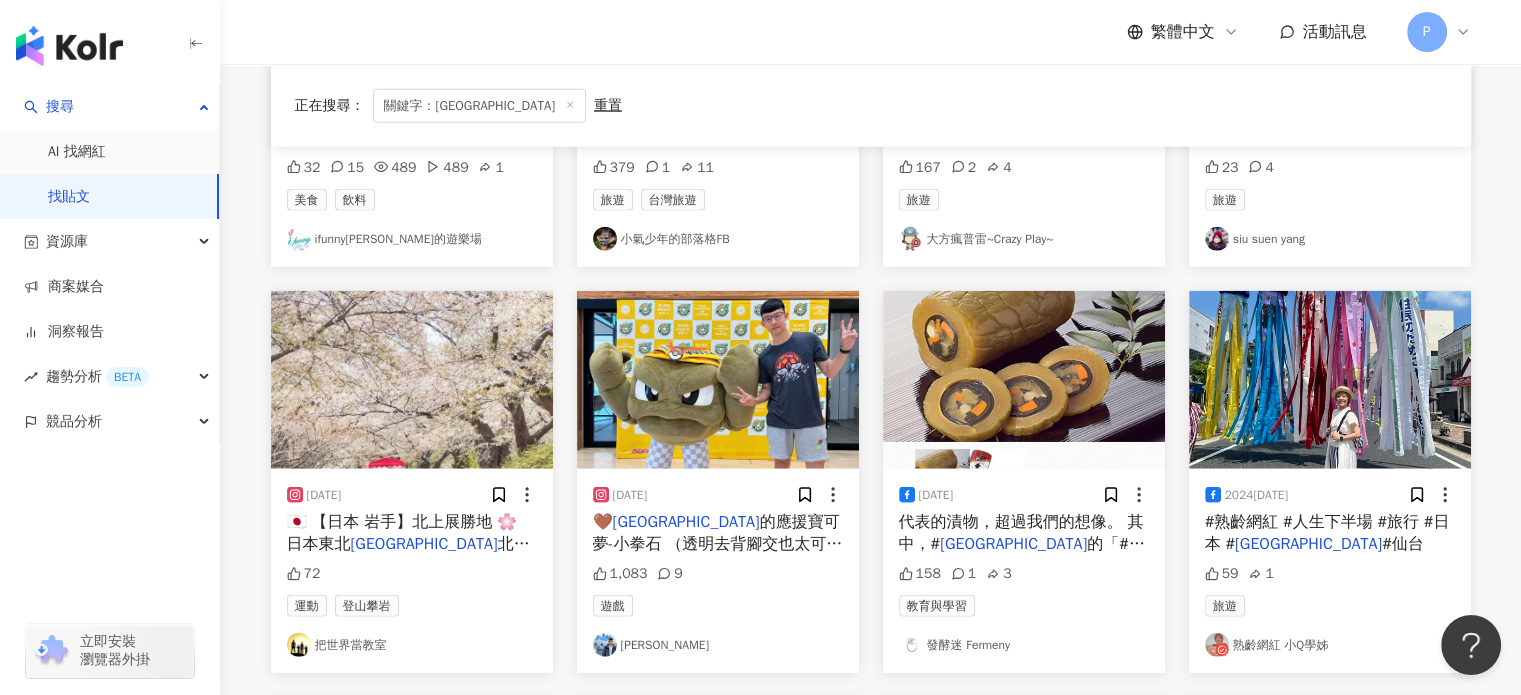 click on "的應援寶可夢-小拳石
（透明去背腳交也太可愛)
-
圖五有宮城縣所有的人[PERSON_NAME]
要蒐集完可能要在日本待上一個月吧😣？
#小拳石 #寶可夢 #Geodude
#Pokemon#PokemonGO
#岩手 #日本 #wate #[GEOGRAPHIC_DATA]
#PokemonGOFest2024 #PokemonGOFestSendai" at bounding box center (718, 623) 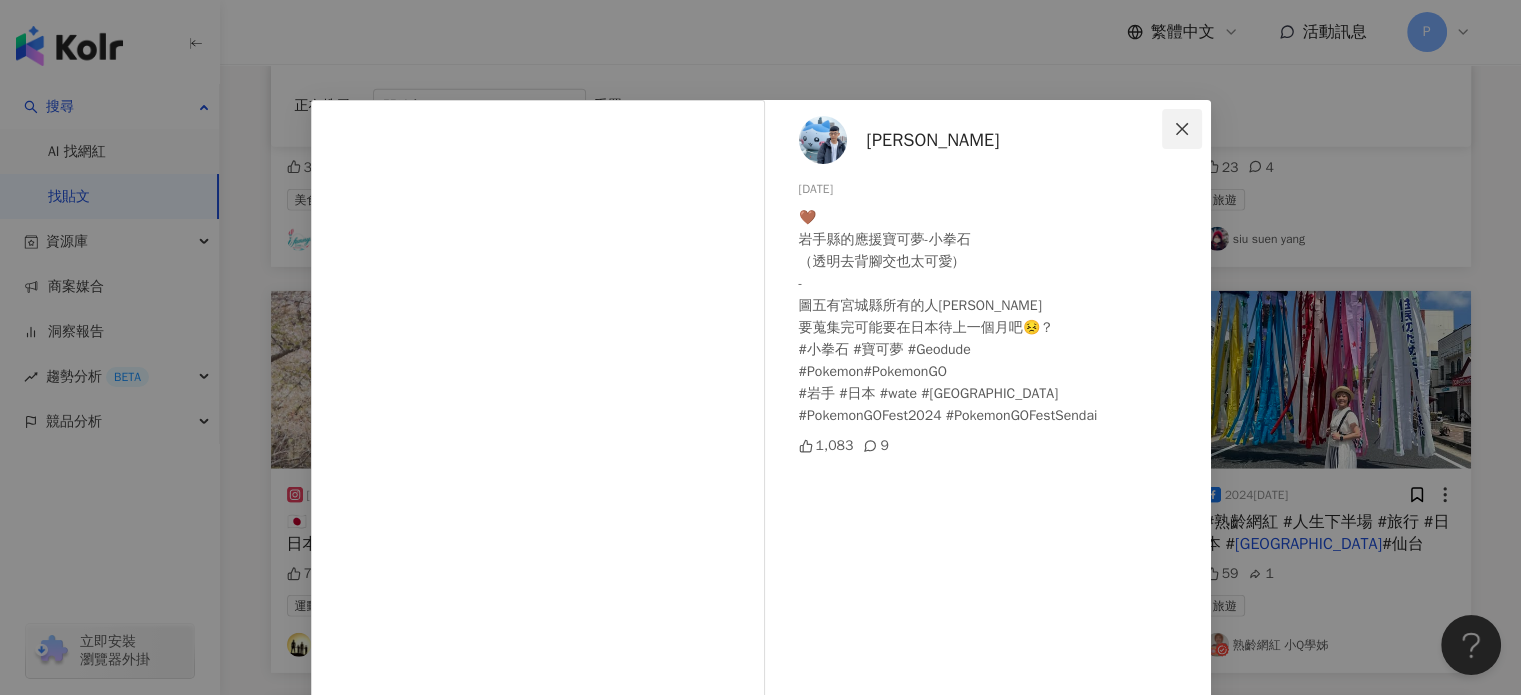 click 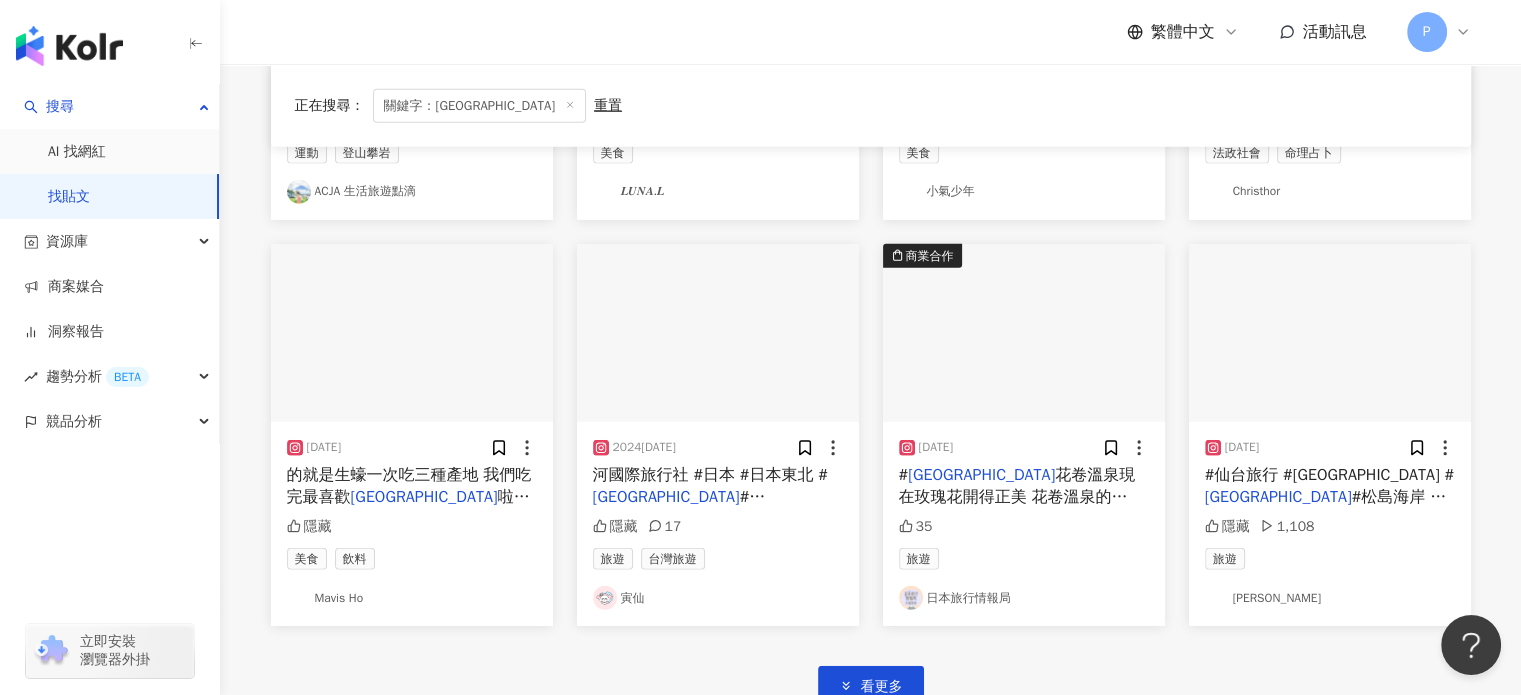 scroll, scrollTop: 5829, scrollLeft: 0, axis: vertical 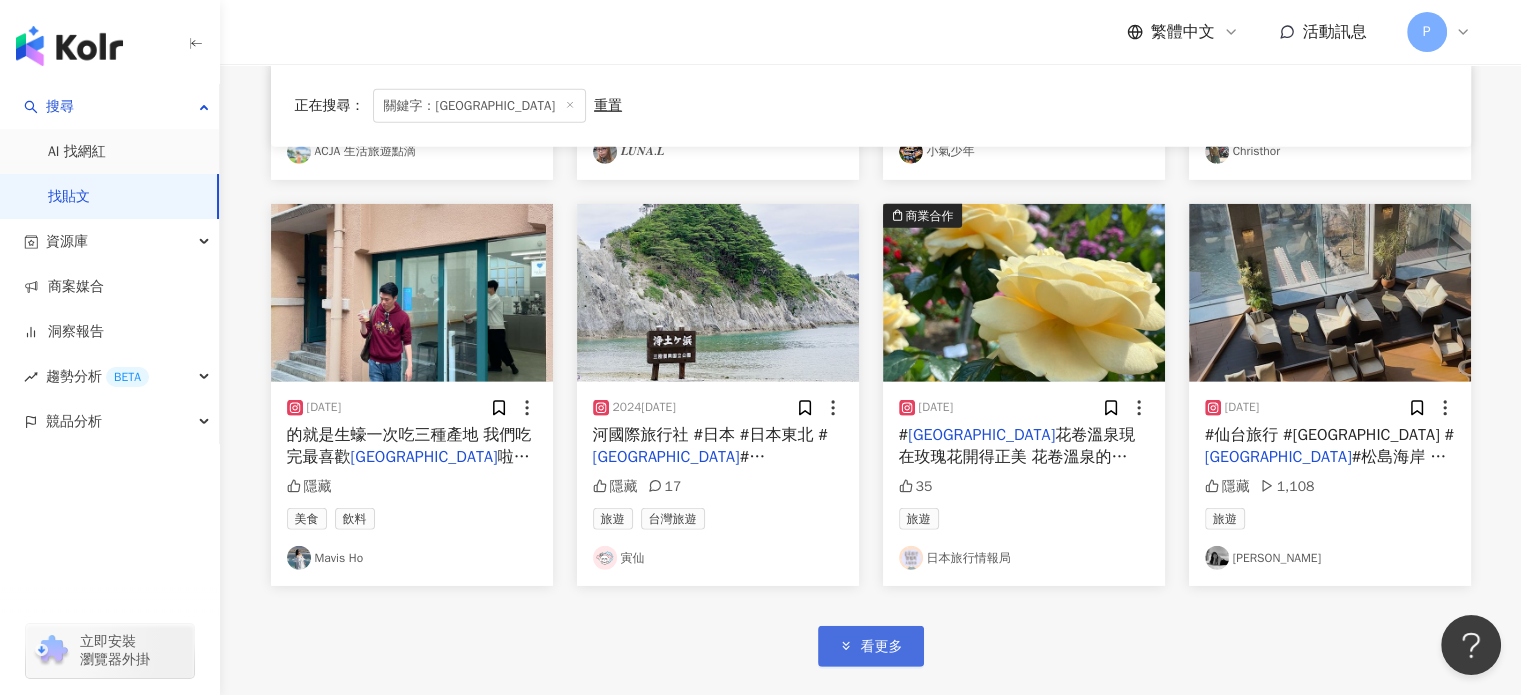 click 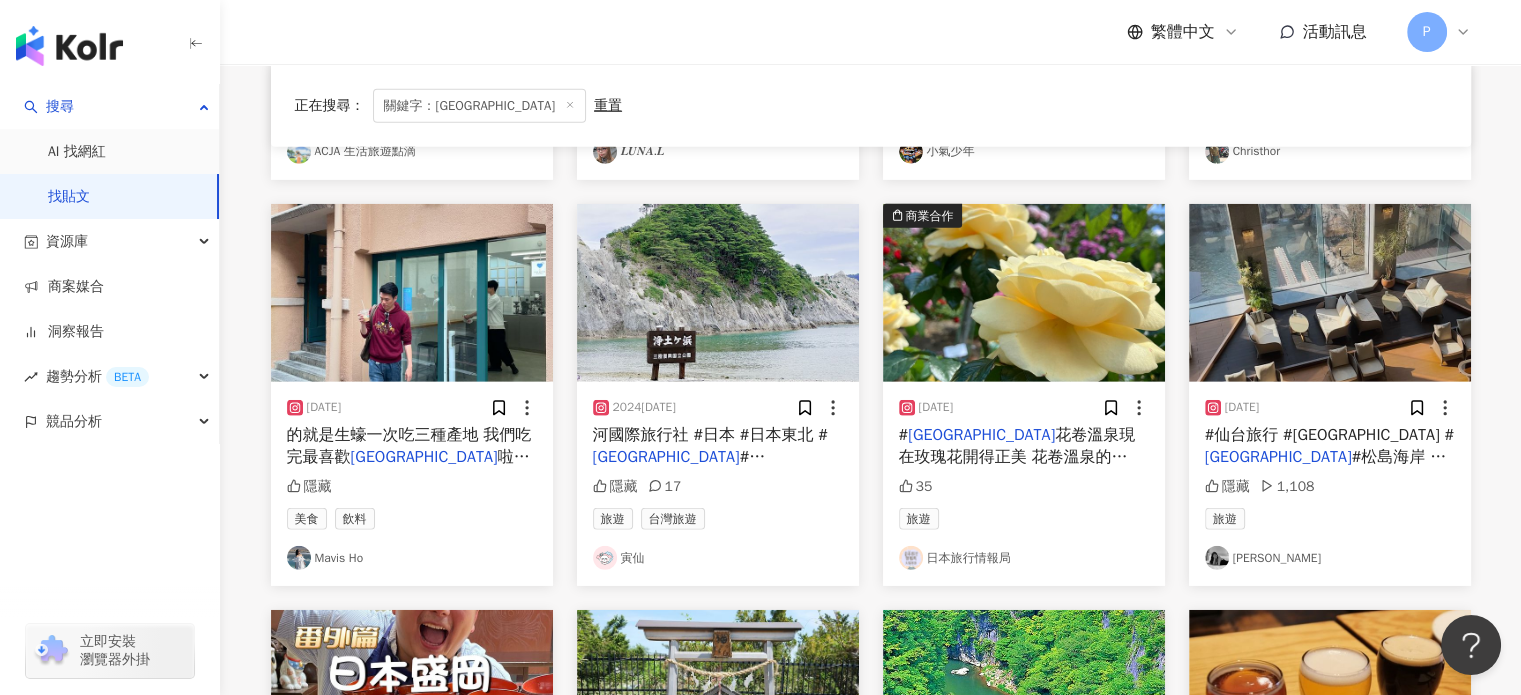 scroll, scrollTop: 6129, scrollLeft: 0, axis: vertical 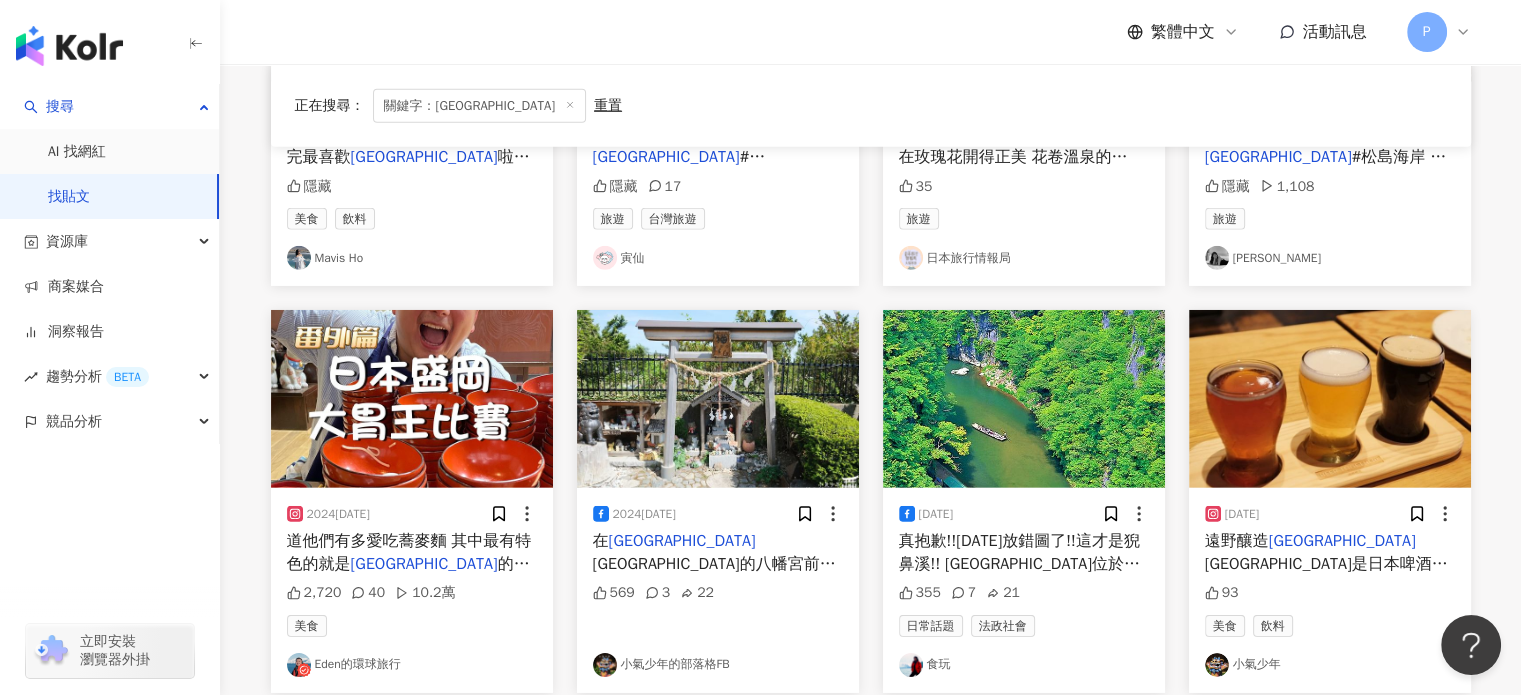 click on "的碗子蕎麥麵！
一碗一口的麵量 服" at bounding box center [408, 575] 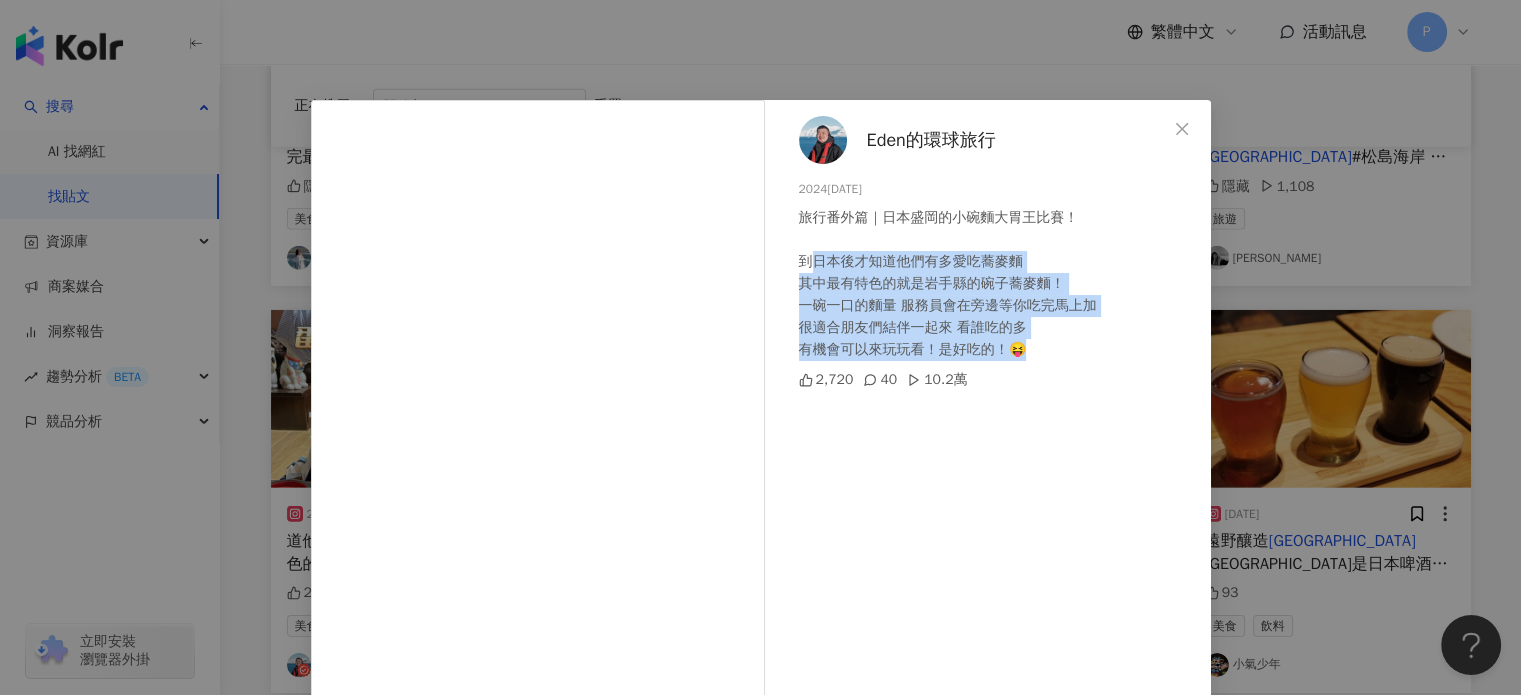 drag, startPoint x: 798, startPoint y: 268, endPoint x: 1038, endPoint y: 347, distance: 252.66777 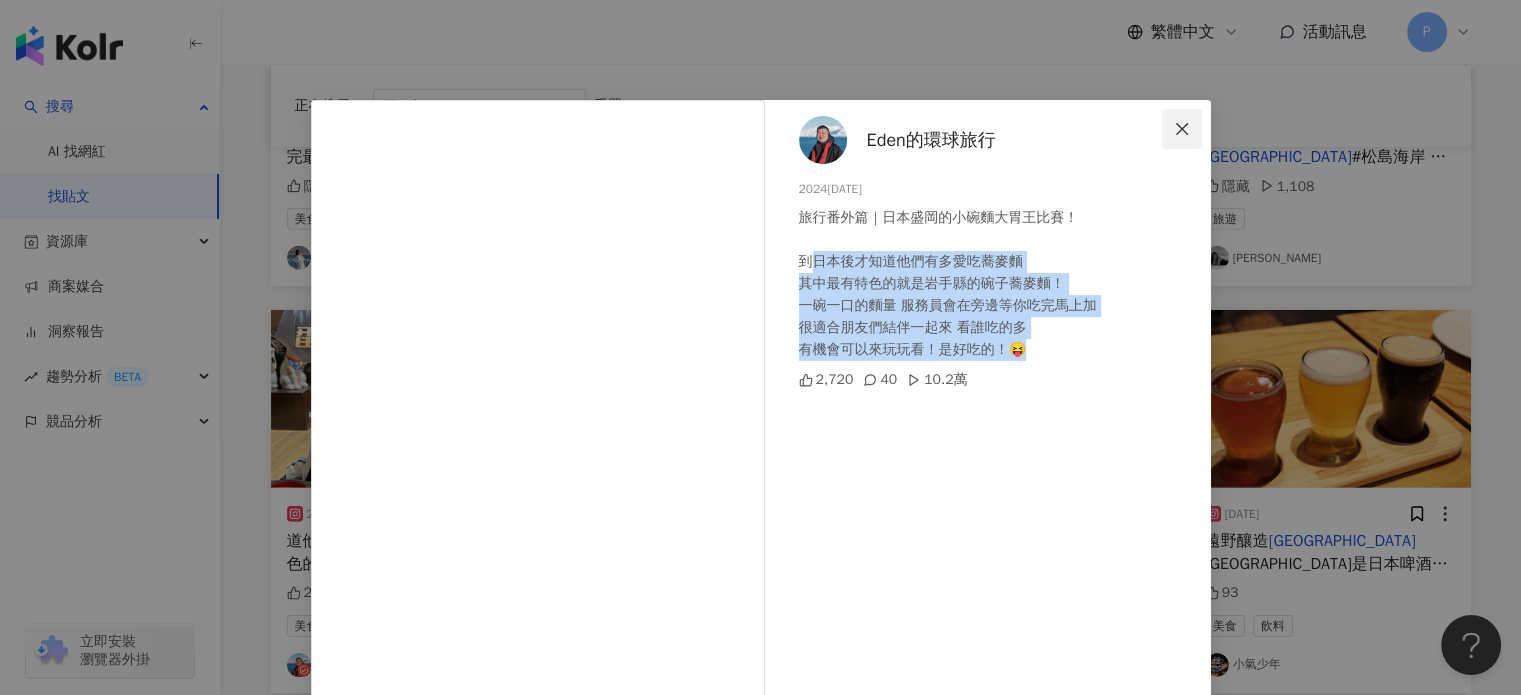 click at bounding box center (1182, 129) 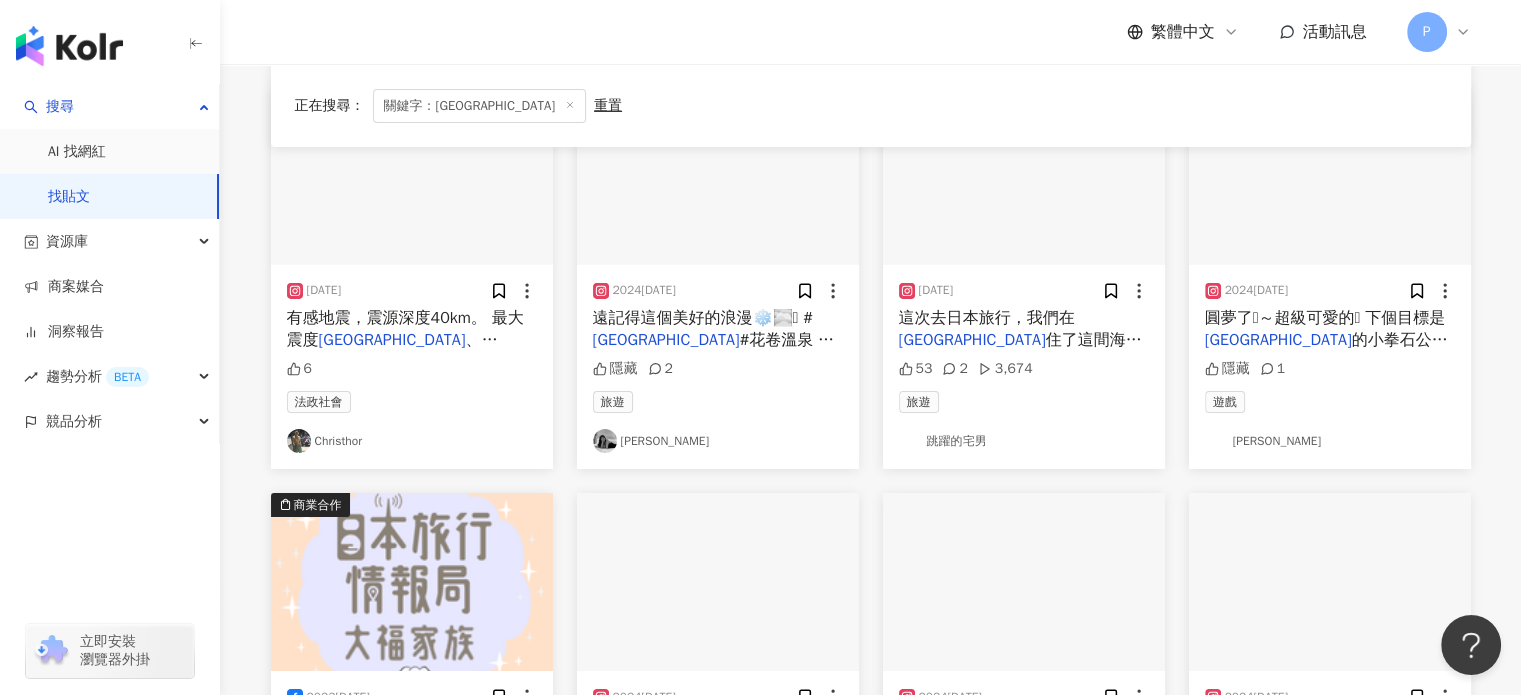 scroll, scrollTop: 7029, scrollLeft: 0, axis: vertical 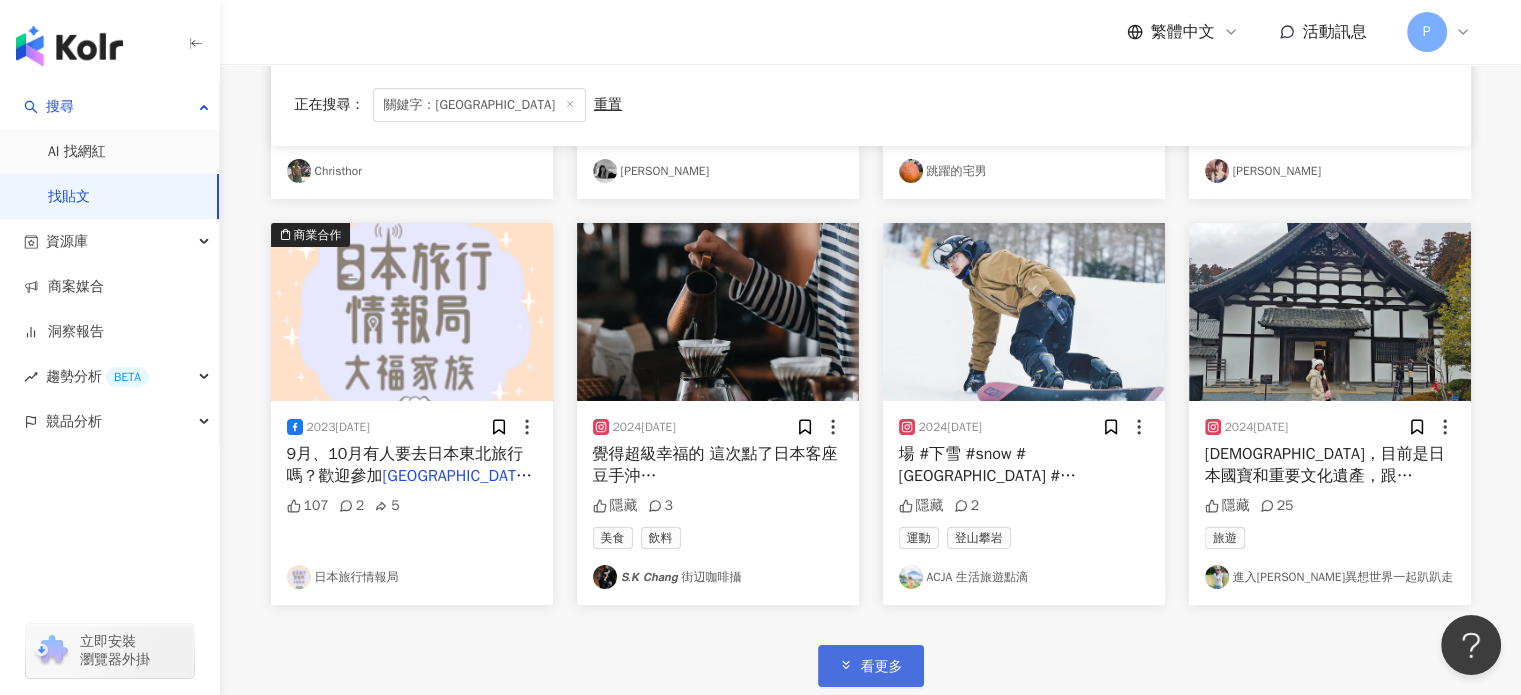 click on "看更多" at bounding box center [871, 665] 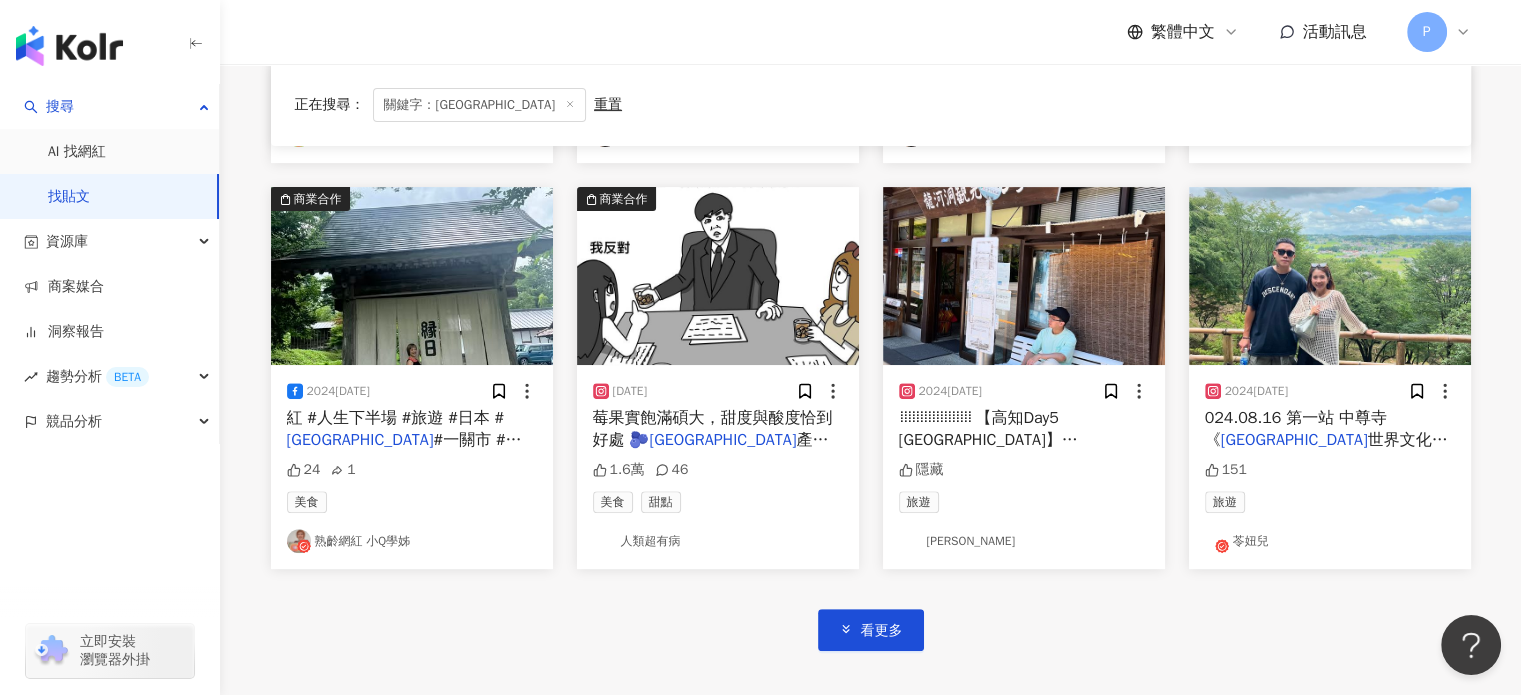 scroll, scrollTop: 8329, scrollLeft: 0, axis: vertical 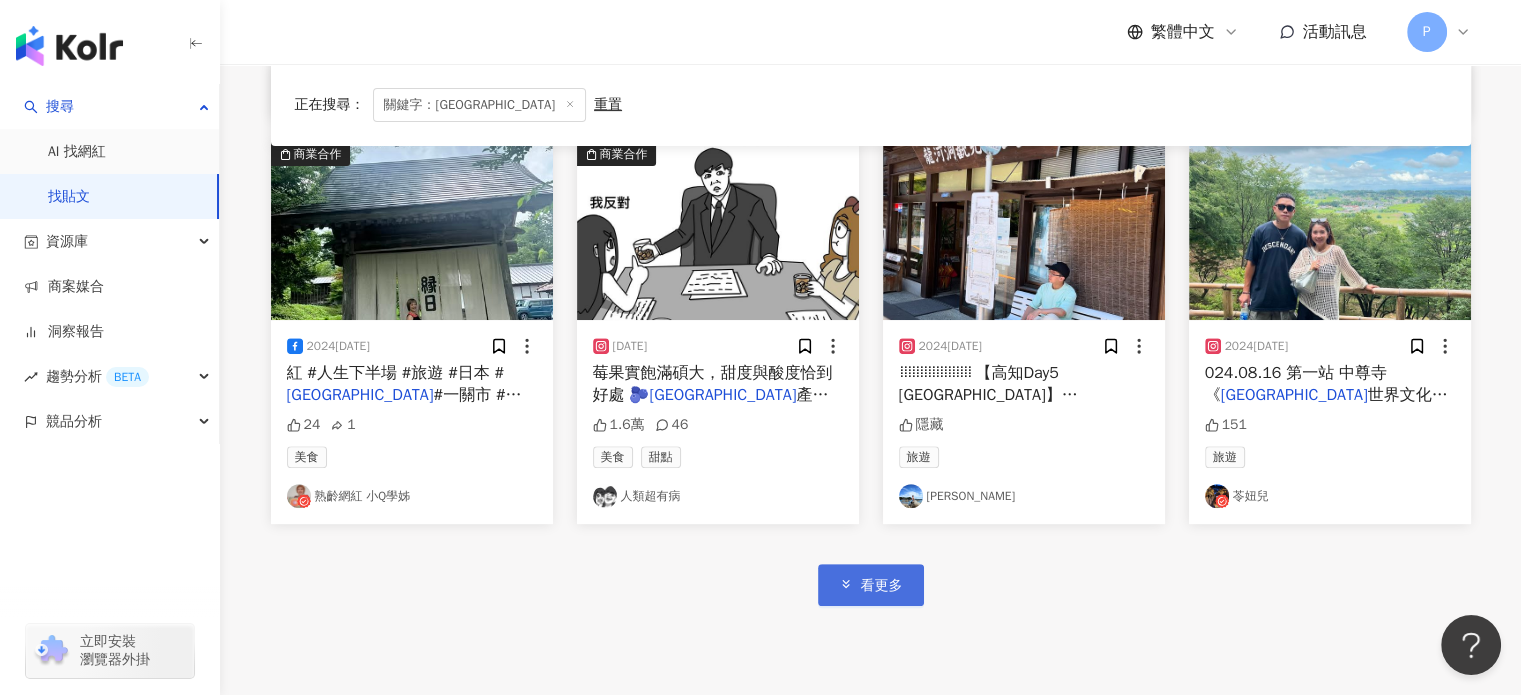 click on "看更多" at bounding box center (871, 584) 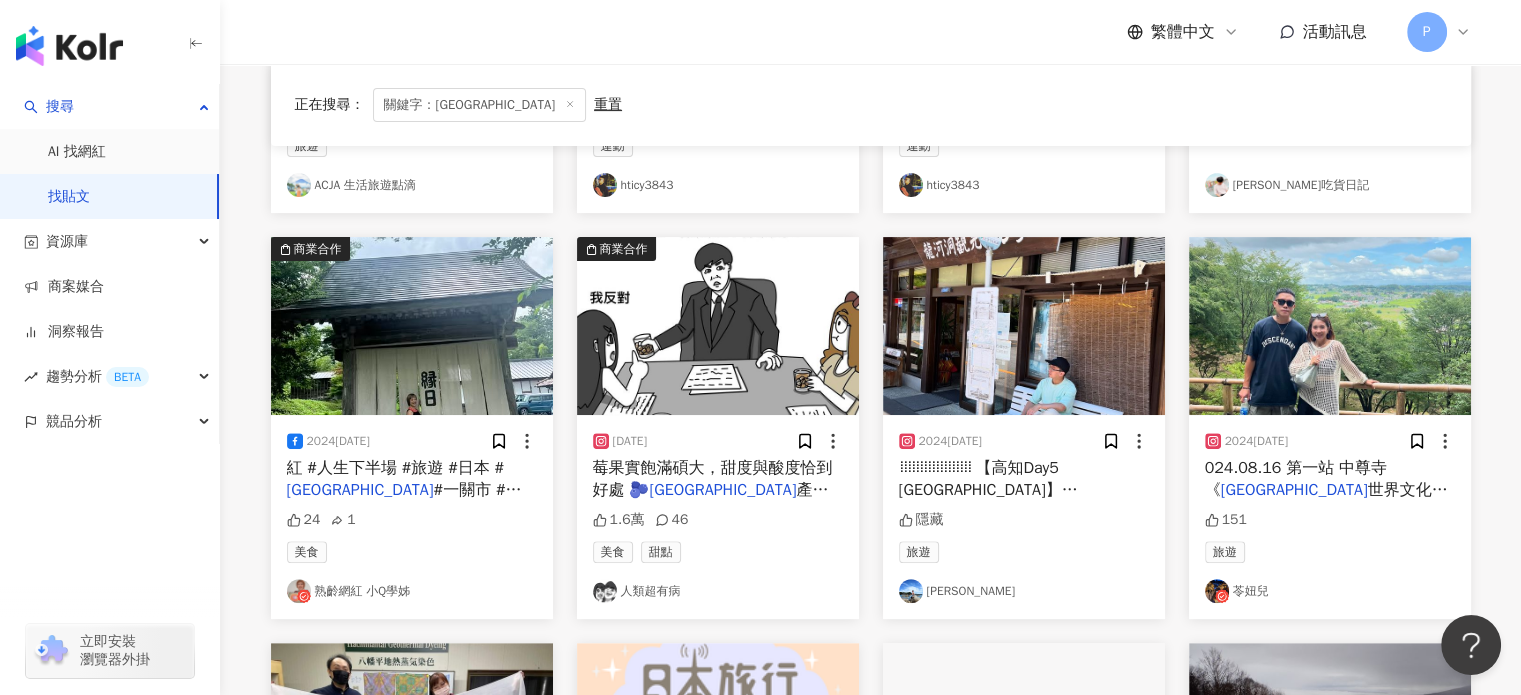 scroll, scrollTop: 8229, scrollLeft: 0, axis: vertical 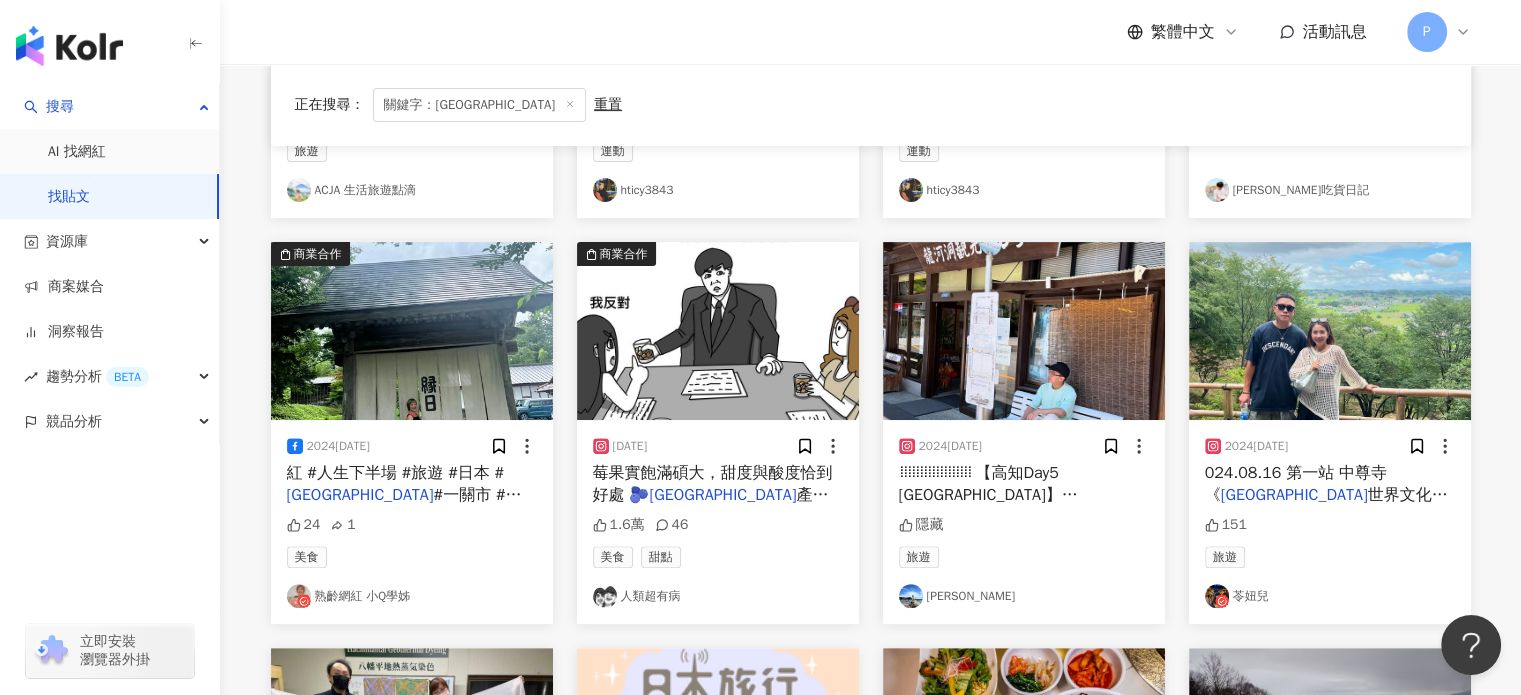 click on "莓果實飽滿碩大，甜度與酸度恰到好處
🫐" at bounding box center (713, 484) 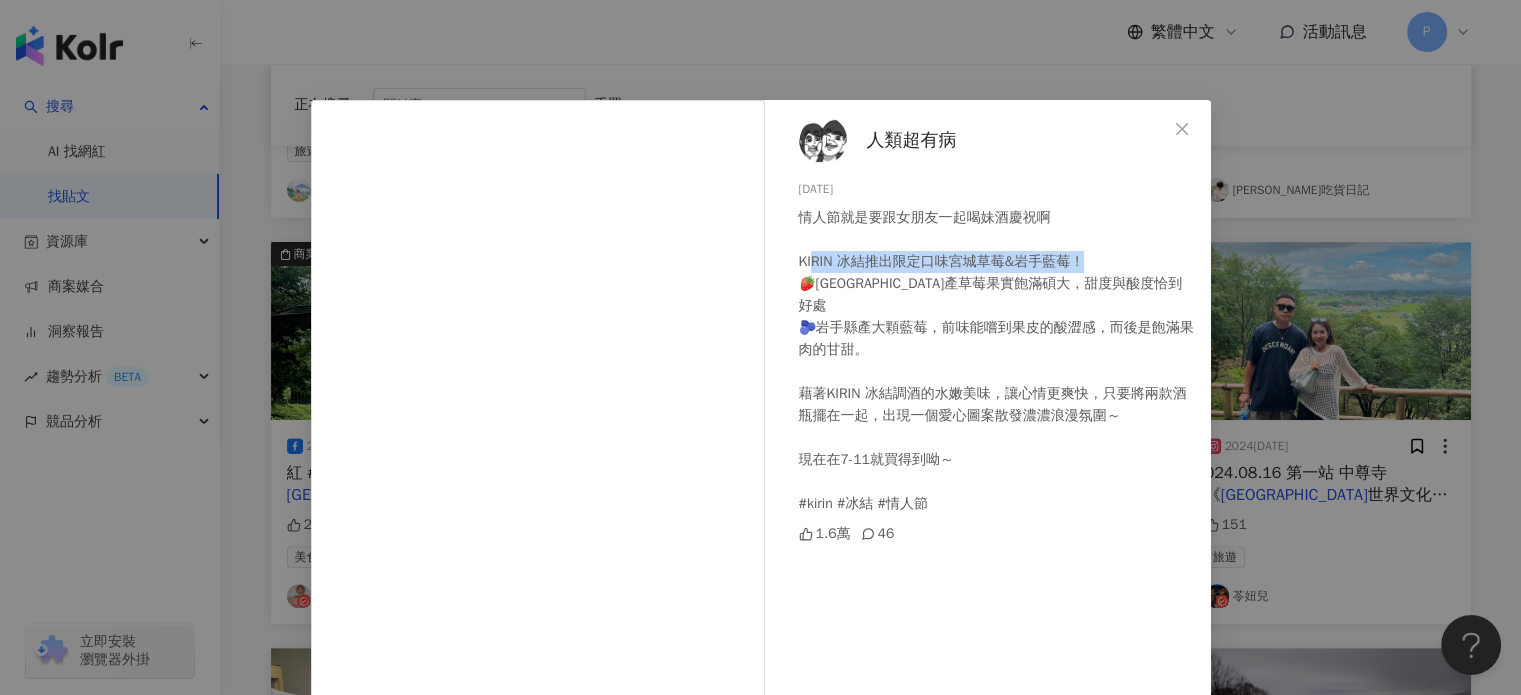 drag, startPoint x: 806, startPoint y: 265, endPoint x: 1099, endPoint y: 263, distance: 293.00684 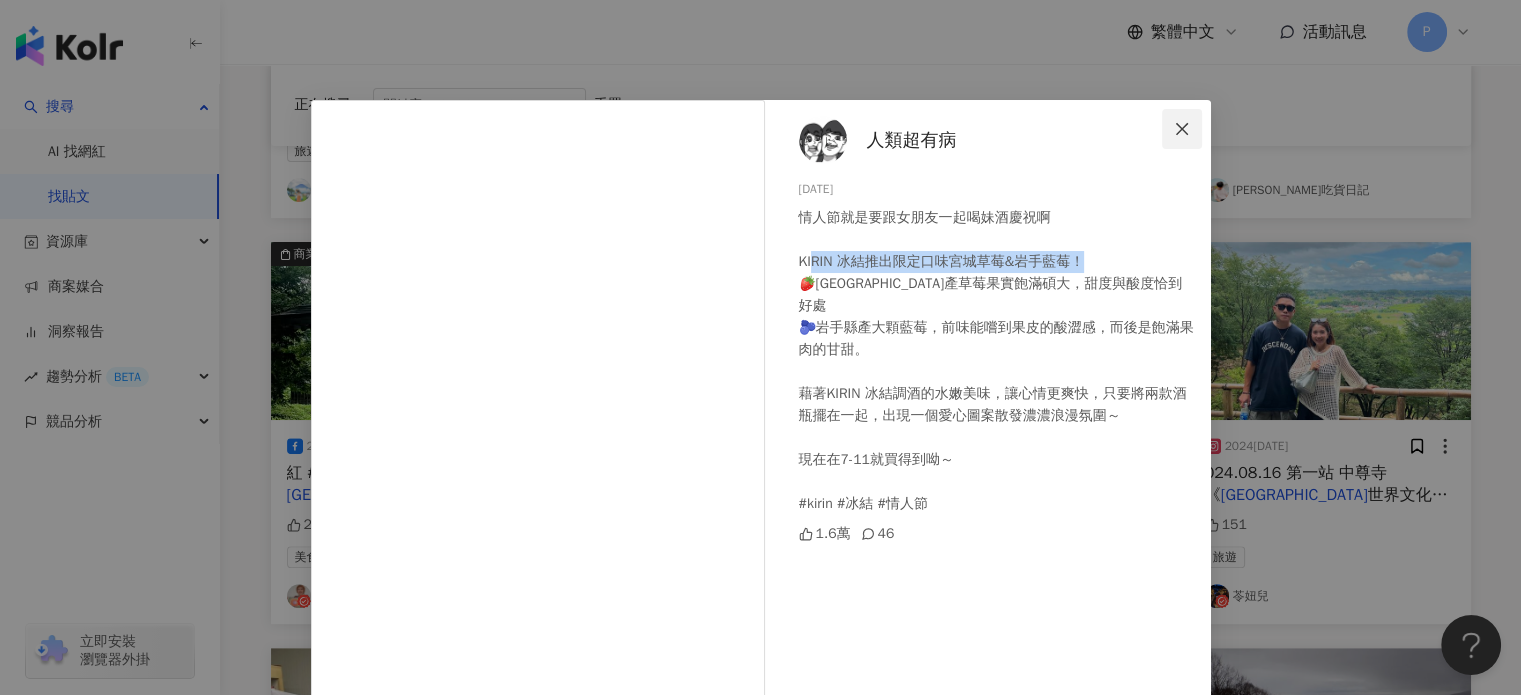 click at bounding box center (1182, 129) 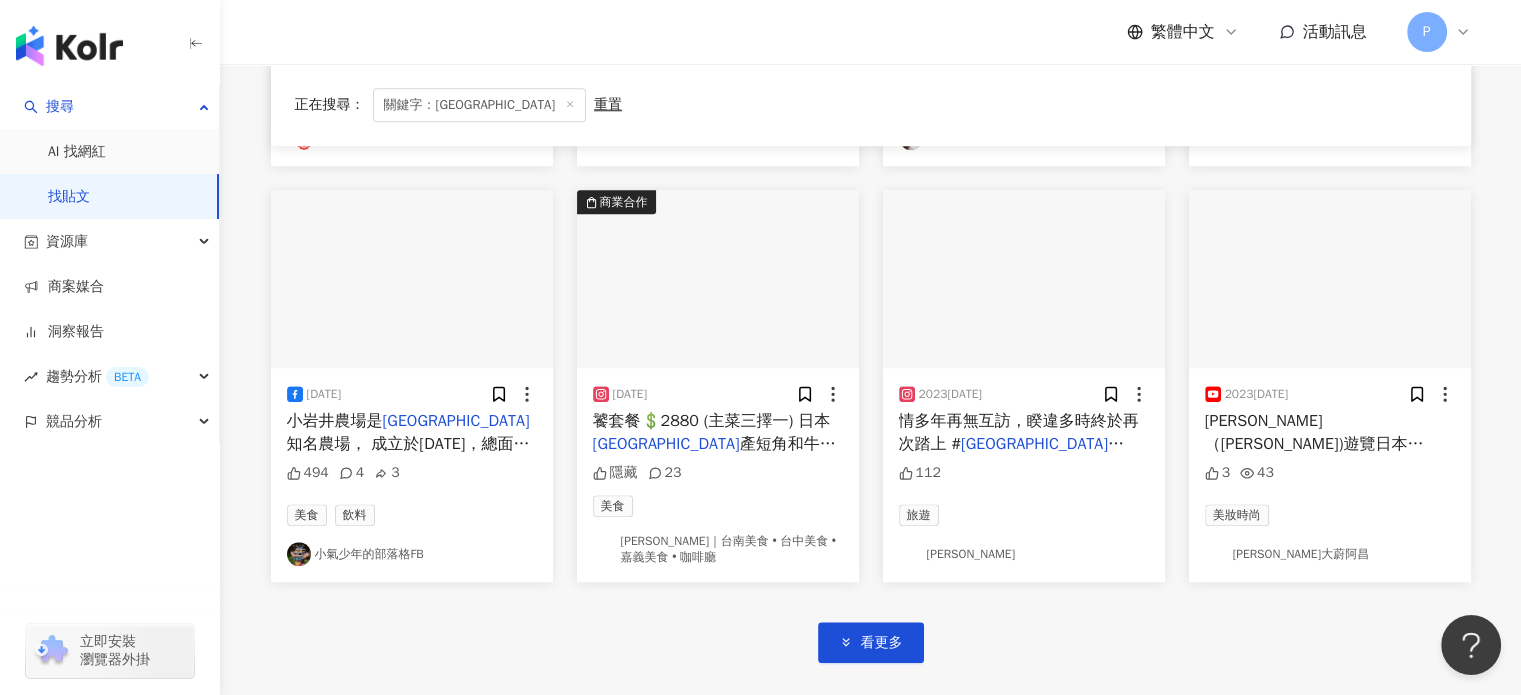 scroll, scrollTop: 9729, scrollLeft: 0, axis: vertical 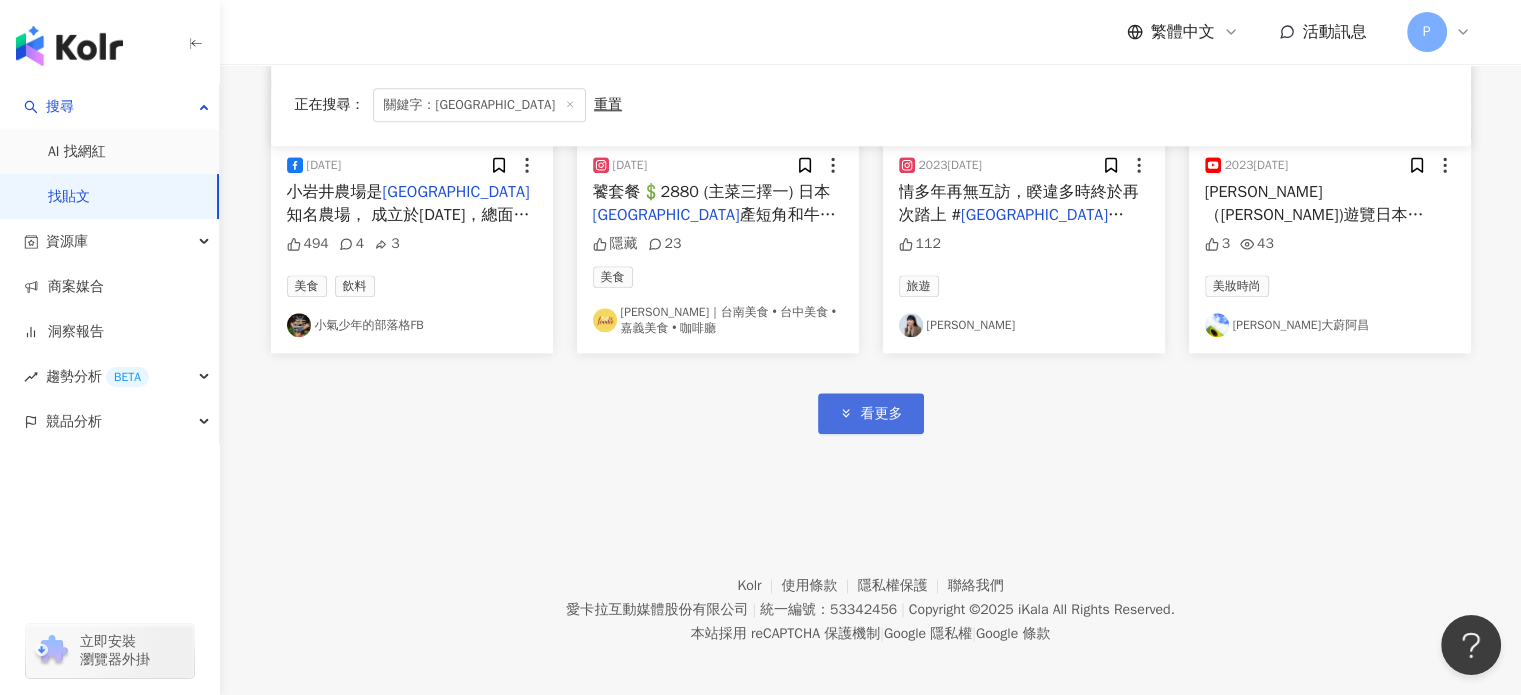 click on "看更多" at bounding box center [871, 413] 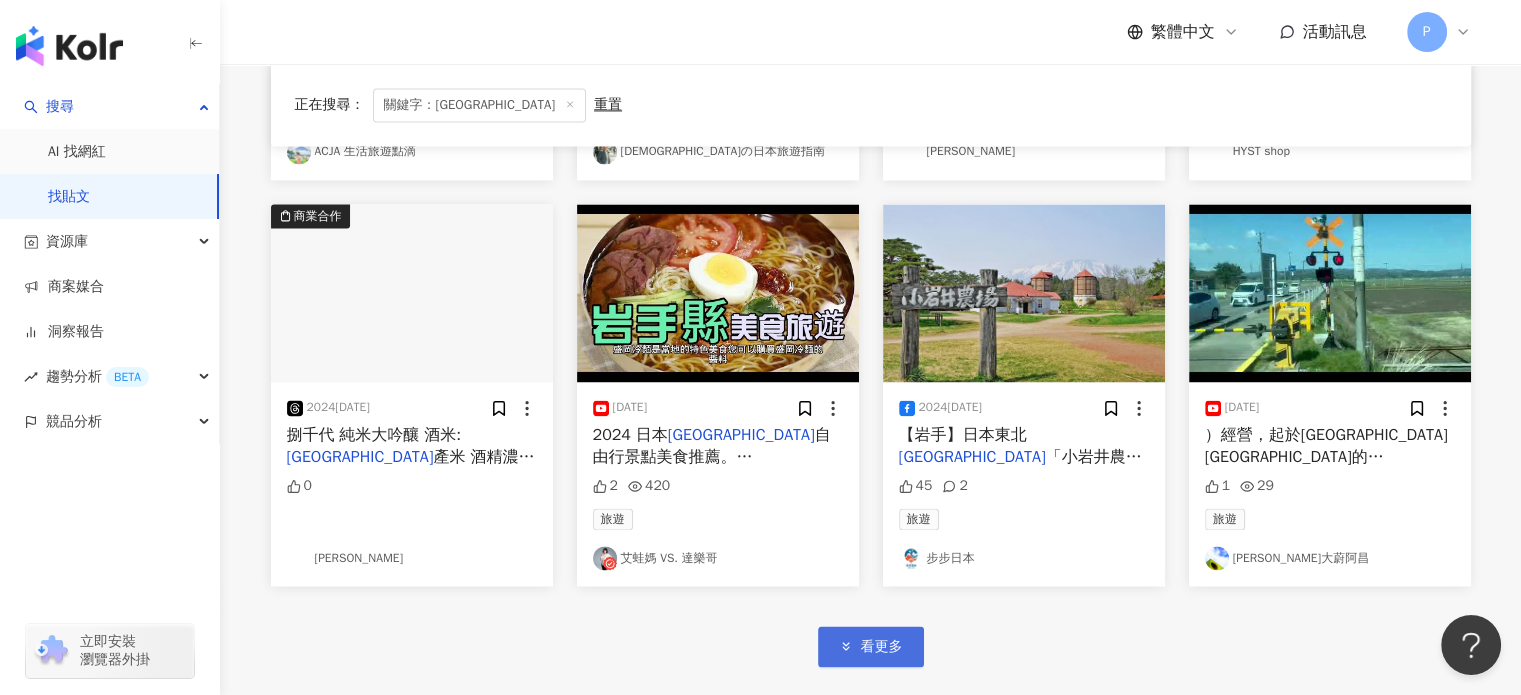 scroll, scrollTop: 10729, scrollLeft: 0, axis: vertical 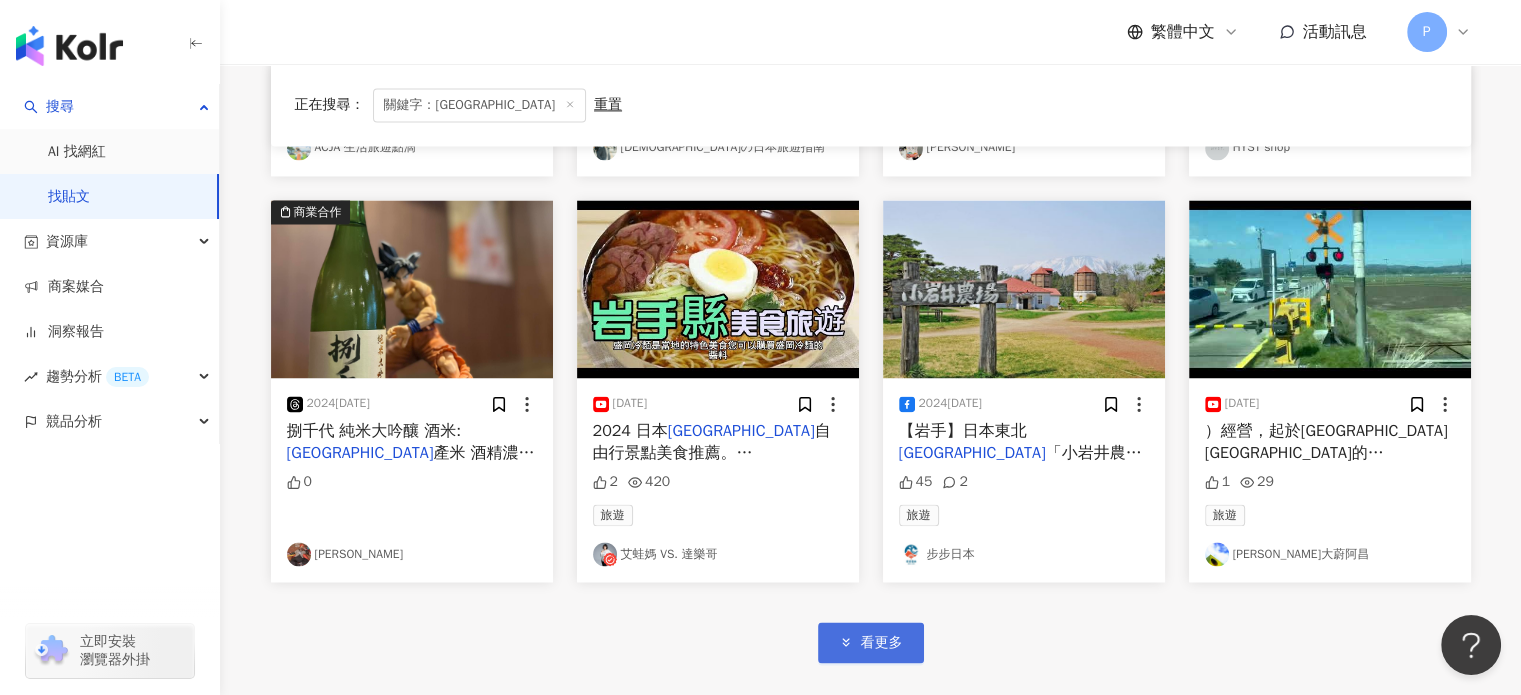 click on "看更多" at bounding box center (882, 643) 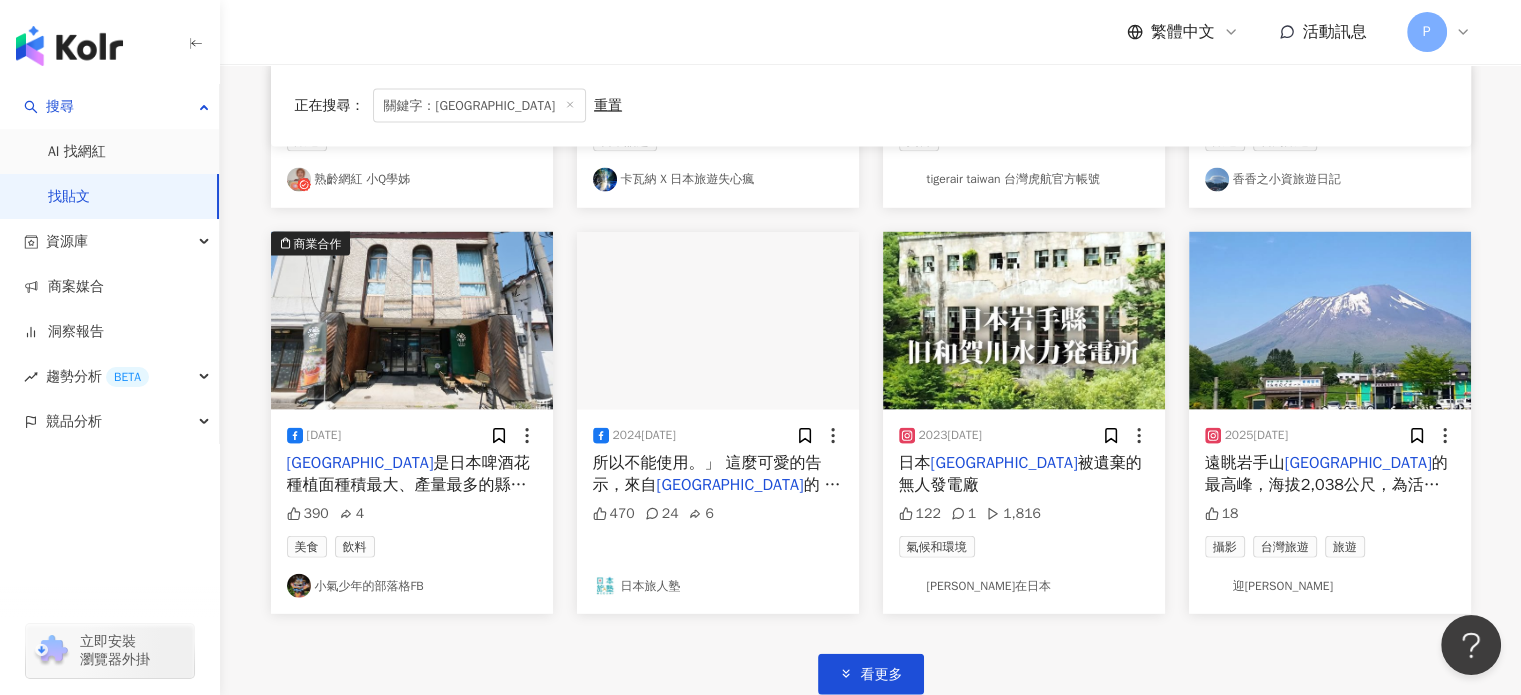 scroll, scrollTop: 11929, scrollLeft: 0, axis: vertical 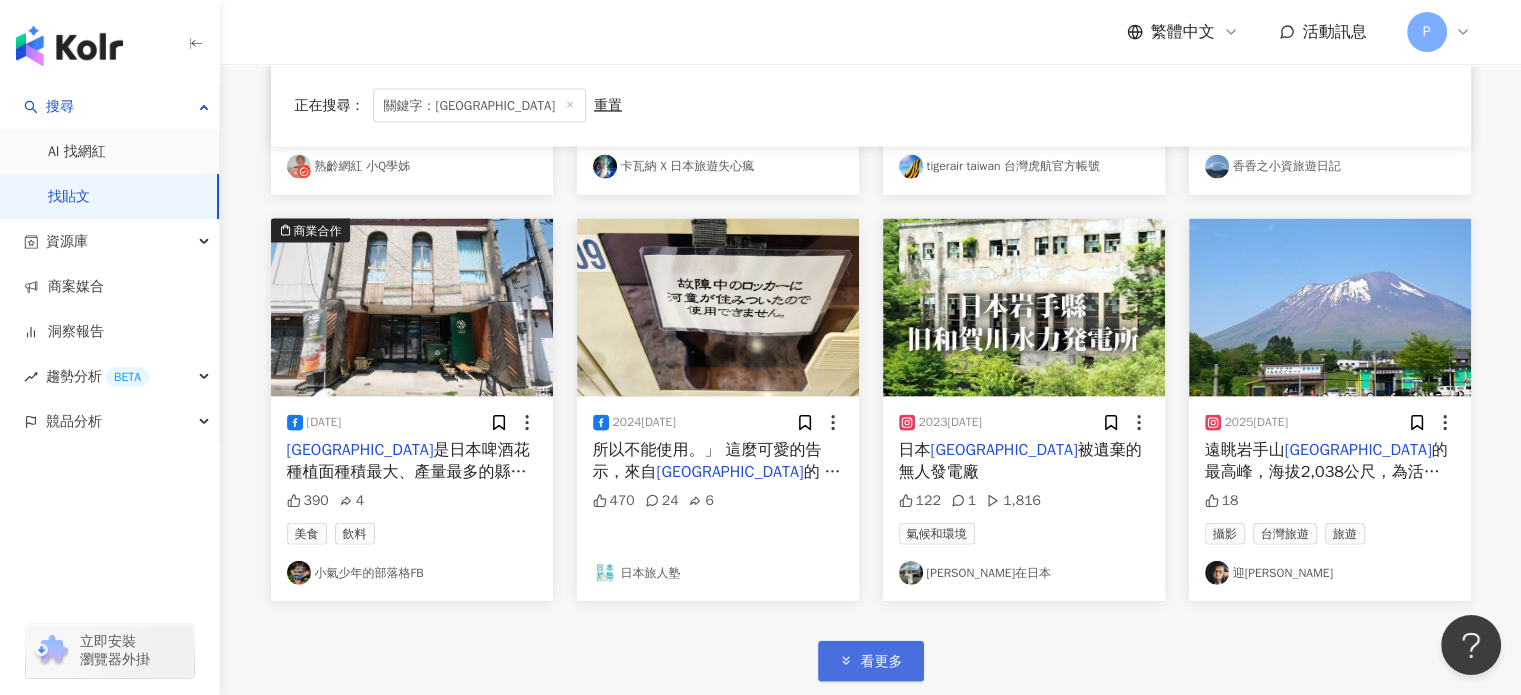 click on "看更多" at bounding box center (882, 662) 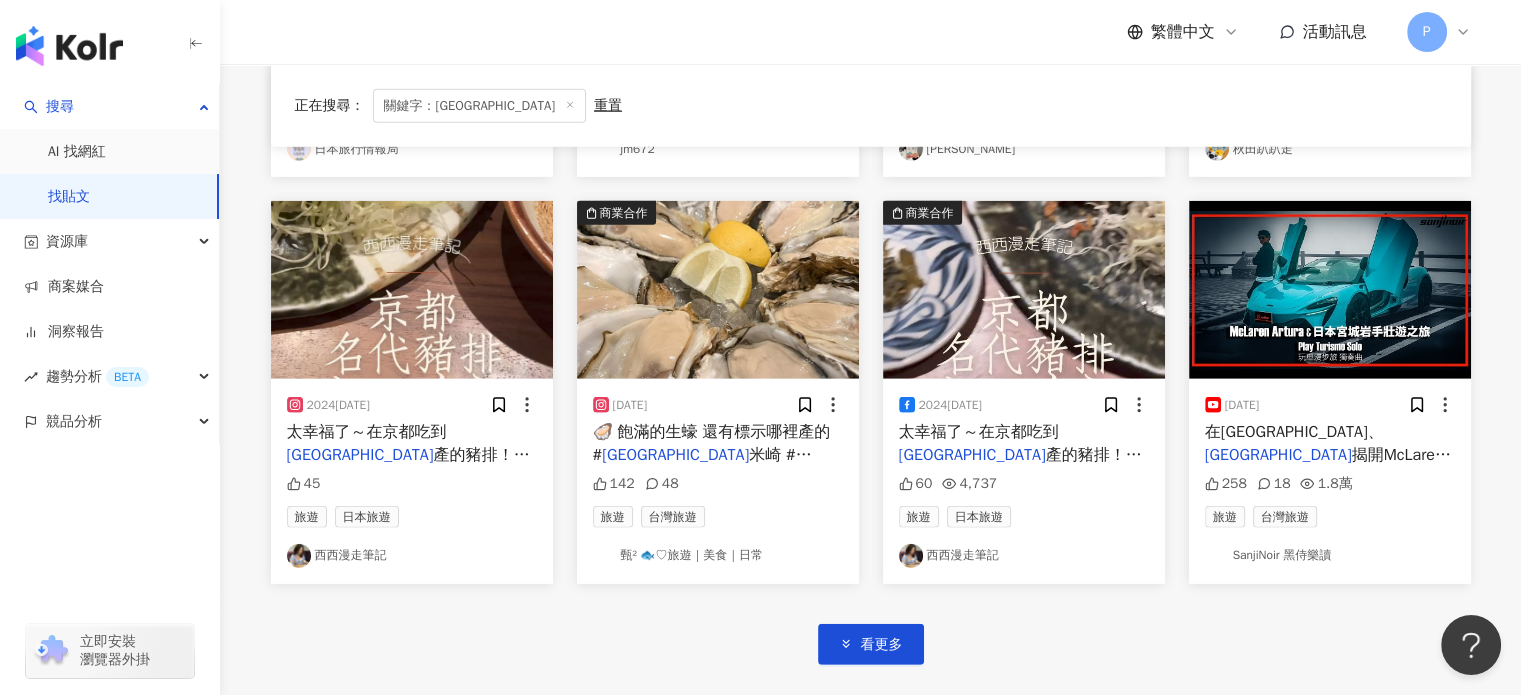scroll, scrollTop: 13129, scrollLeft: 0, axis: vertical 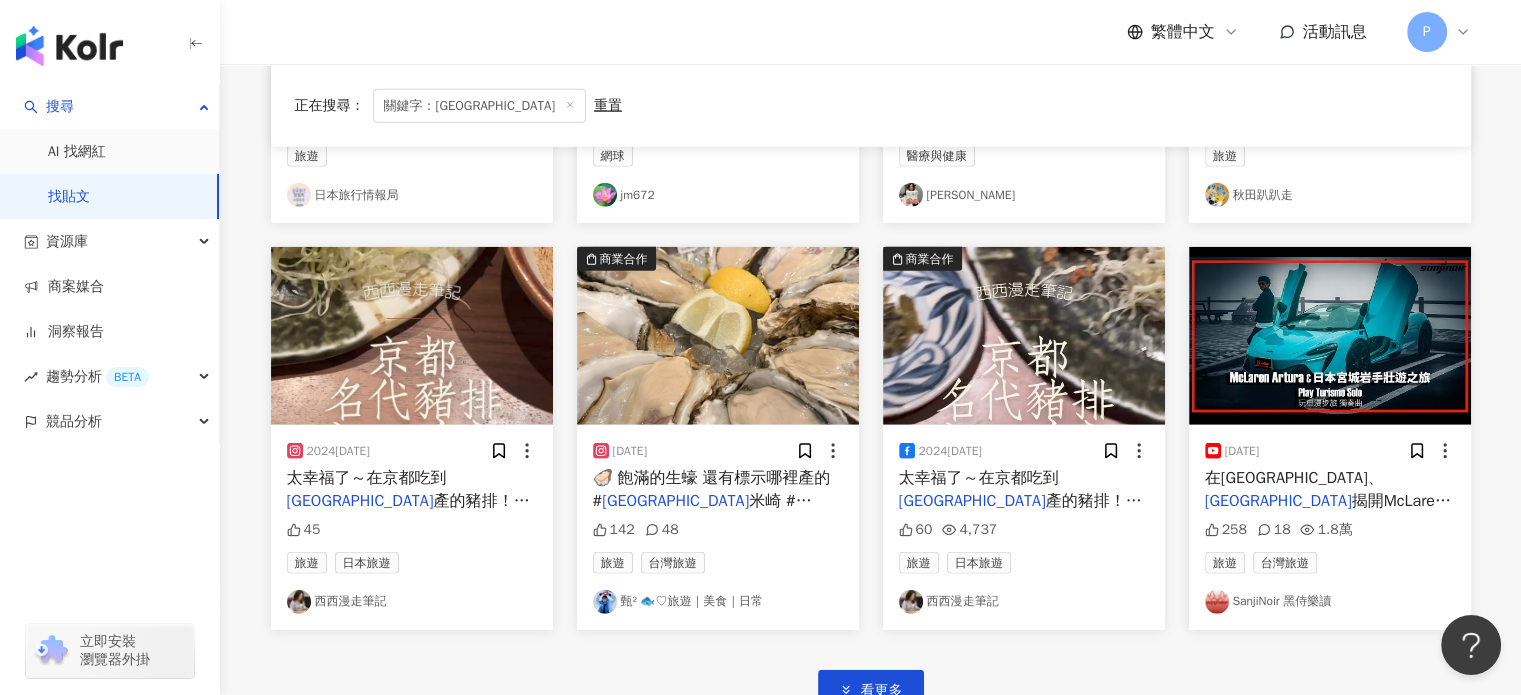 click on "太幸福了～在京都吃到" at bounding box center [979, 478] 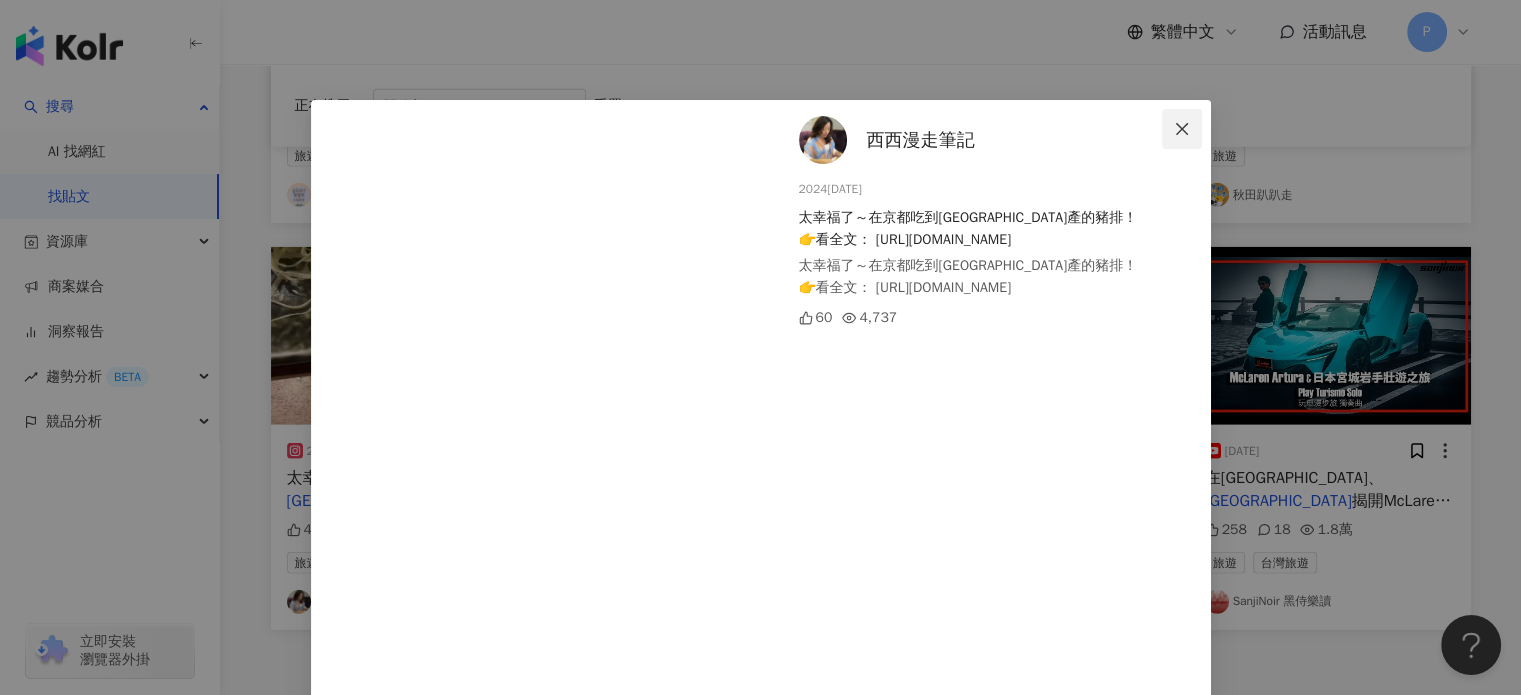 click at bounding box center (1182, 129) 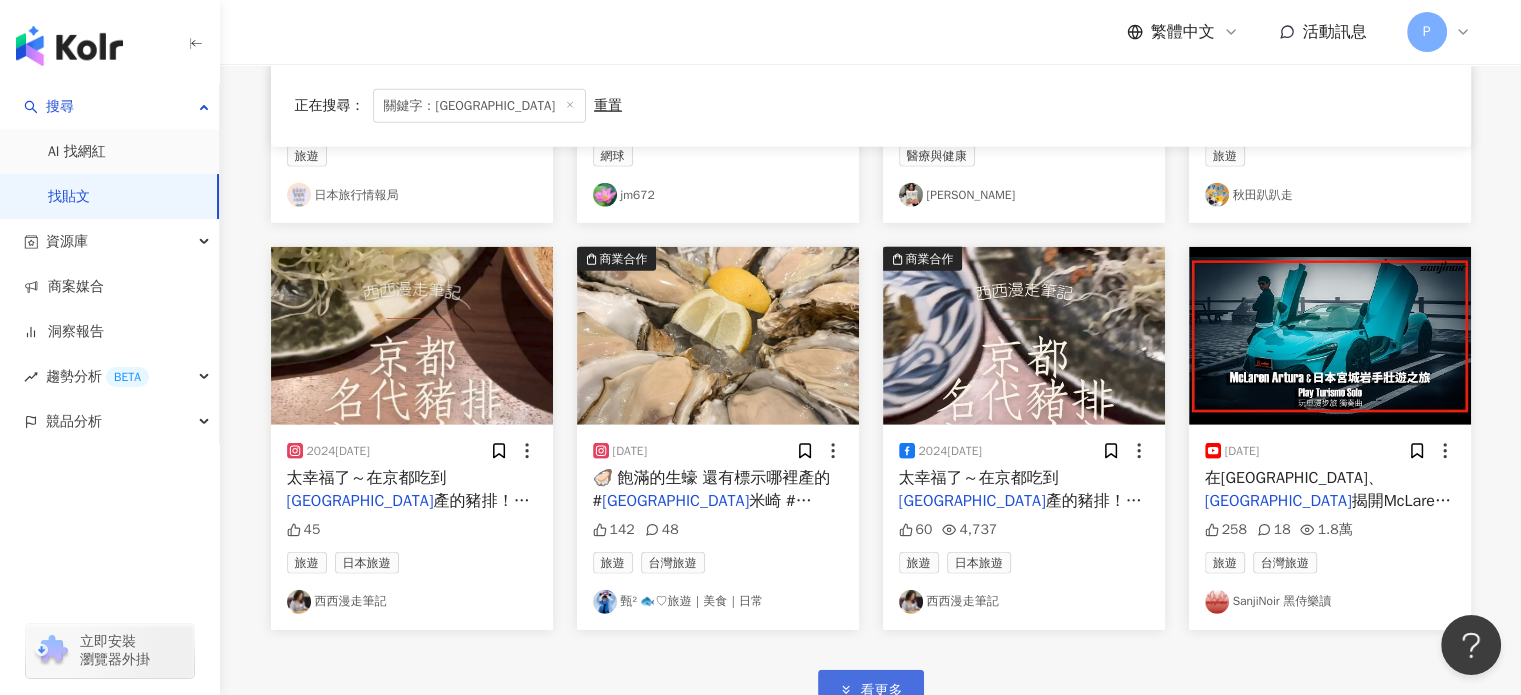 click on "看更多" at bounding box center [882, 691] 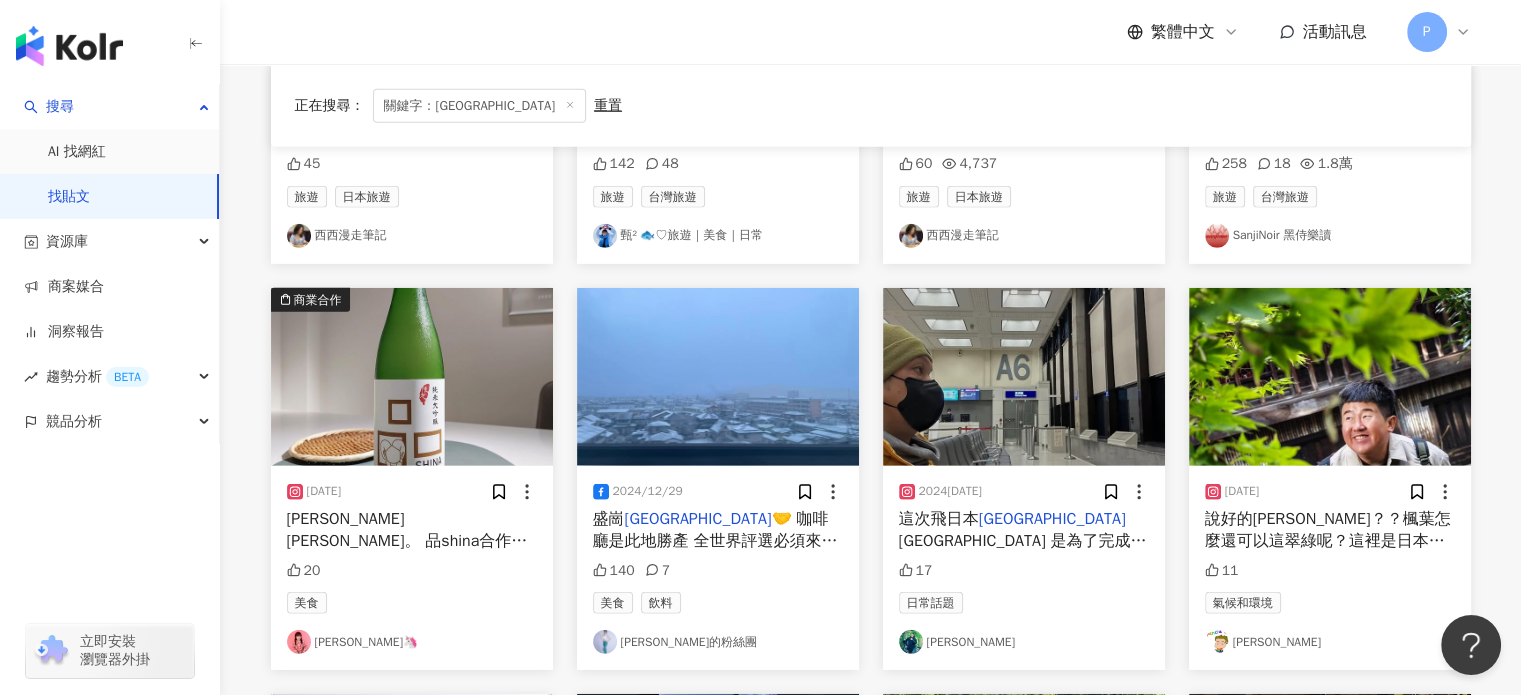 scroll, scrollTop: 13529, scrollLeft: 0, axis: vertical 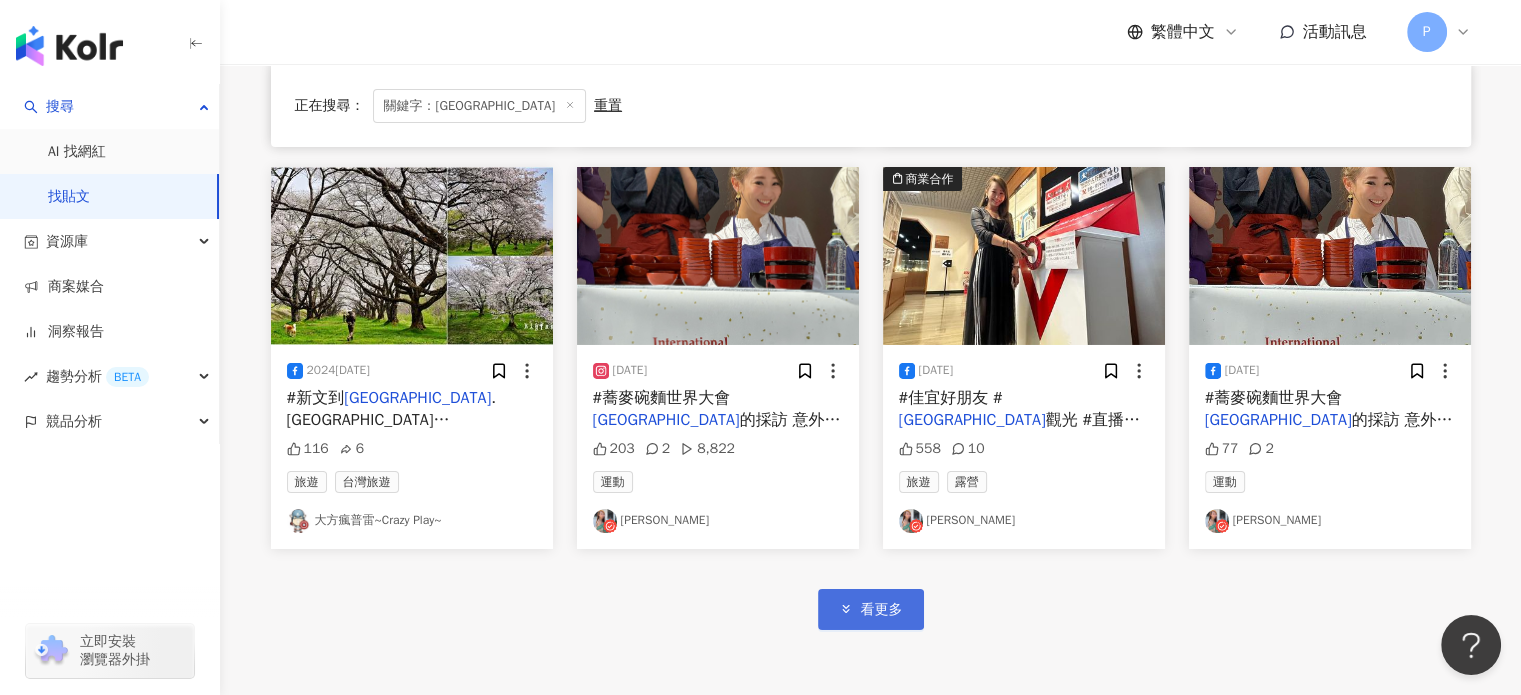 click on "看更多" at bounding box center (882, 610) 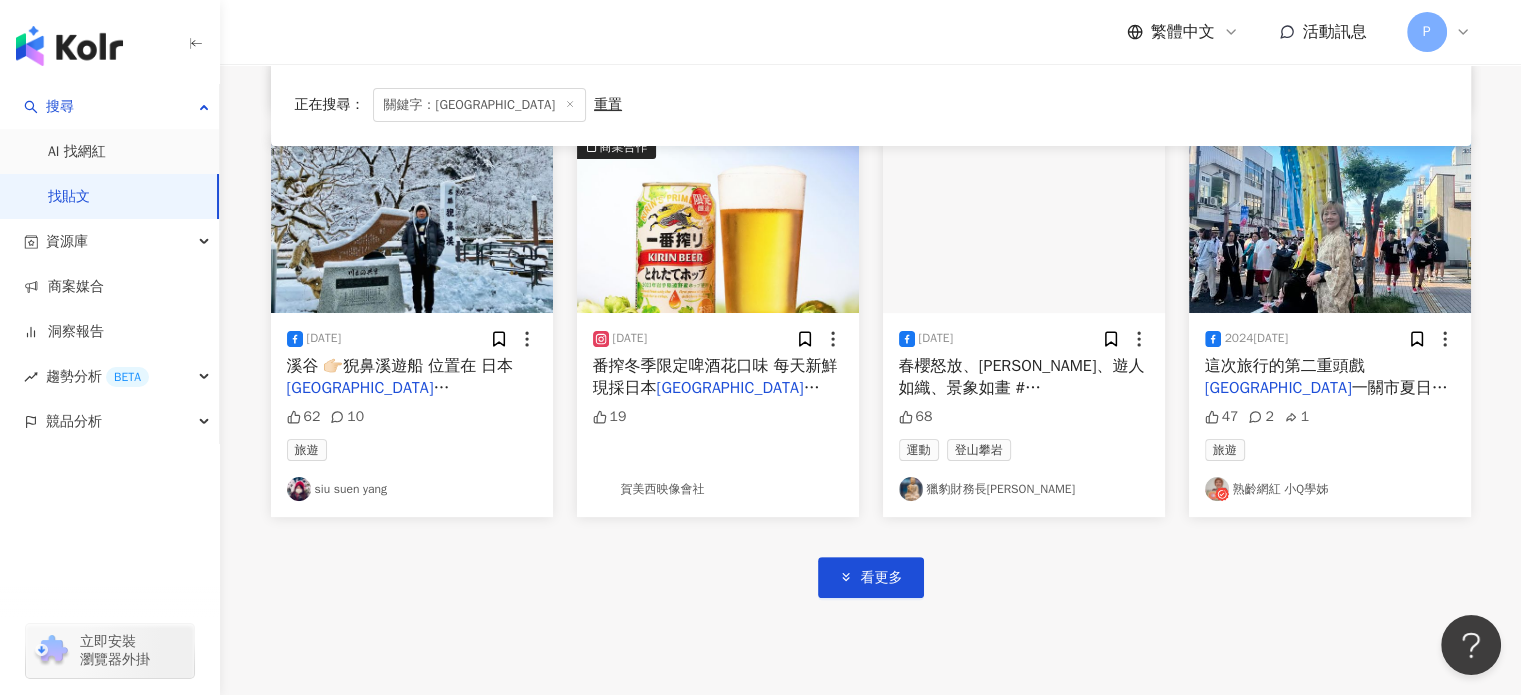 scroll, scrollTop: 15729, scrollLeft: 0, axis: vertical 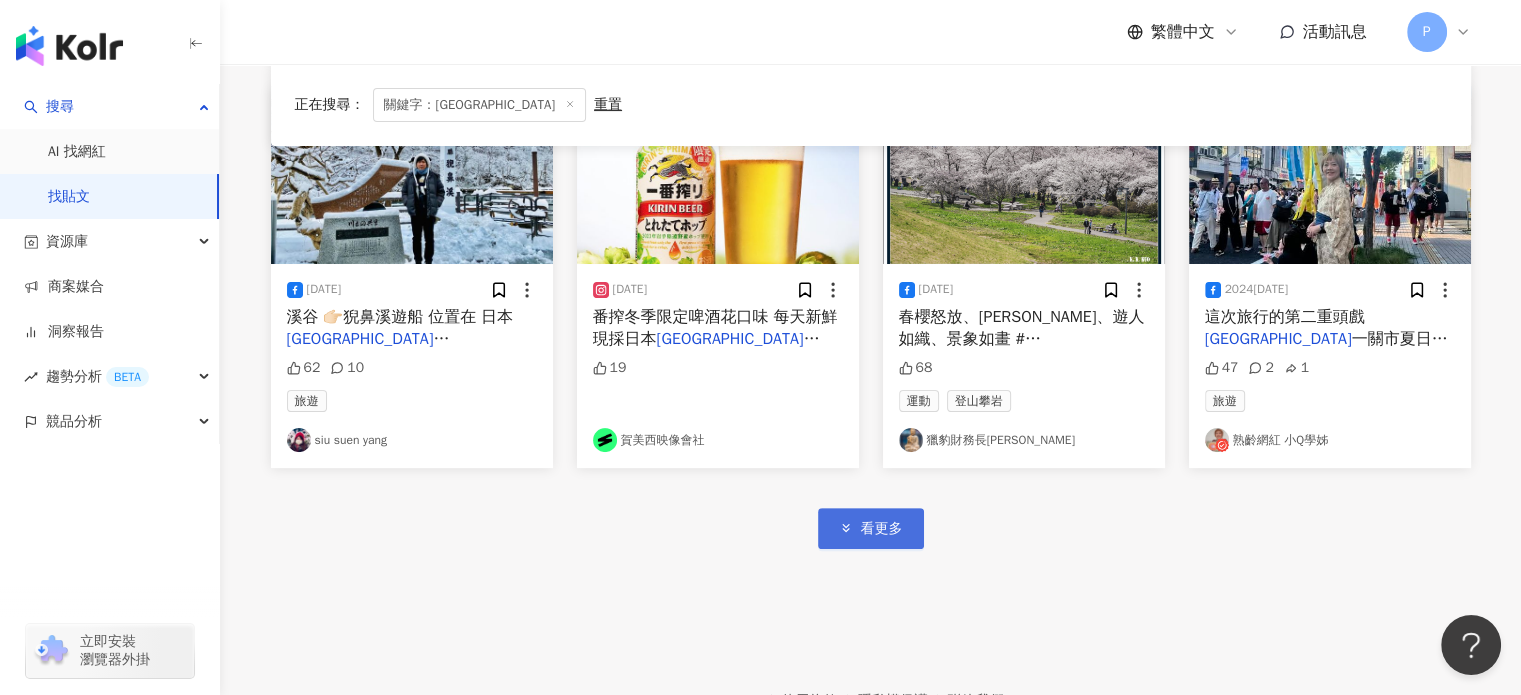 click on "看更多" at bounding box center (882, 529) 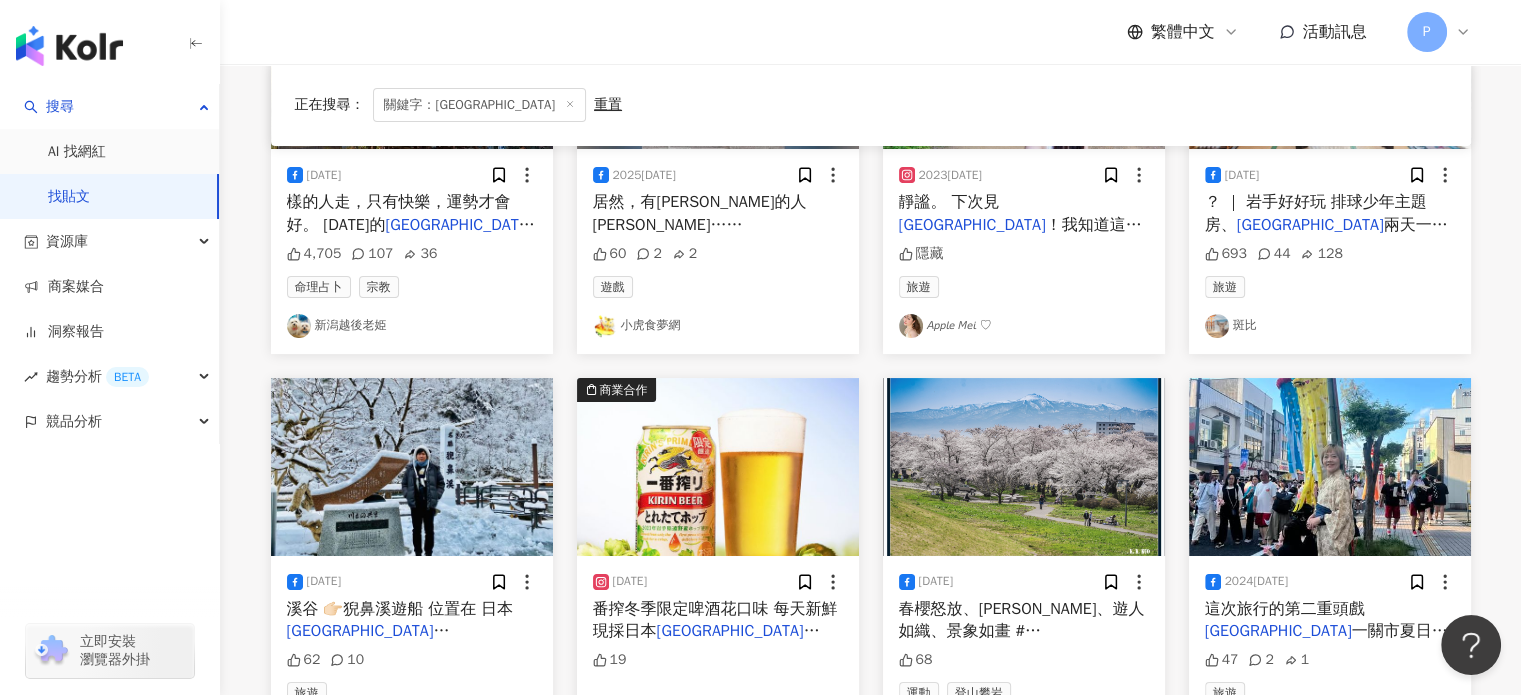 scroll, scrollTop: 15429, scrollLeft: 0, axis: vertical 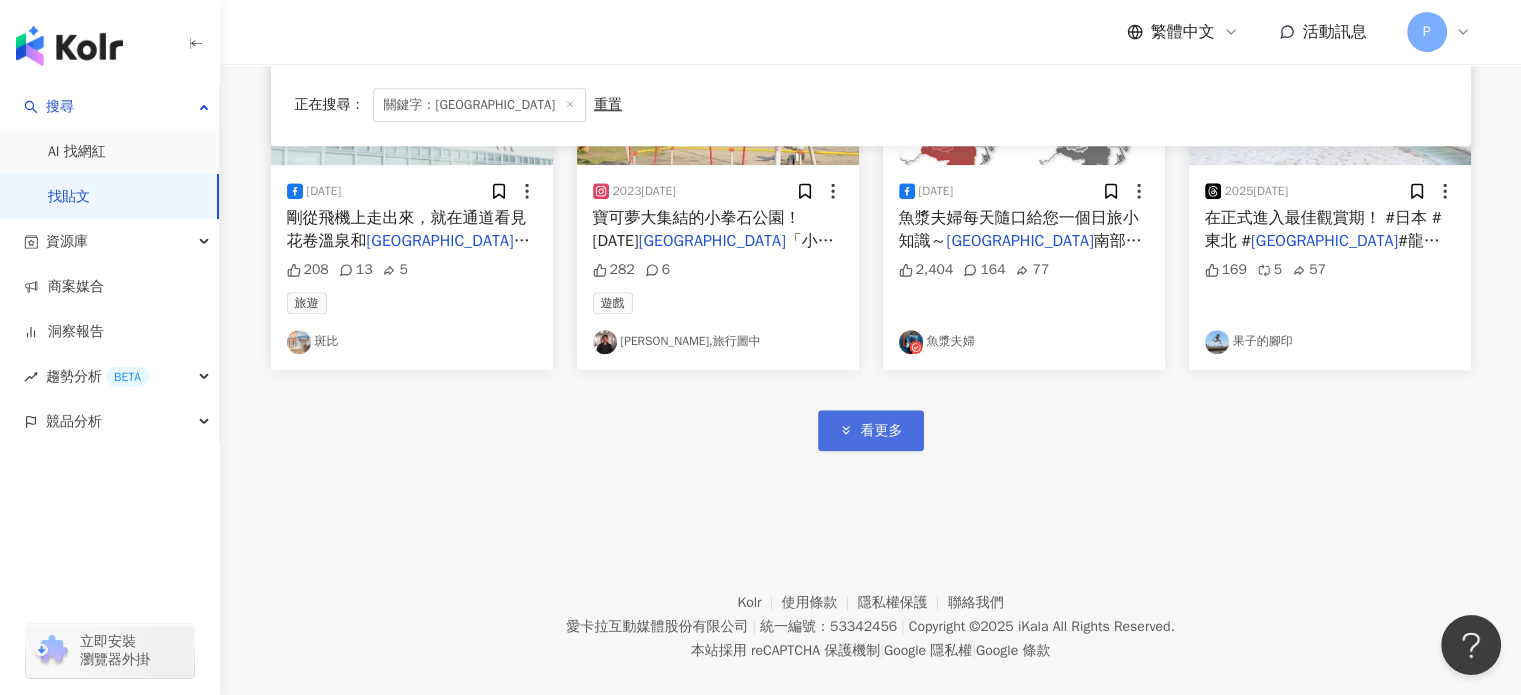 click on "看更多" at bounding box center [882, 431] 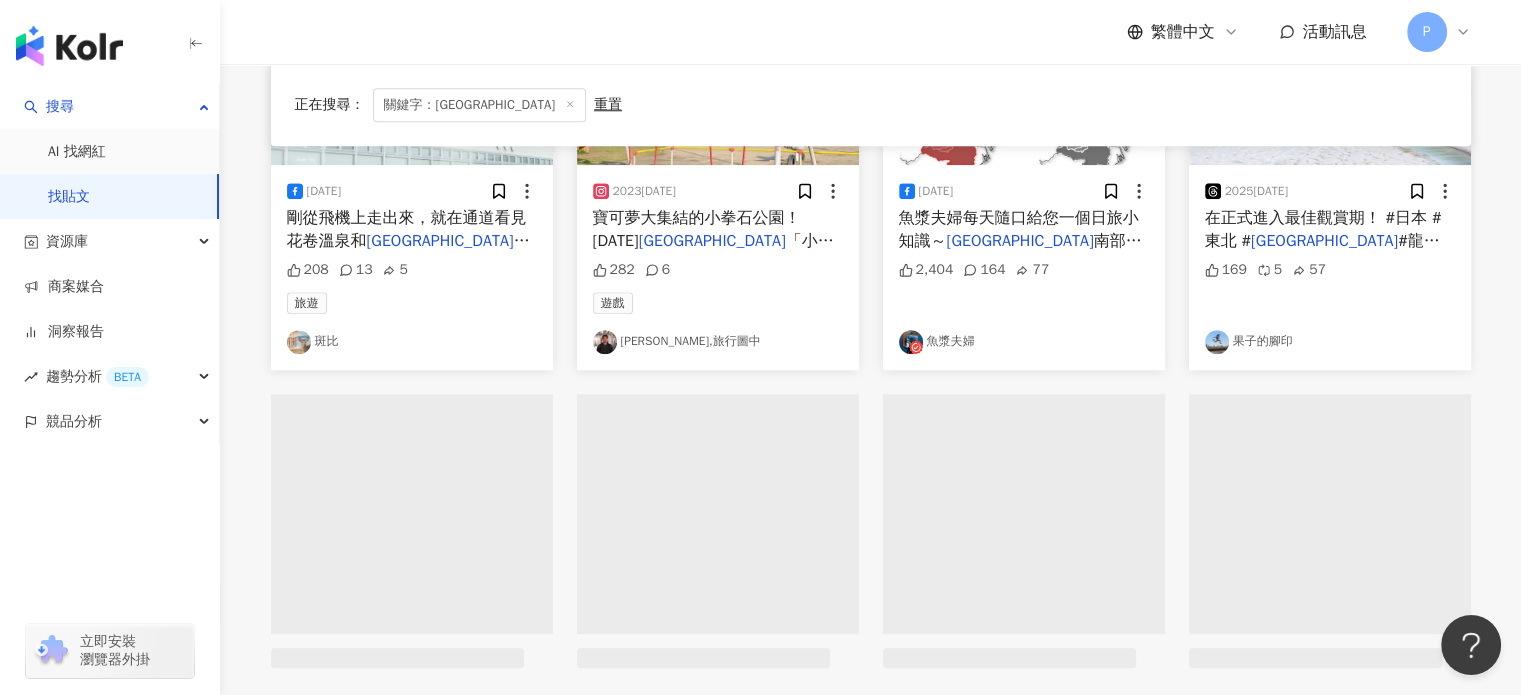 click on "南部的地區跟跟" at bounding box center (1020, 252) 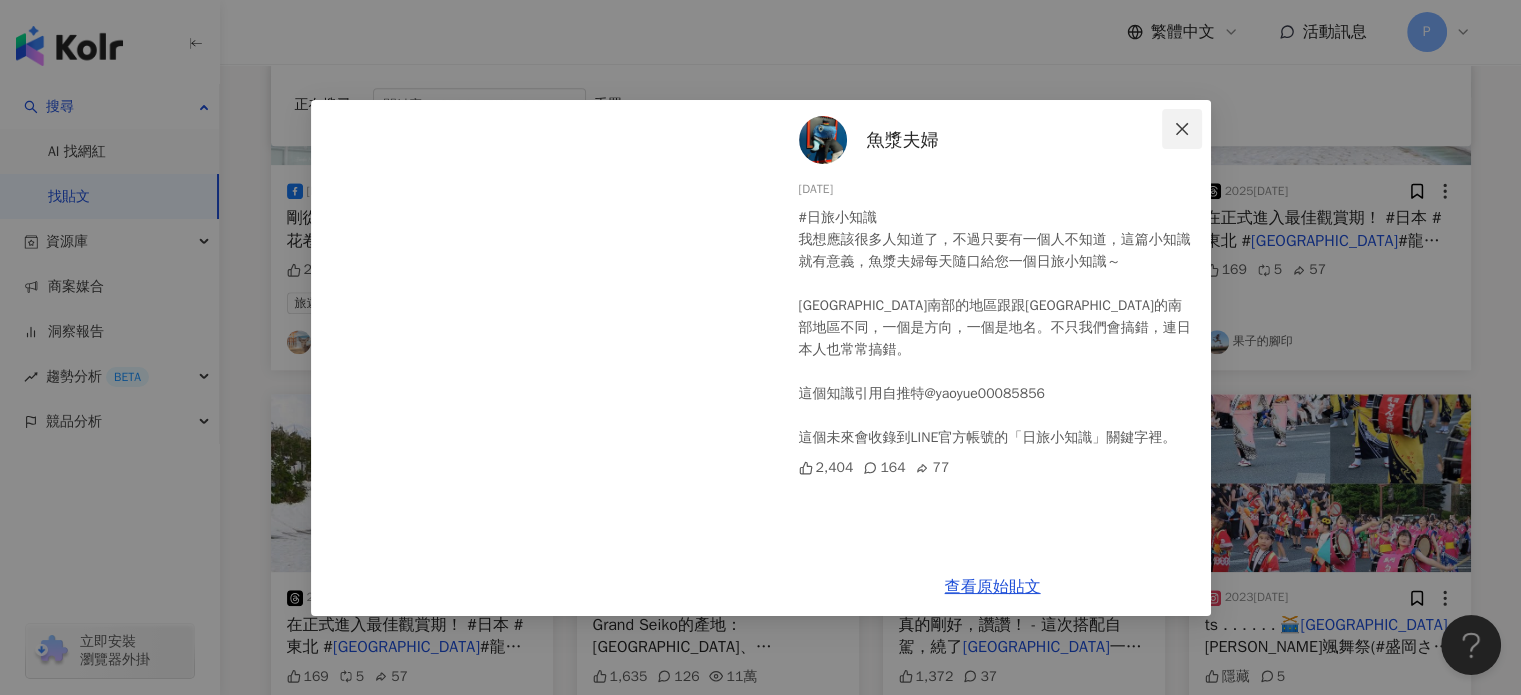 click 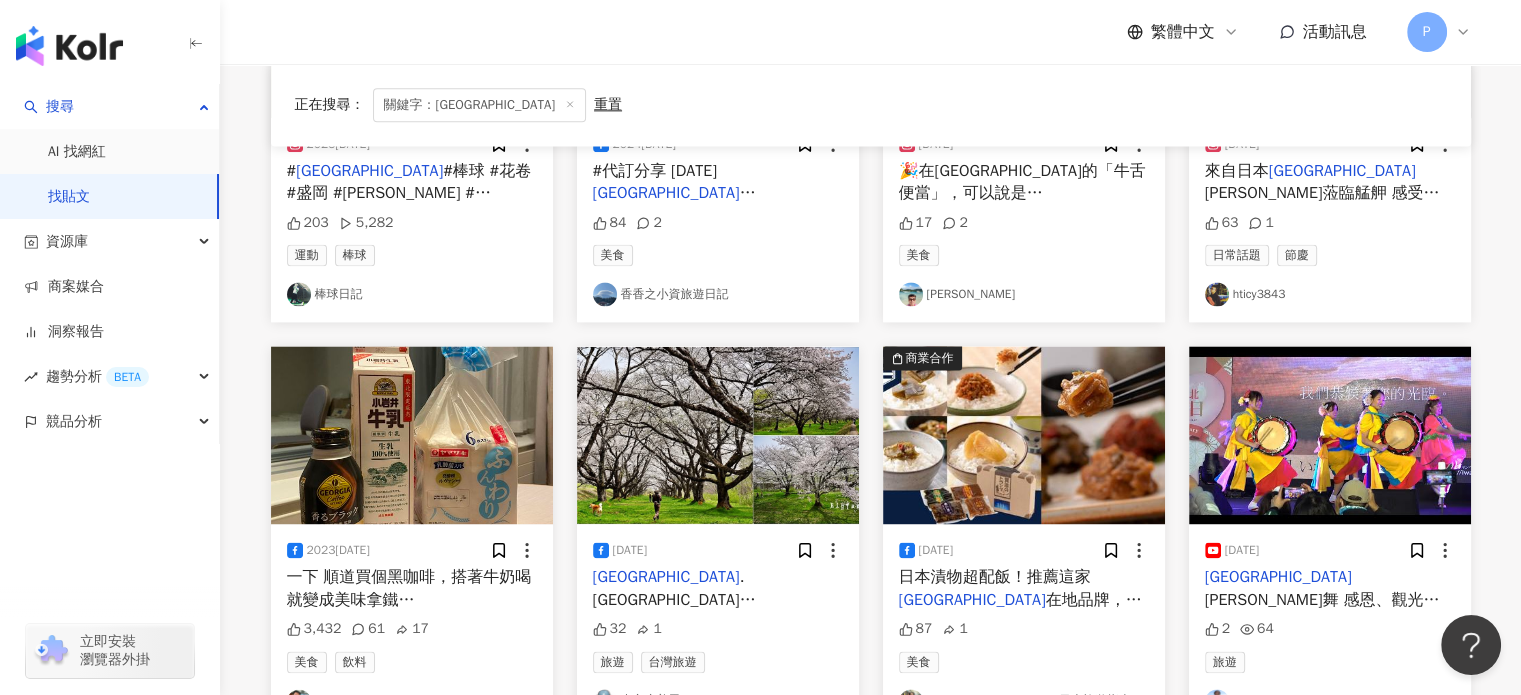 scroll, scrollTop: 18056, scrollLeft: 0, axis: vertical 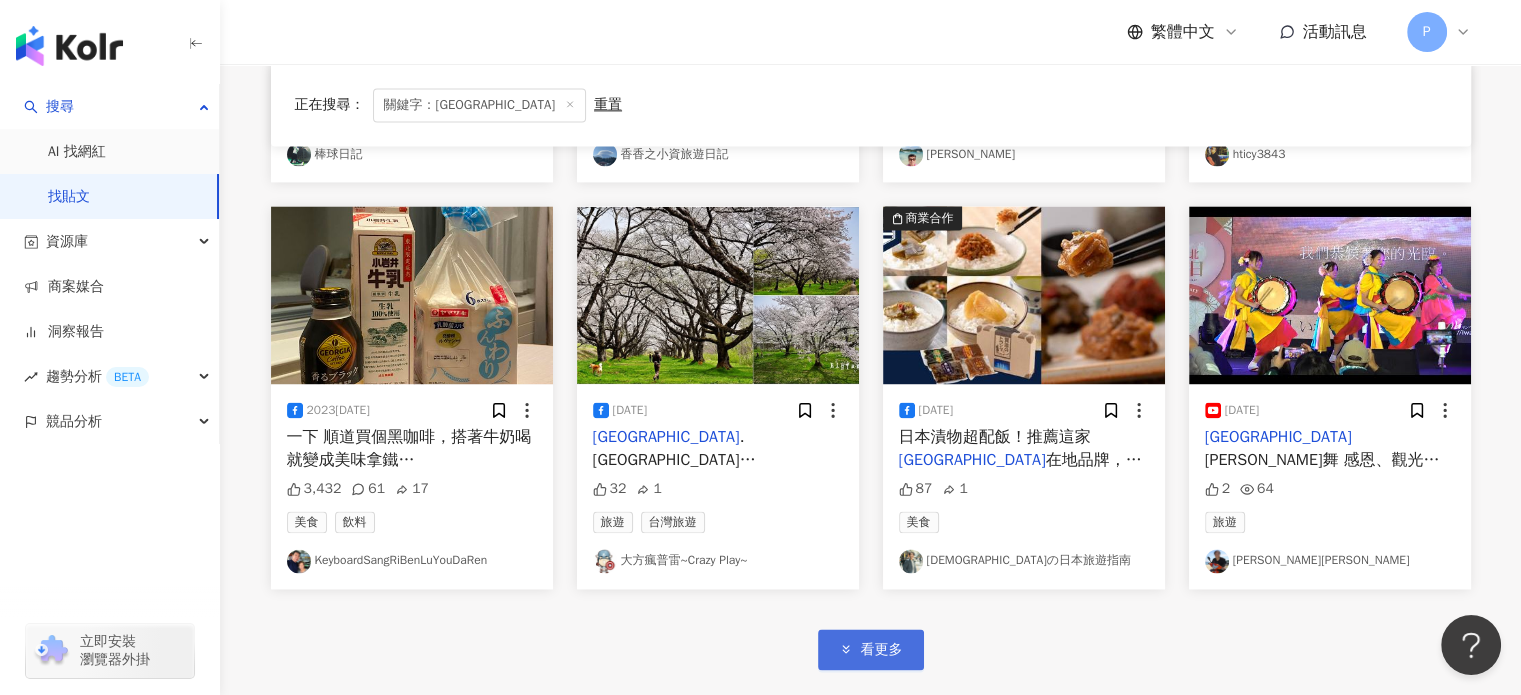 click on "看更多" at bounding box center [871, 649] 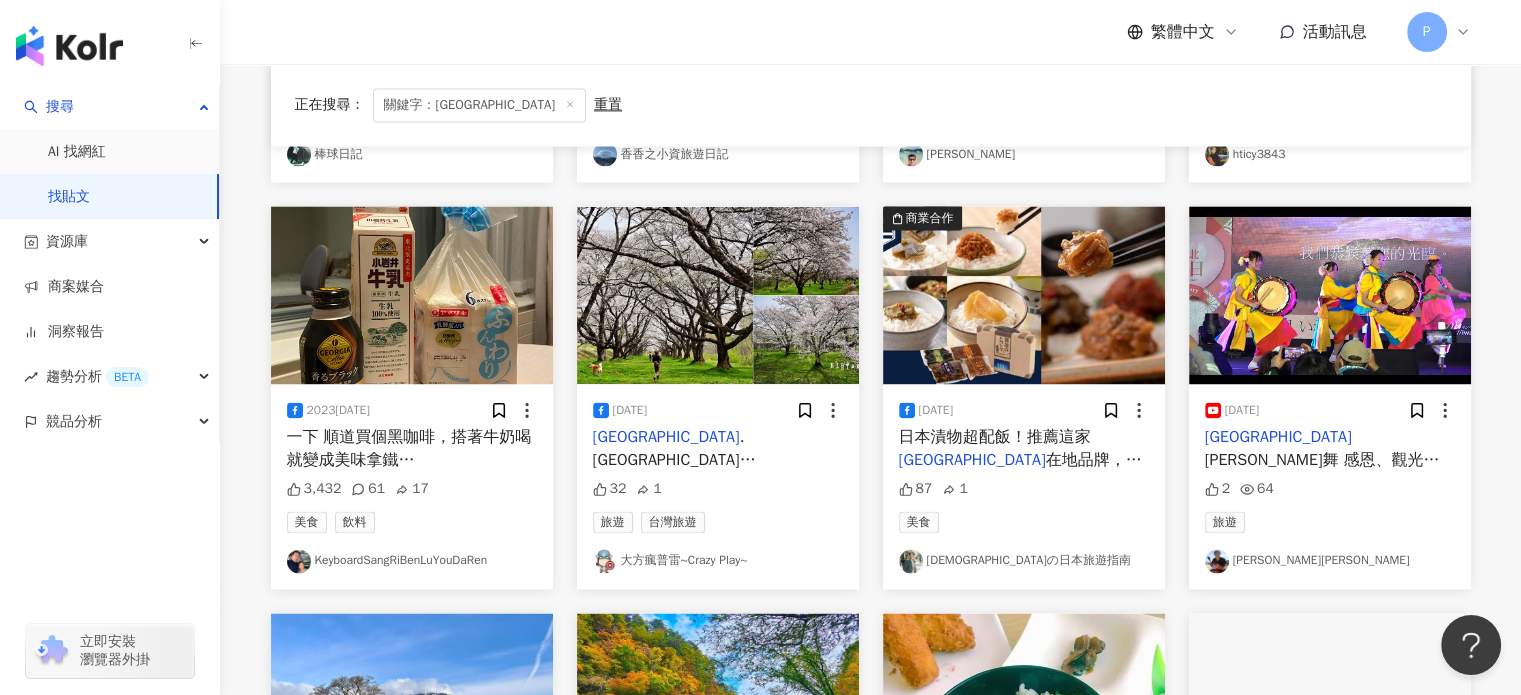 scroll, scrollTop: 18356, scrollLeft: 0, axis: vertical 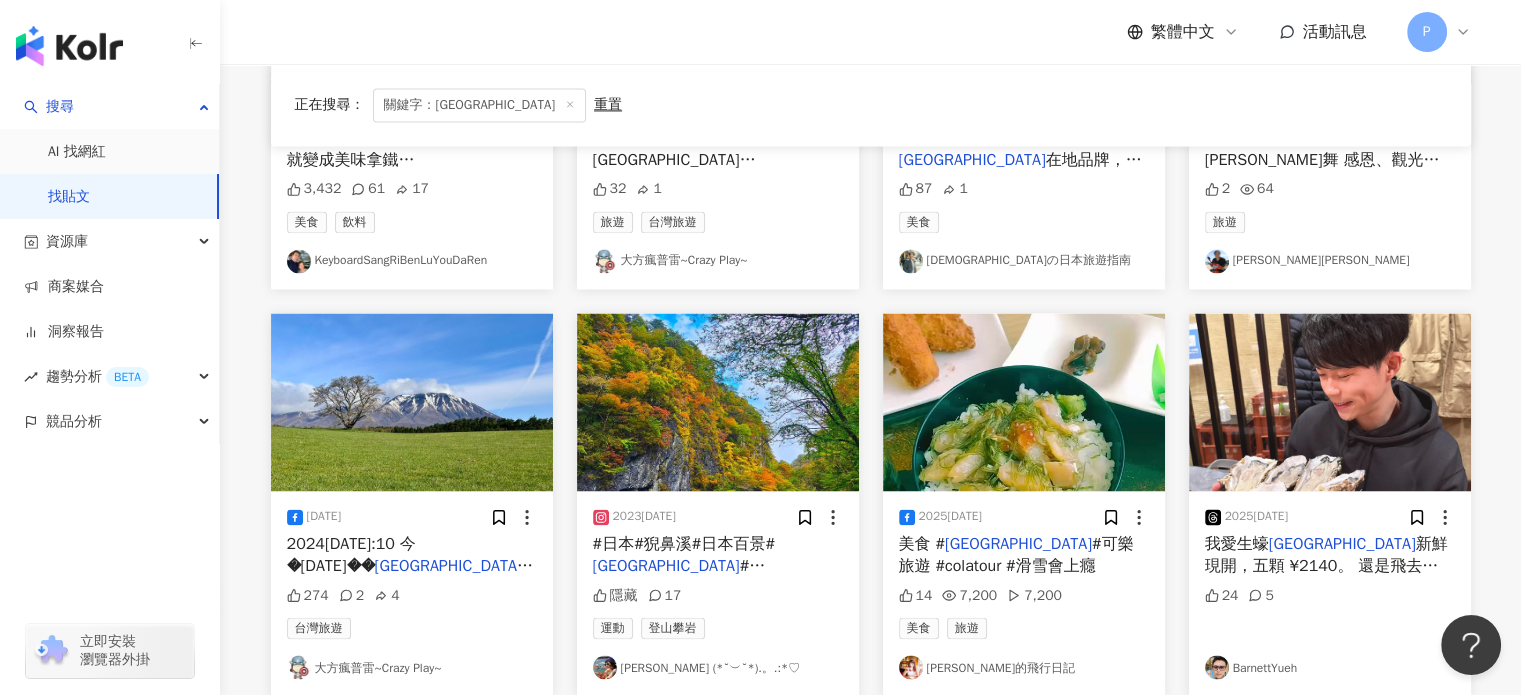 click on "#可樂旅遊 #colatour #滑雪會上癮" at bounding box center (1016, 555) 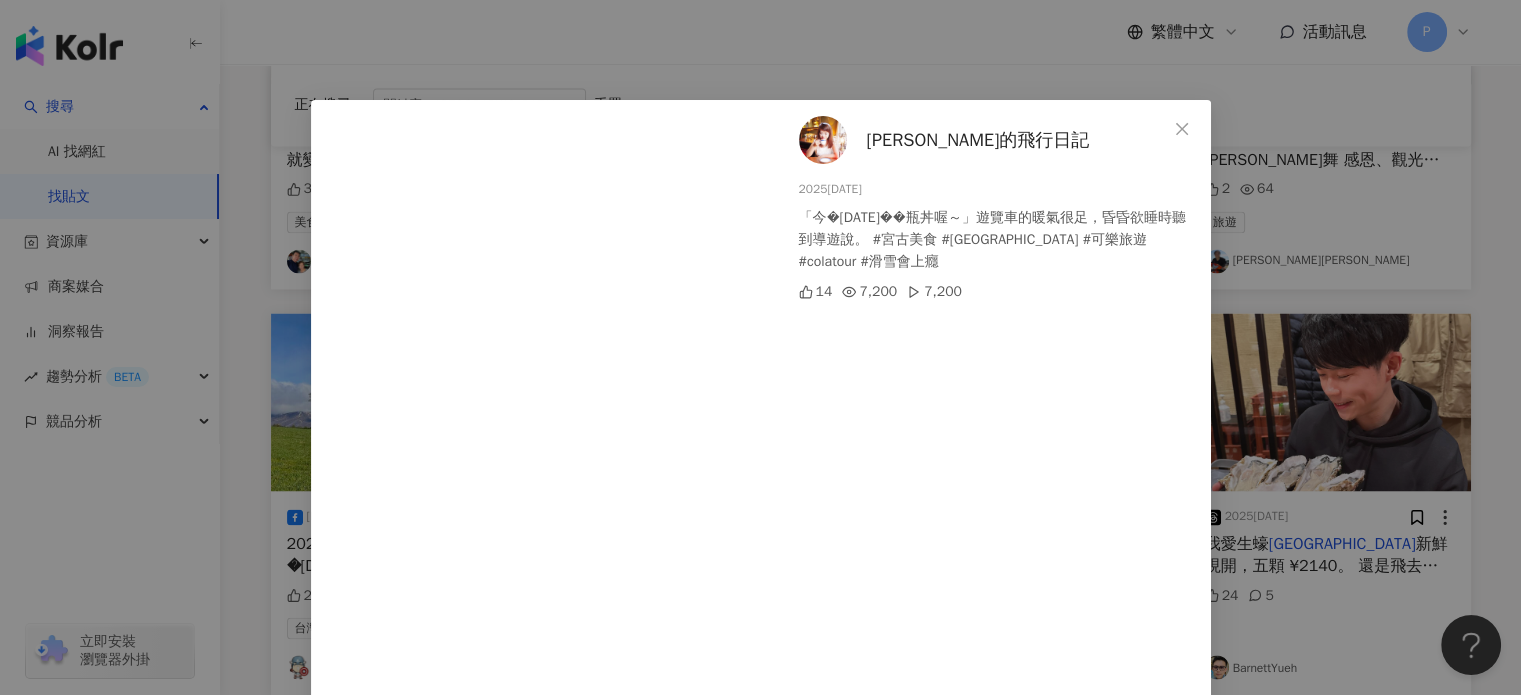 scroll, scrollTop: 80, scrollLeft: 0, axis: vertical 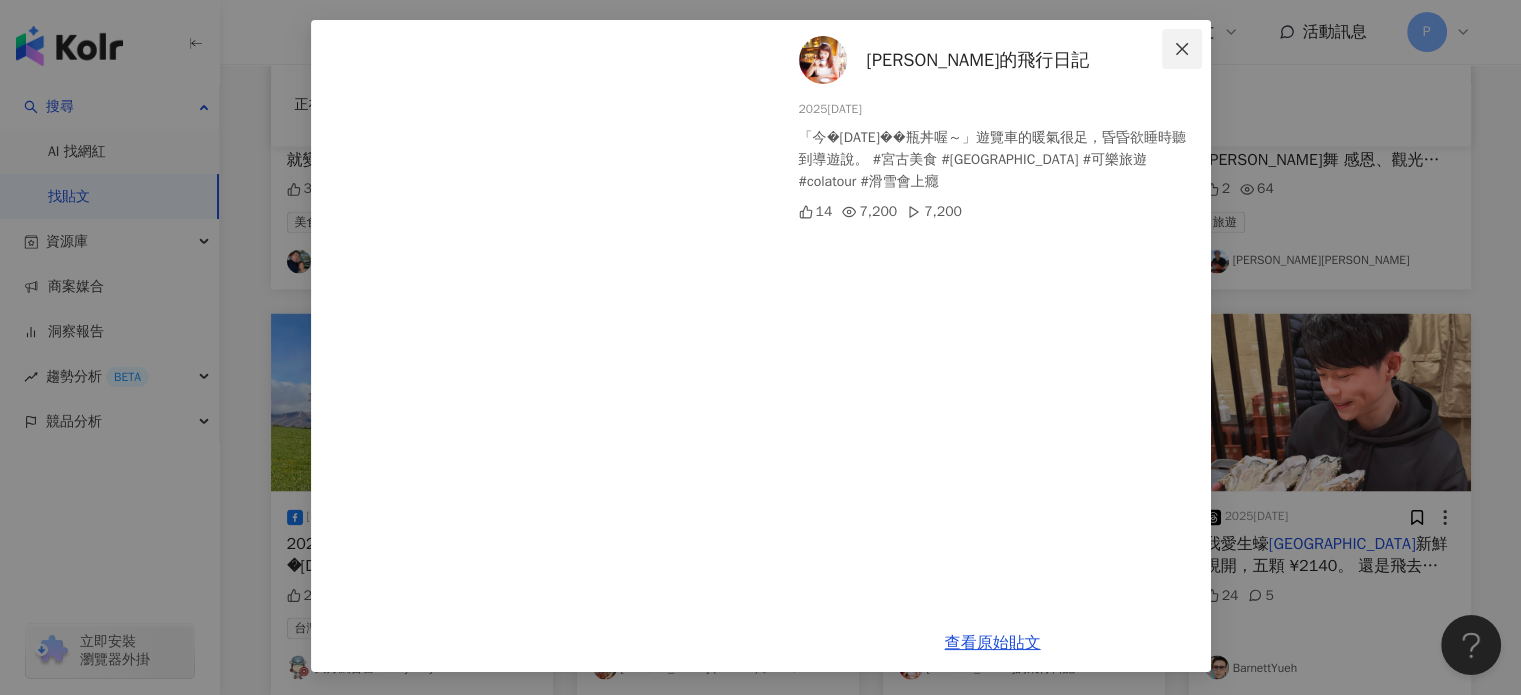 click 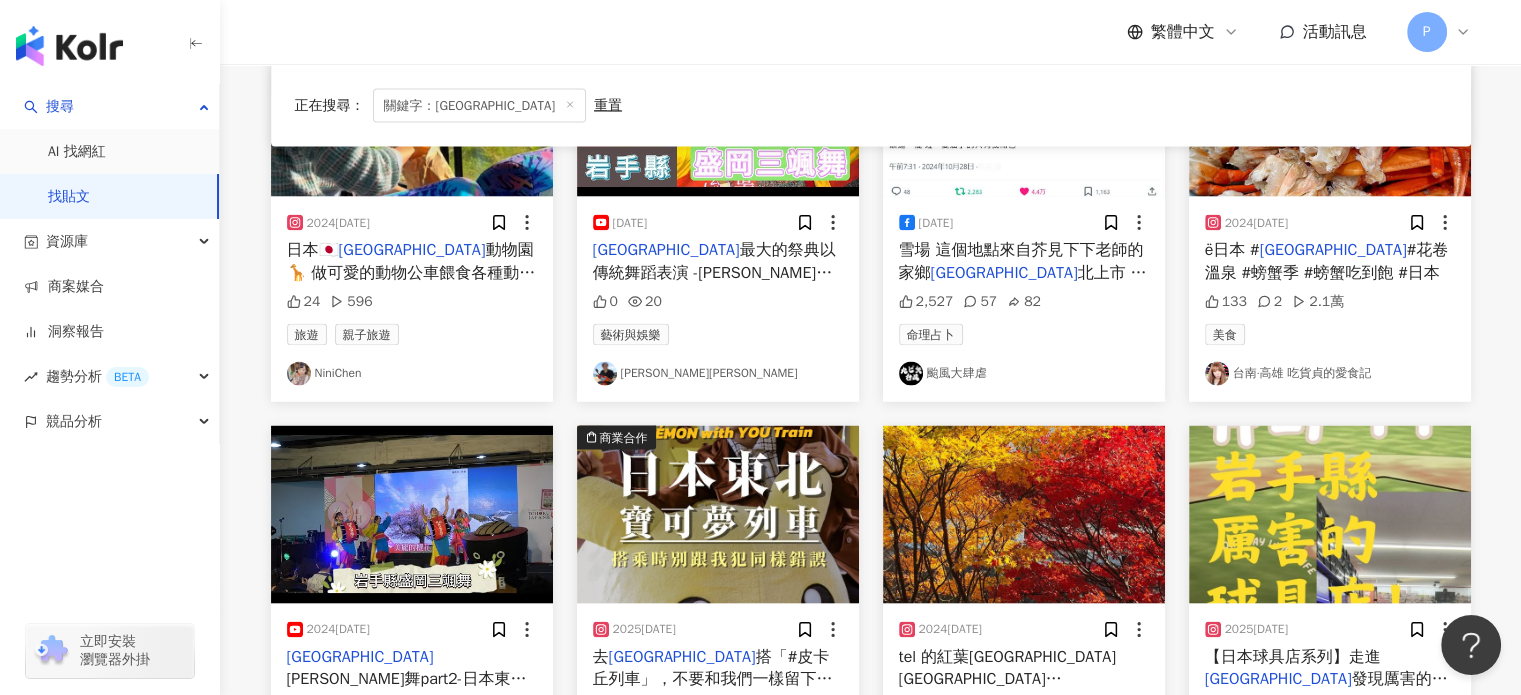 scroll, scrollTop: 19256, scrollLeft: 0, axis: vertical 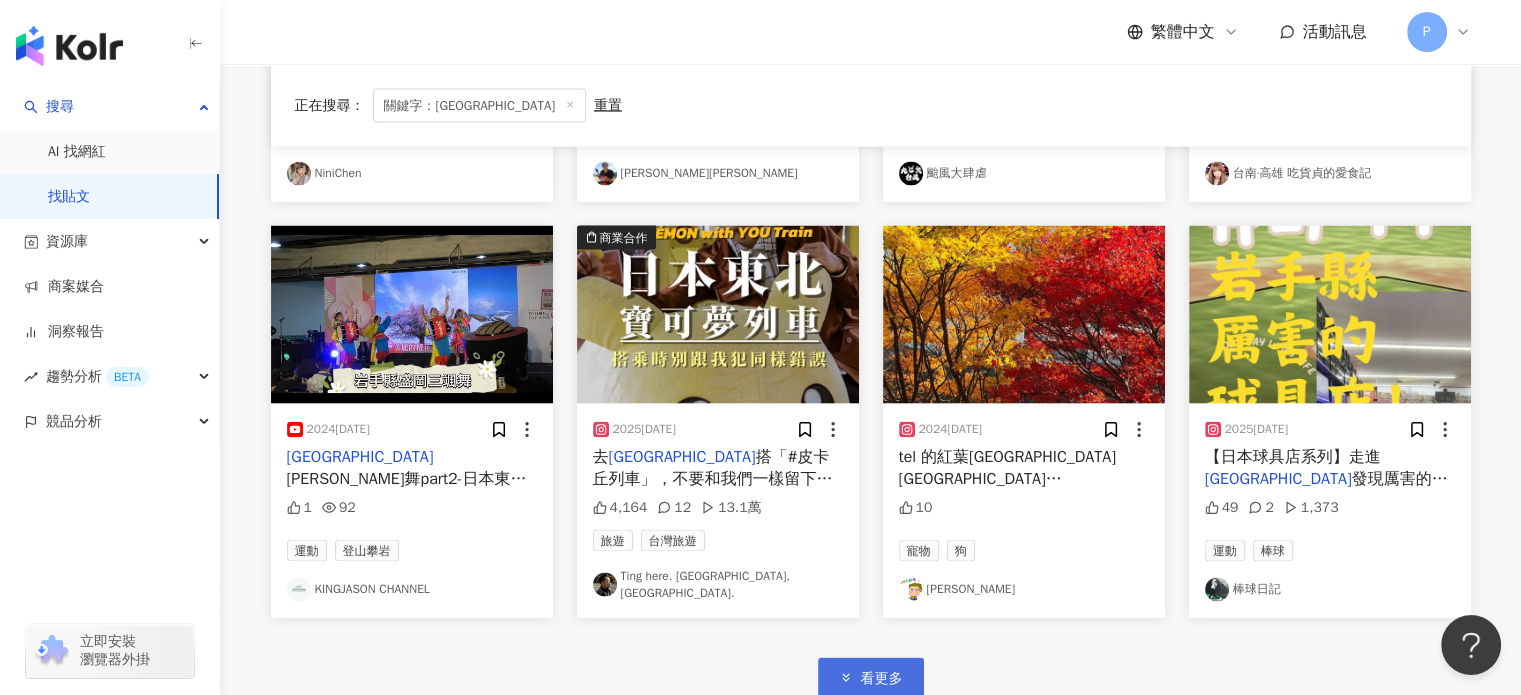 click on "看更多" at bounding box center [882, 679] 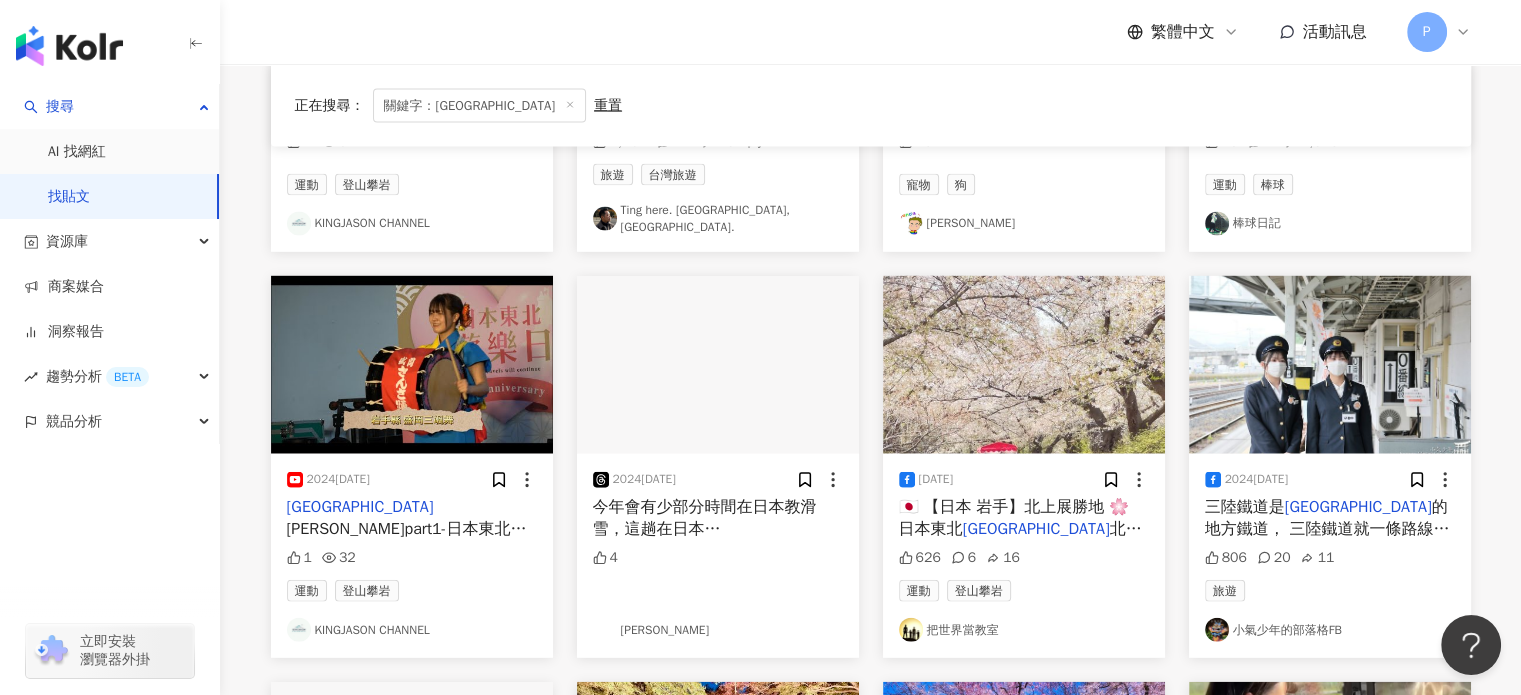 scroll, scrollTop: 19656, scrollLeft: 0, axis: vertical 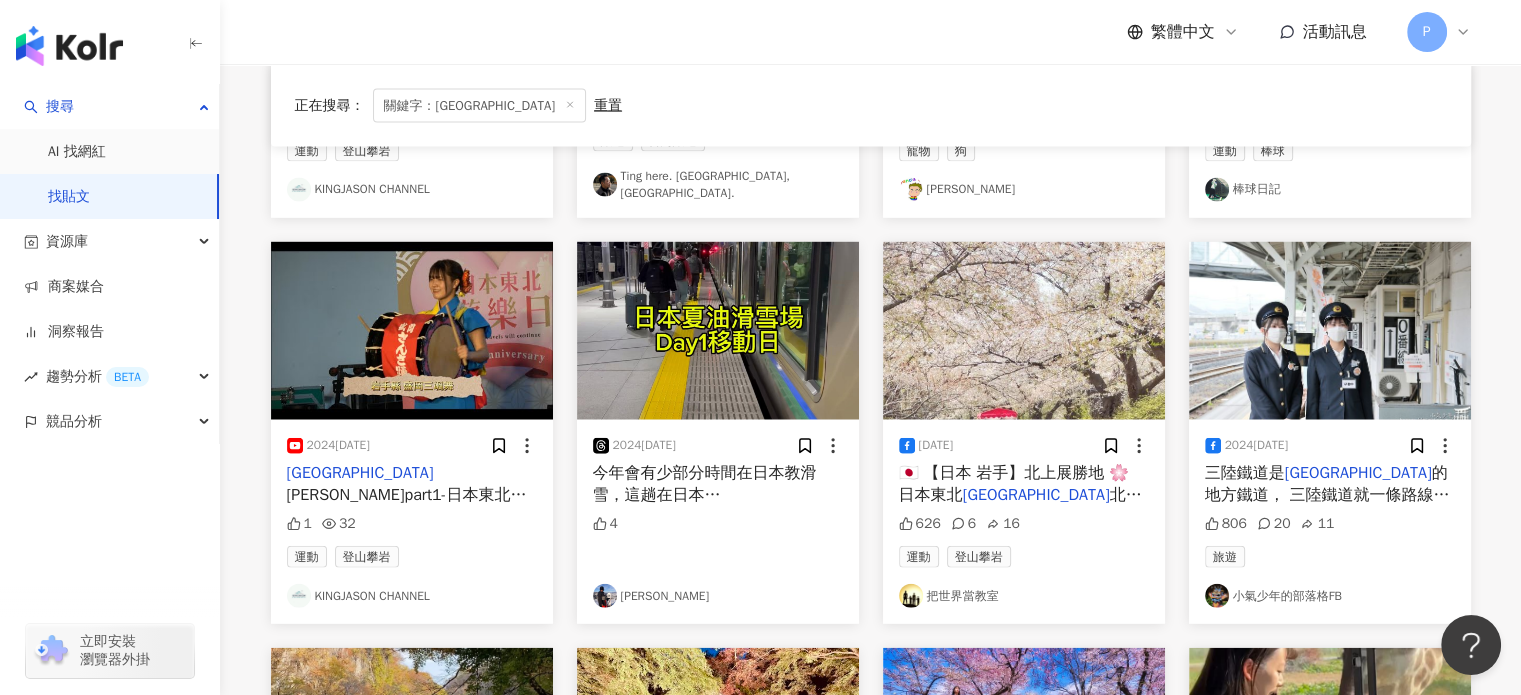 click on "的地方鐵道，
三陸鐵道就一條路線，名為谷灣線(リアス線)
[GEOGRAPHIC_DATA]南起[GEOGRAPHIC_DATA]的「盛」站，北至[GEOGRAPHIC_DATA]的「久慈」站，鐵路沿著三陸海岸興建，全長163公里
三陸鐵道因為日劇「小海女」的熱映，所以被[DEMOGRAPHIC_DATA]人所熟知
最近也因為2022[DATE]電影「鈴芽之旅」部份場景取材自三陸鐵道
有些動漫迷也會前來朝聖
這次拖著行李搭乘三陸鐵道，從[GEOGRAPHIC_DATA]坐到宮古，再從宮古坐到久慈
車上沒有放行李箱的地方，但是因為坐的人不是很多，
只要找個不阻礙他人的地板上放著就可以了
在[GEOGRAPHIC_DATA]遇到研修中的站員，感覺三陸鐵道增加一些新血
還蠻不錯的
如果車上還有賣東西就更好了
三陸鐵道介紹： [URL][DOMAIN_NAME]
#岩手 #三陸海岸 #三陸鐵道" at bounding box center (1327, 741) 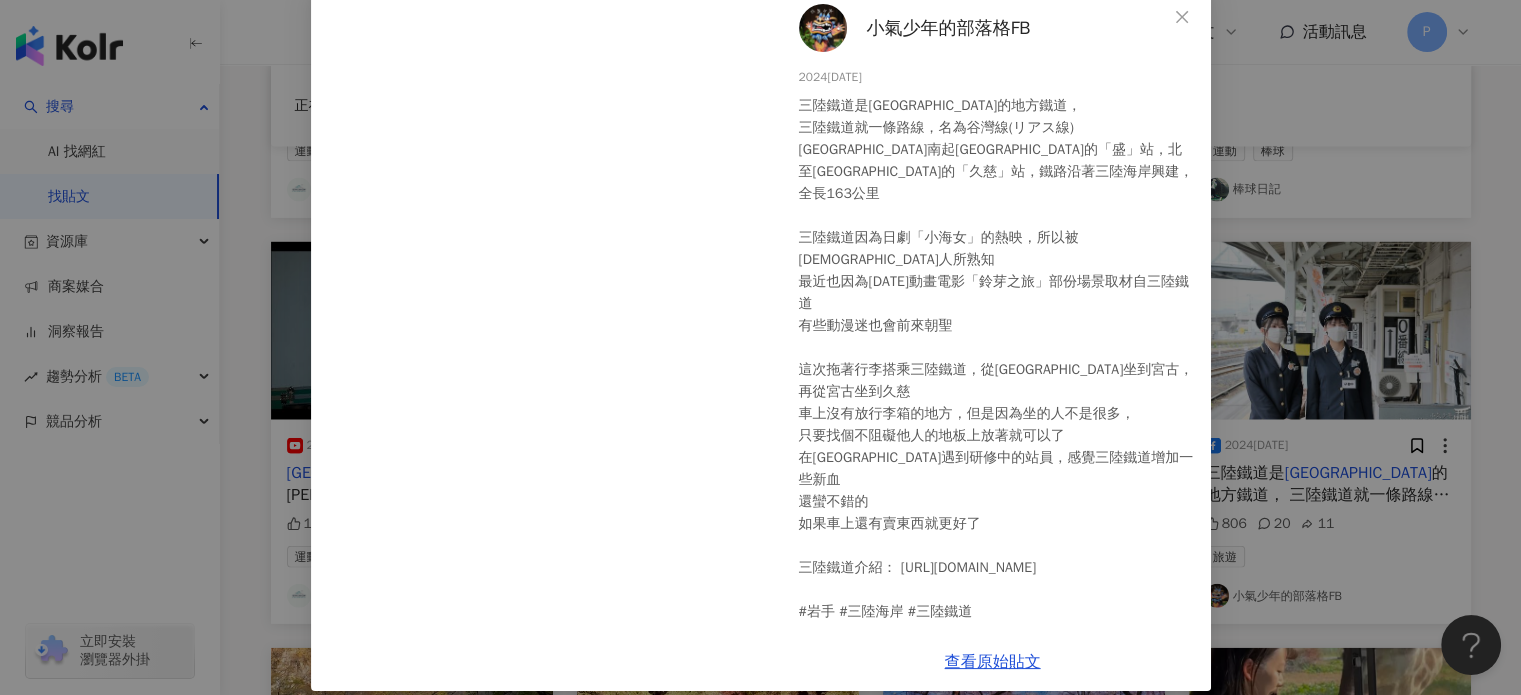 scroll, scrollTop: 132, scrollLeft: 0, axis: vertical 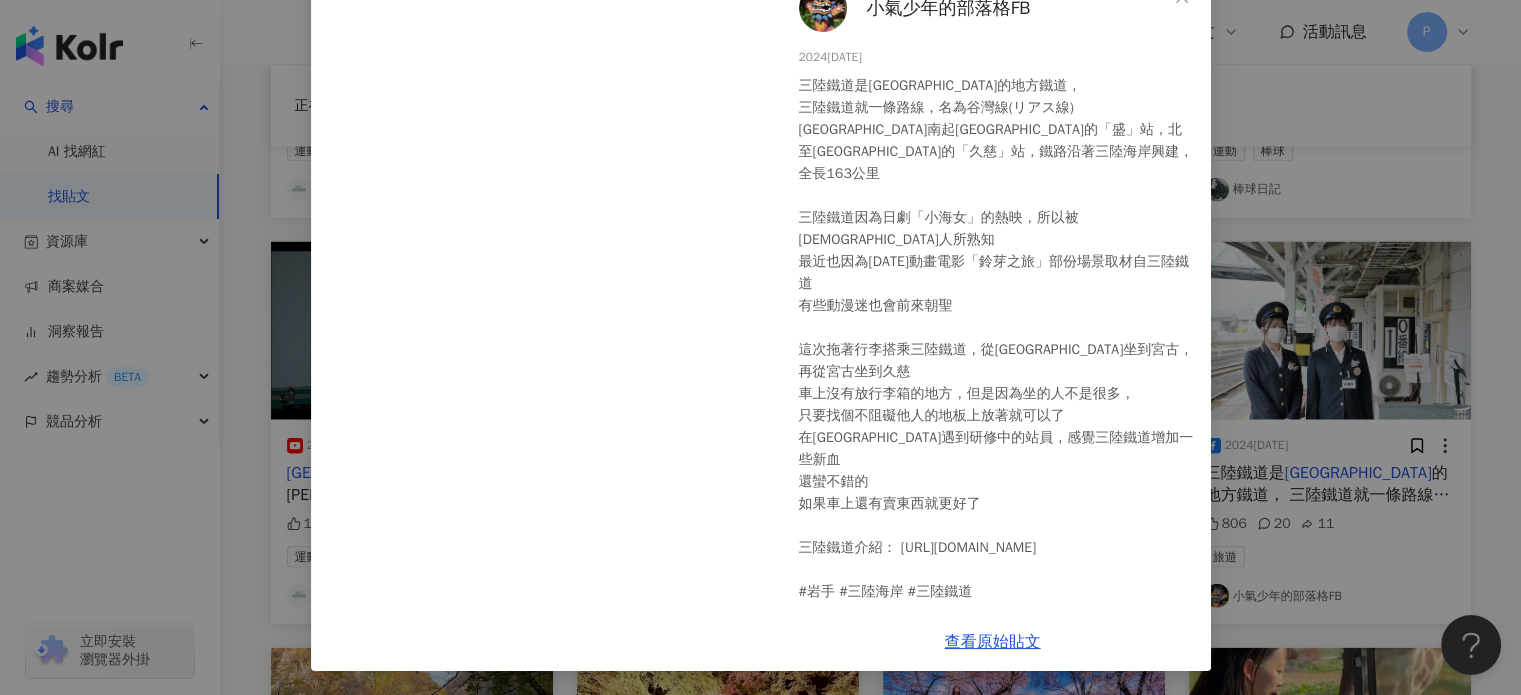 click on "小氣少年的部落格FB 2024[DATE]陸鐵道是[GEOGRAPHIC_DATA]的地方鐵道，
三陸鐵道就一條路線，名為谷灣線(リアス線)
[GEOGRAPHIC_DATA]線南起[GEOGRAPHIC_DATA]的「盛」站，北至[GEOGRAPHIC_DATA]的「久慈」站，鐵路沿著三陸海岸興建，全長163公里
三陸鐵道因為日劇「小海女」的熱映，所以被[DEMOGRAPHIC_DATA]人所熟知
最近也因為2022[DATE]電影「鈴芽之旅」部份場景取材自三陸鐵道
有些動漫迷也會前來朝聖
這次拖著行李搭乘三陸鐵道，從[GEOGRAPHIC_DATA]坐到宮古，再從宮古坐到久慈
車上沒有放行李箱的地方，但是因為坐的人不是很多，
只要找個不阻礙他人的地板上放著就可以了
在[GEOGRAPHIC_DATA]遇到研修中的站員，感覺三陸鐵道增加一些新血
還蠻不錯的
如果車上還有賣東西就更好了
三陸鐵道介紹： [URL][DOMAIN_NAME]
#岩手 #三陸海岸 #三陸鐵道 806 20 11 查看原始貼文" at bounding box center (760, 347) 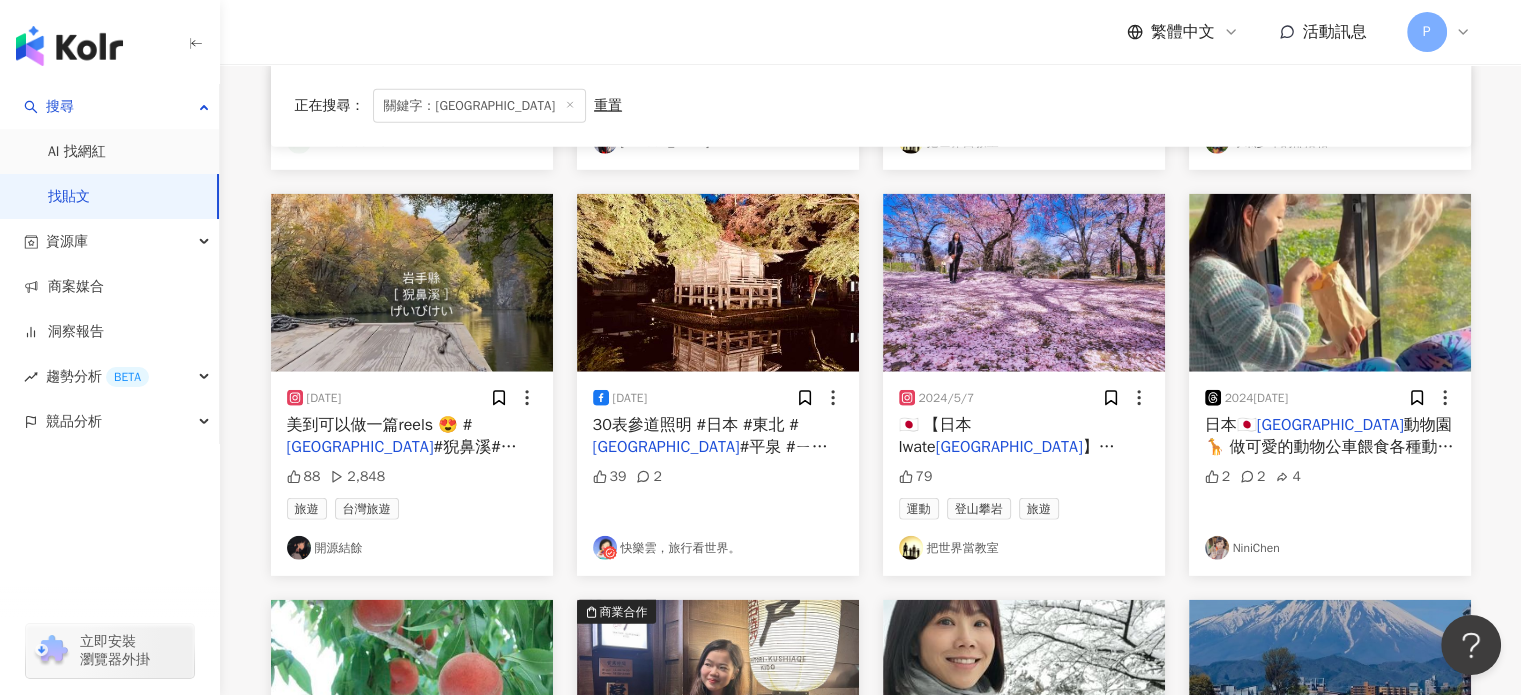scroll, scrollTop: 20156, scrollLeft: 0, axis: vertical 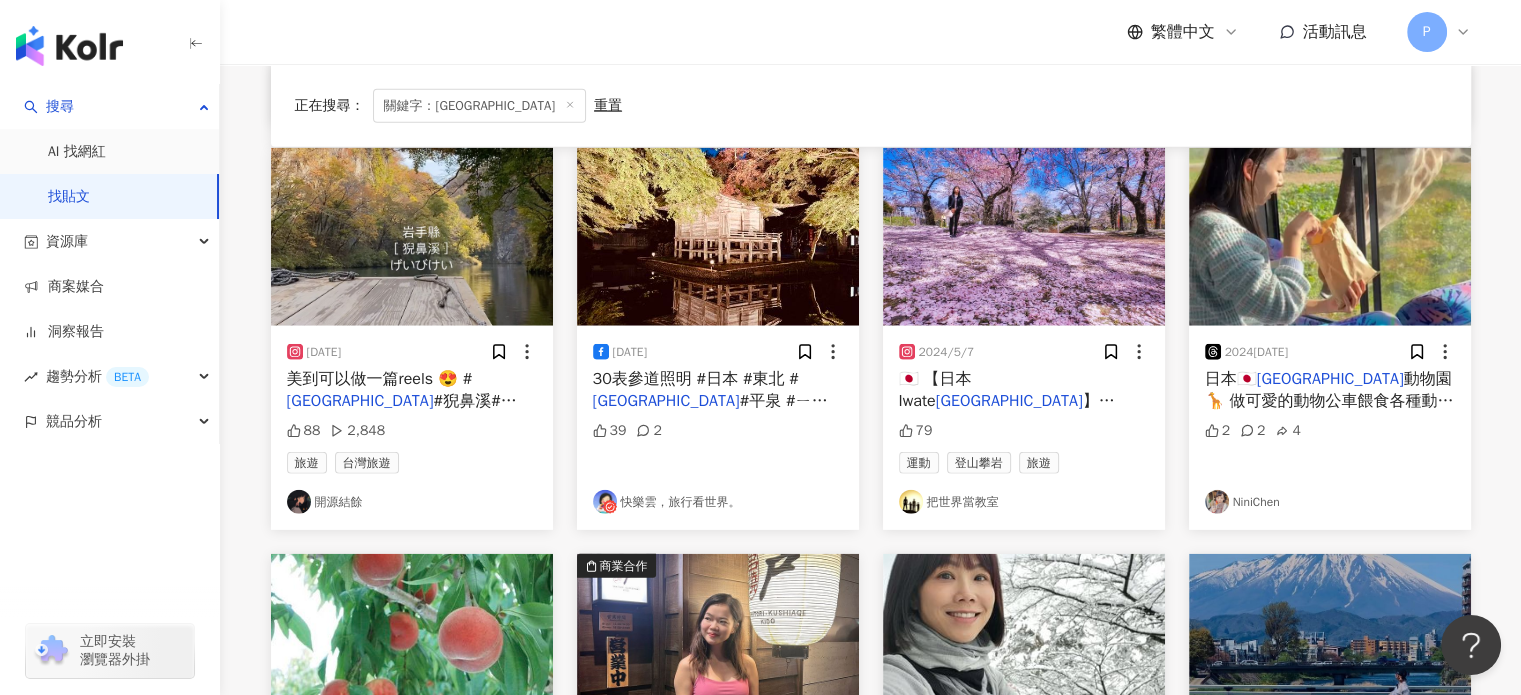 click on "#猊鼻溪#[GEOGRAPHIC_DATA] #一關市 #東北旅遊 #日本 #日本の風景 #日本旅遊#日本景點 #日本景點推薦 #舟下り#紅葉 #楓葉" at bounding box center (410, 446) 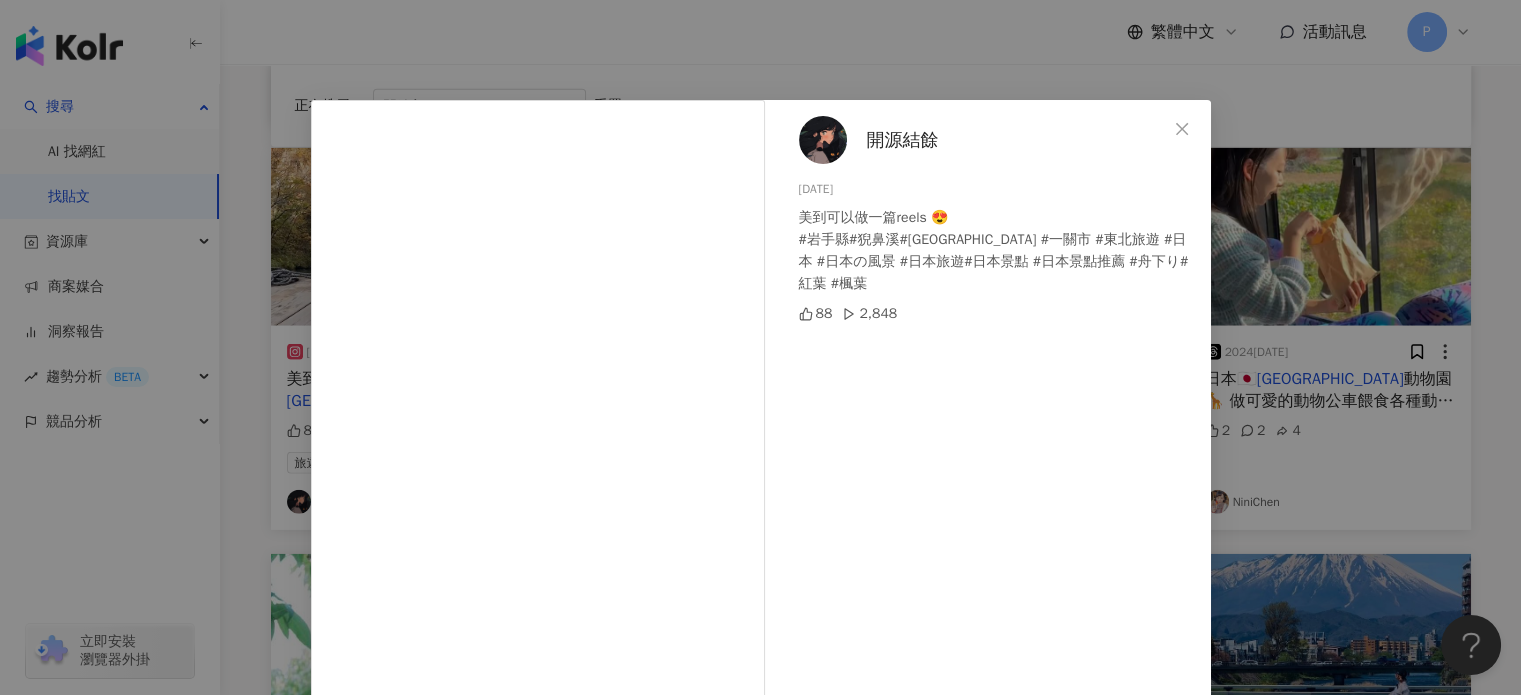 click on "開源結餘 2023[DATE]到可以做一篇reels 😍
#岩手縣#猊鼻溪#[GEOGRAPHIC_DATA] #[GEOGRAPHIC_DATA] #東北旅遊 #日本 #日本の風景 #日本旅遊#日本景點 #日本景點推薦 #舟下り#紅葉 #楓葉 88 2,848 查看原始貼文" at bounding box center [760, 347] 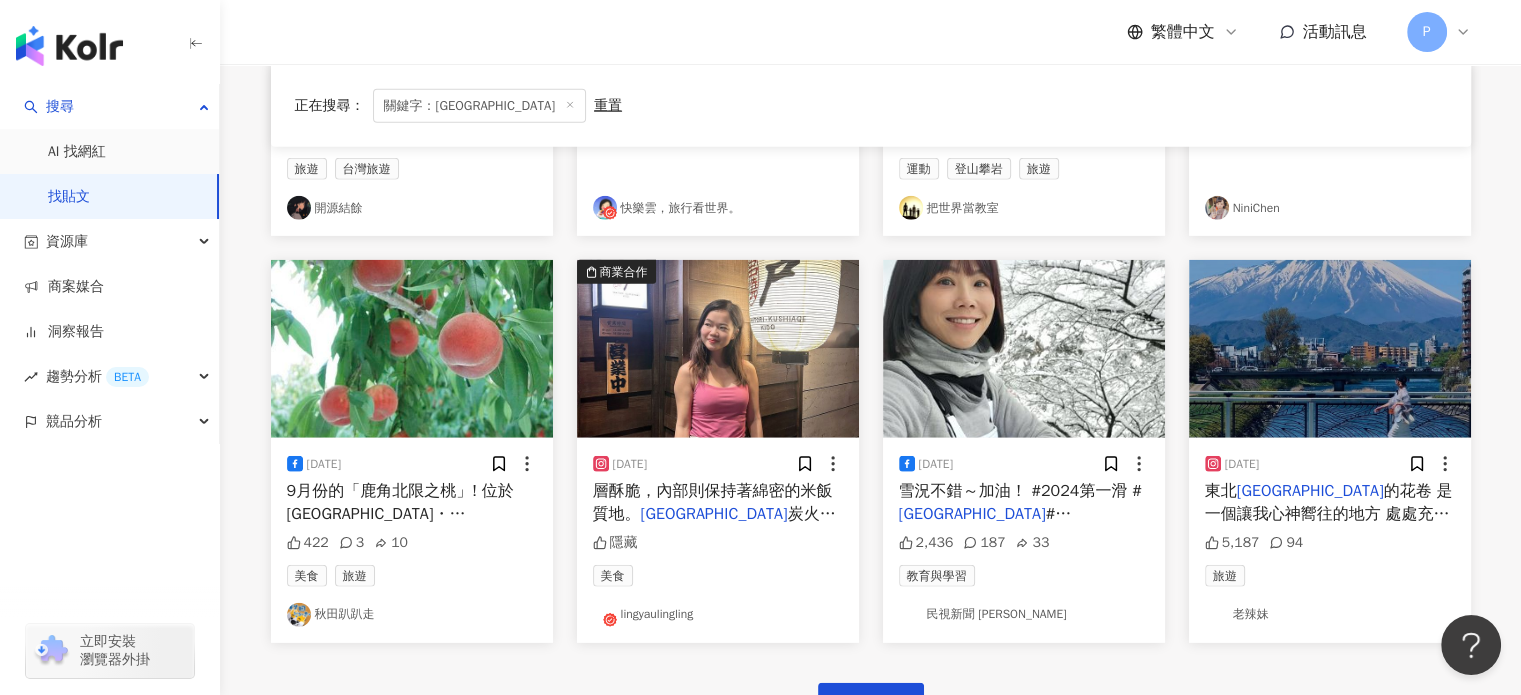 scroll, scrollTop: 20456, scrollLeft: 0, axis: vertical 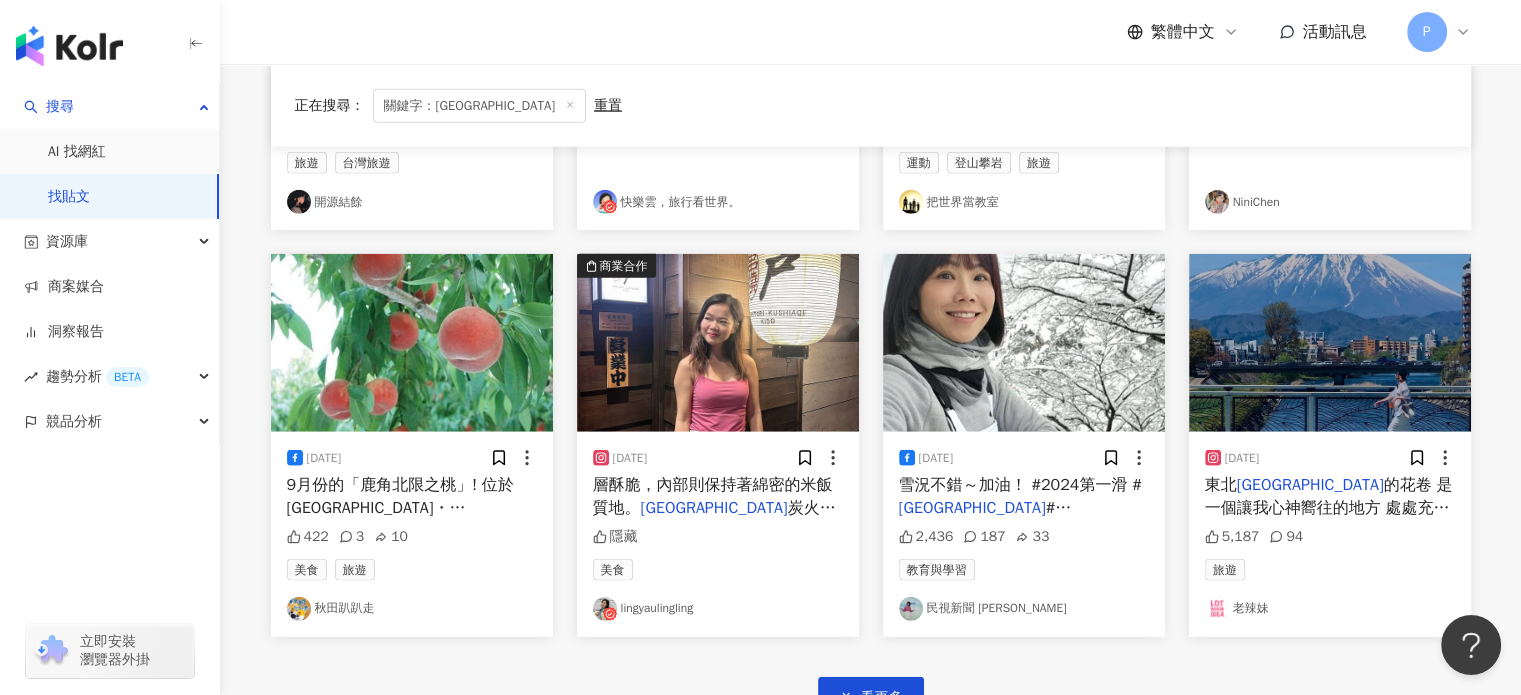 click on "的花卷
是一個讓我心神嚮往的地方
處處充滿著[PERSON_NAME]浪漫與復古味
臺灣不但有直飛
還能搭配「東北PASS」玩整個" at bounding box center (1329, 530) 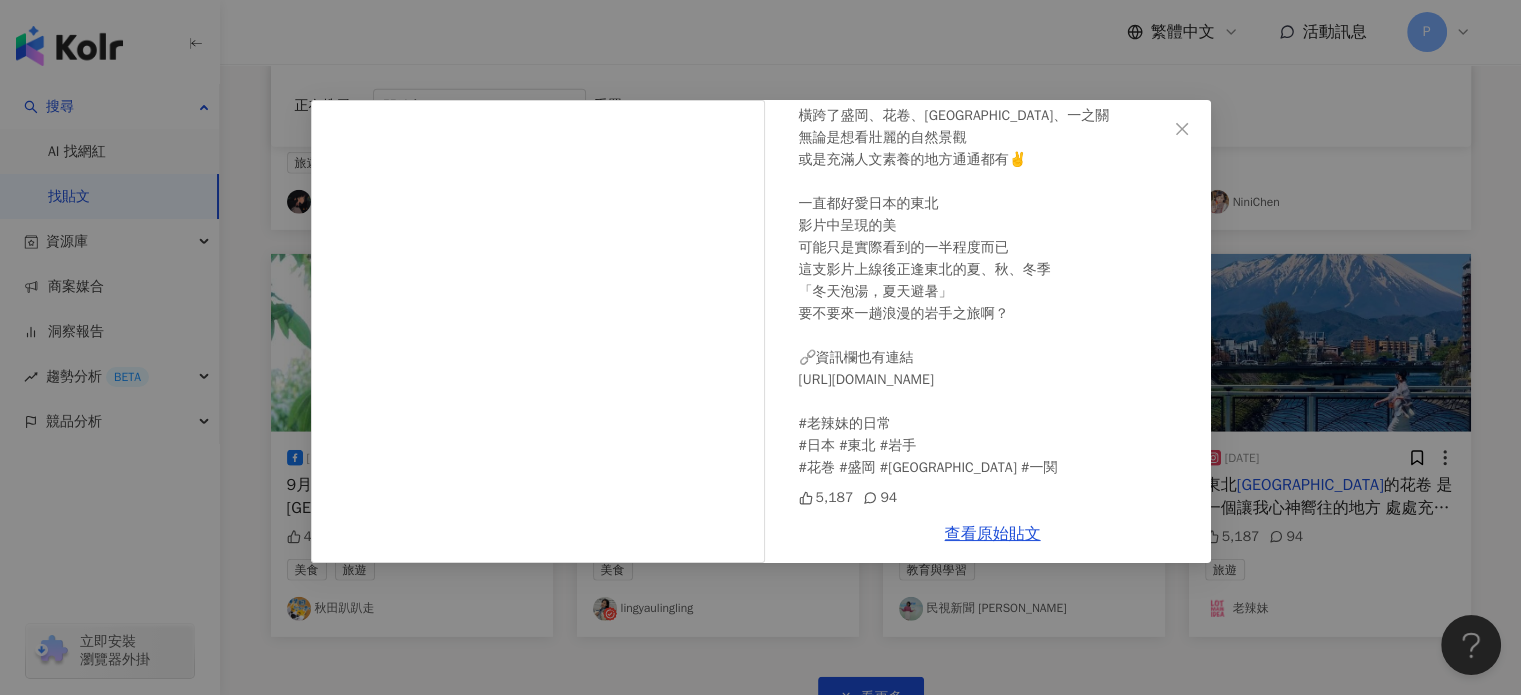 scroll, scrollTop: 215, scrollLeft: 0, axis: vertical 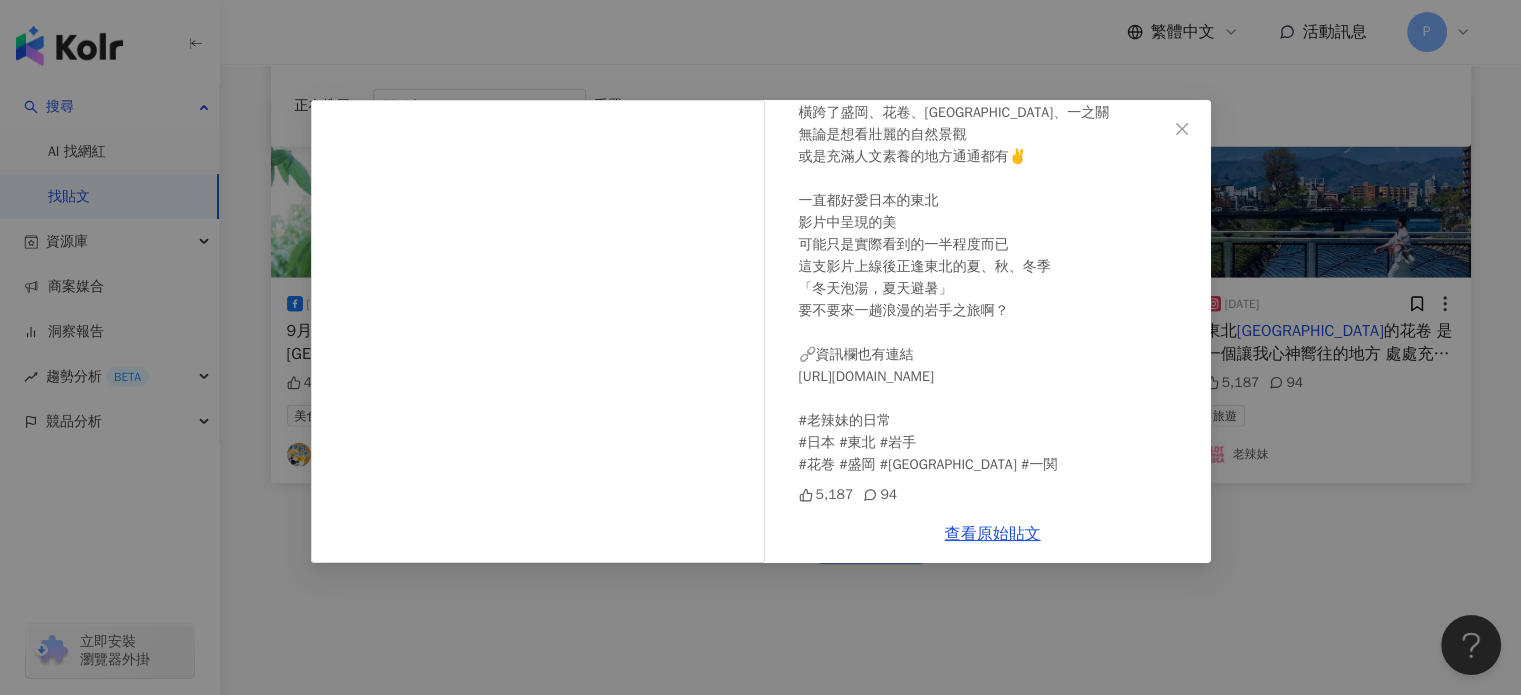 click on "老辣妹 [DATE] [GEOGRAPHIC_DATA]的花卷
是一個讓我心神嚮往的地方
處處充滿著[PERSON_NAME]浪漫與復古味
臺灣不但有直飛
還能搭配「東北PASS」玩整個岩手縣
橫跨了盛岡、花卷、[GEOGRAPHIC_DATA]、一之關
無論是想看壯麗的自然景觀
或是充滿人文素養的地方通通都有✌️
一直都好愛日本的東北
影片中呈現的美
可能只是實際看到的一半程度而已
這支影片上線後正逢東北的夏、秋、冬季
「冬天泡湯，夏天避暑」
要不要來一趟浪漫的岩手之旅啊？
🔗資訊欄也有連結
[URL][DOMAIN_NAME]
#老辣妹的日常
#日本 #東北 #岩手
#花巻 #[GEOGRAPHIC_DATA] #[GEOGRAPHIC_DATA] #一関 5,187 94 查看原始貼文" at bounding box center (760, 347) 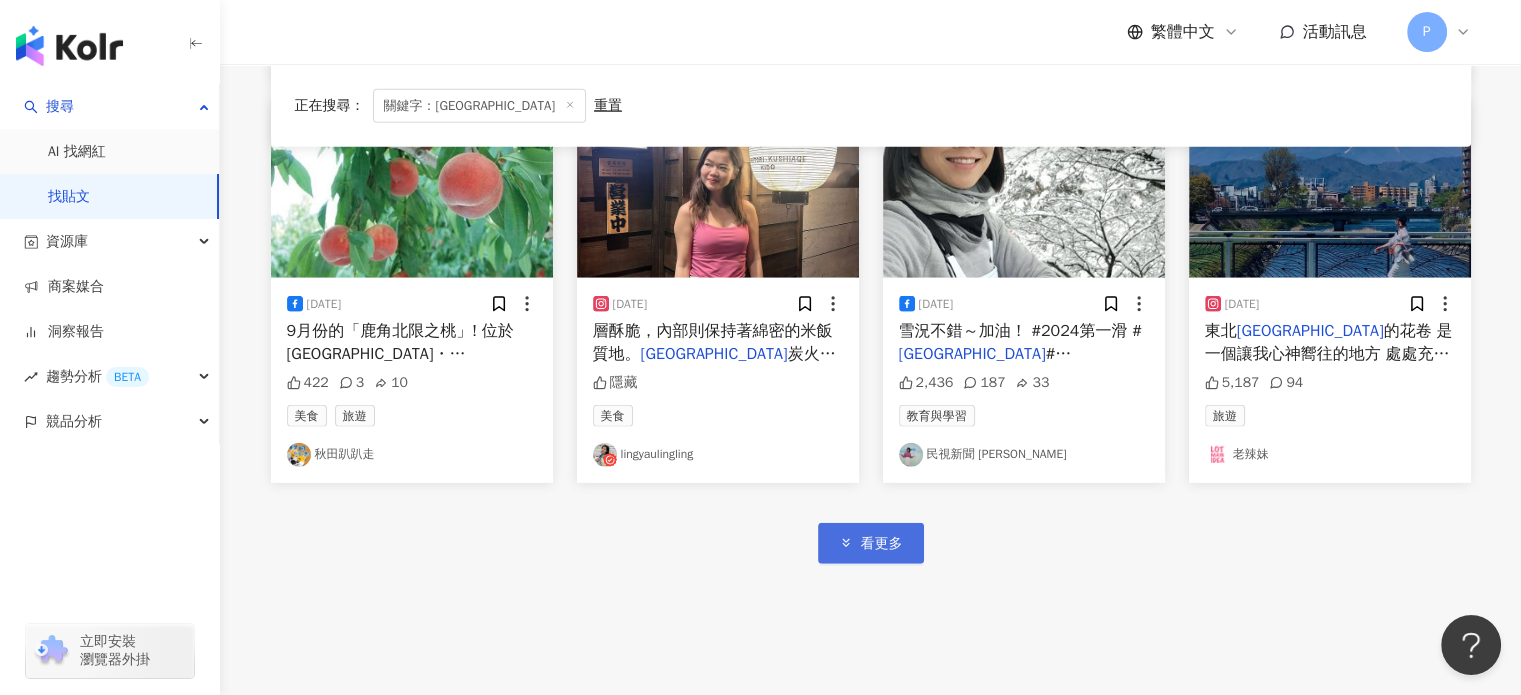 click on "看更多" at bounding box center (882, 544) 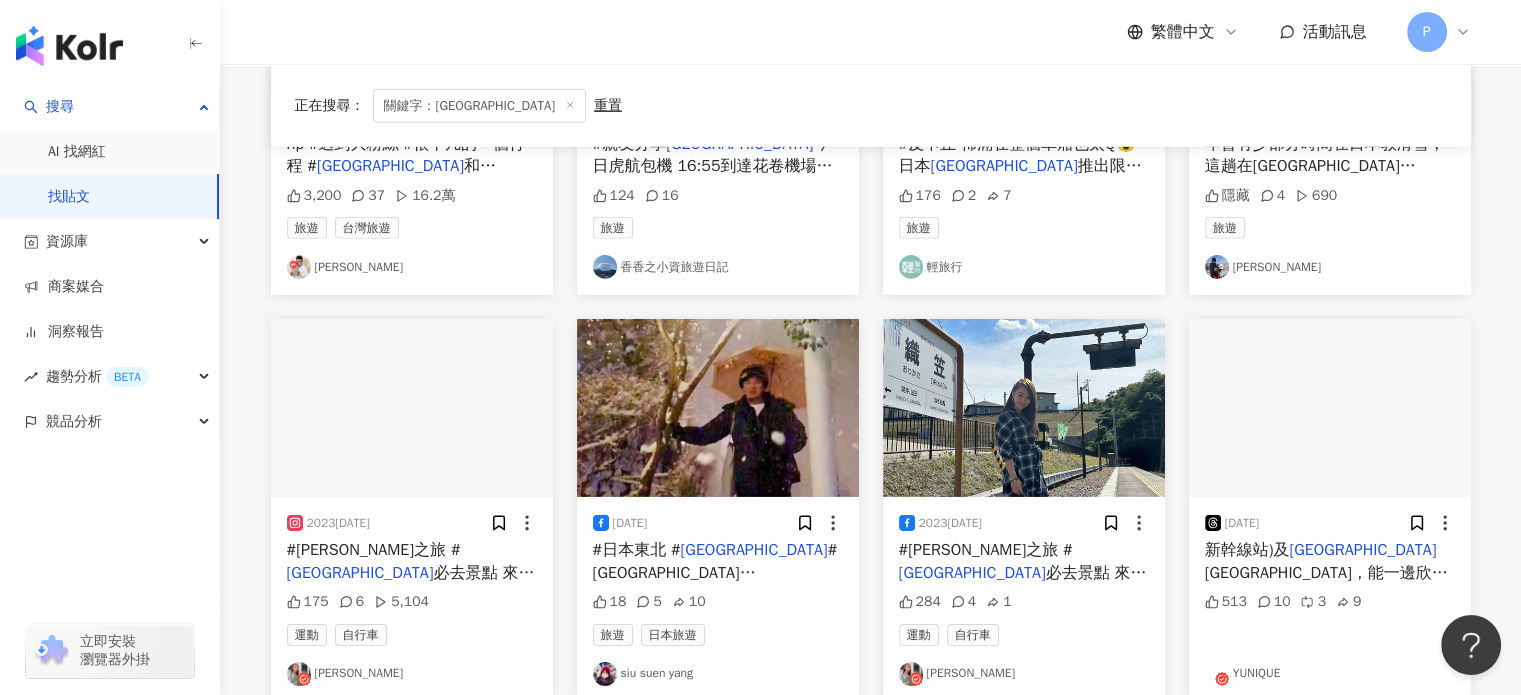 scroll, scrollTop: 21928, scrollLeft: 0, axis: vertical 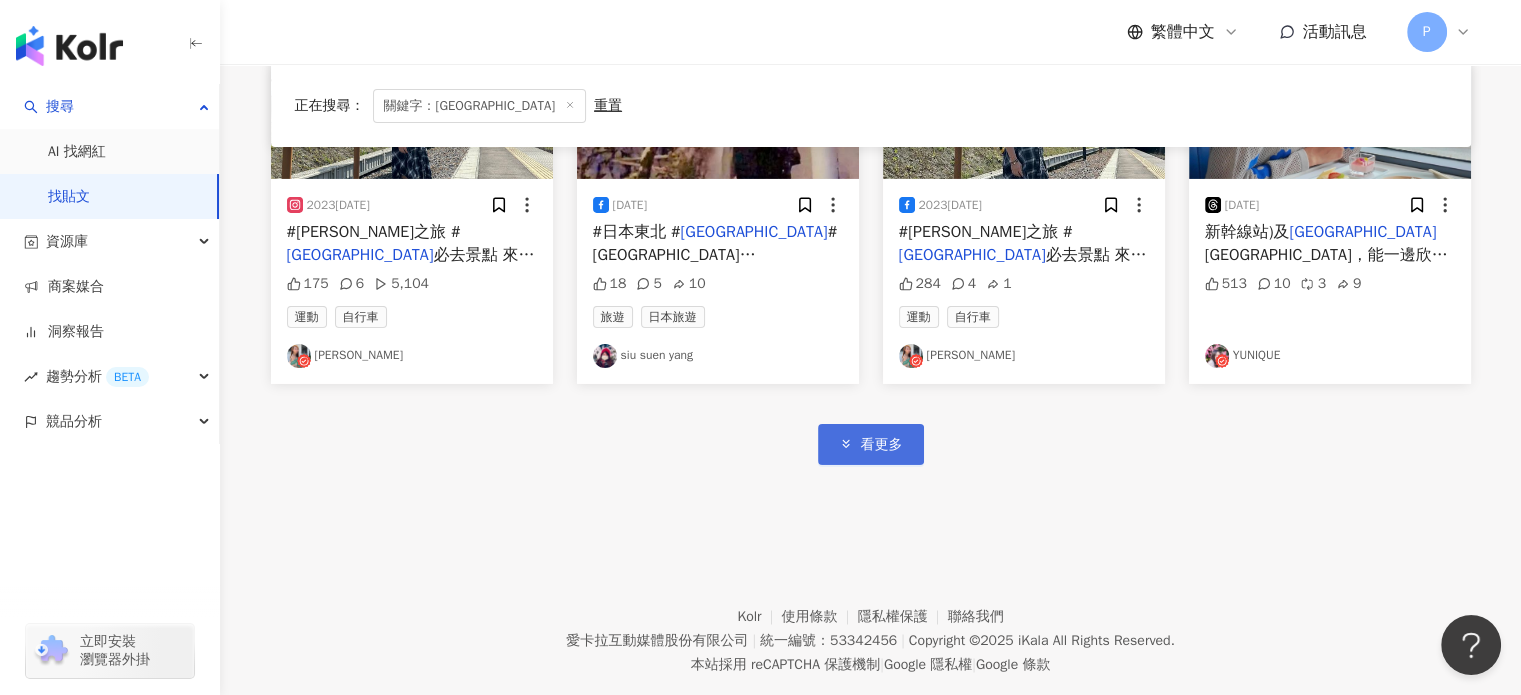 click on "看更多" at bounding box center (882, 445) 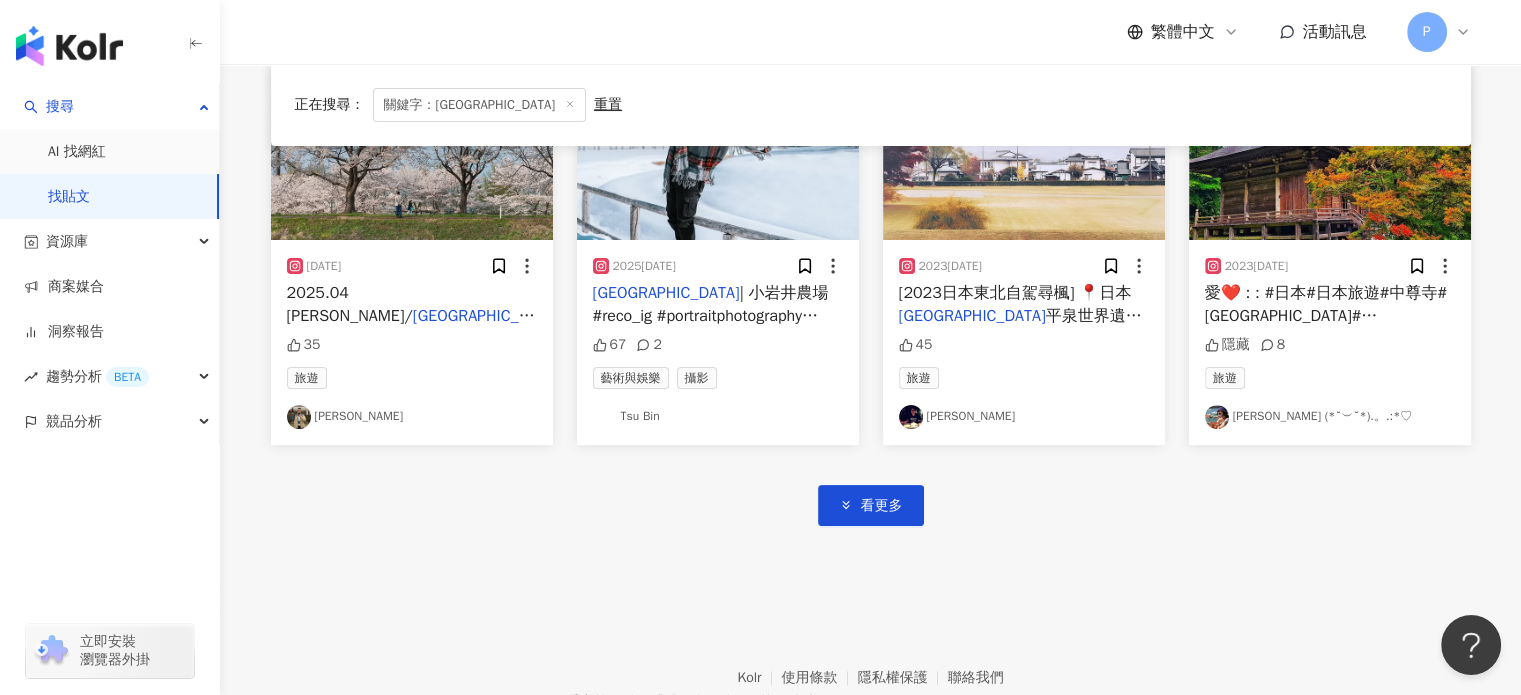 scroll, scrollTop: 23128, scrollLeft: 0, axis: vertical 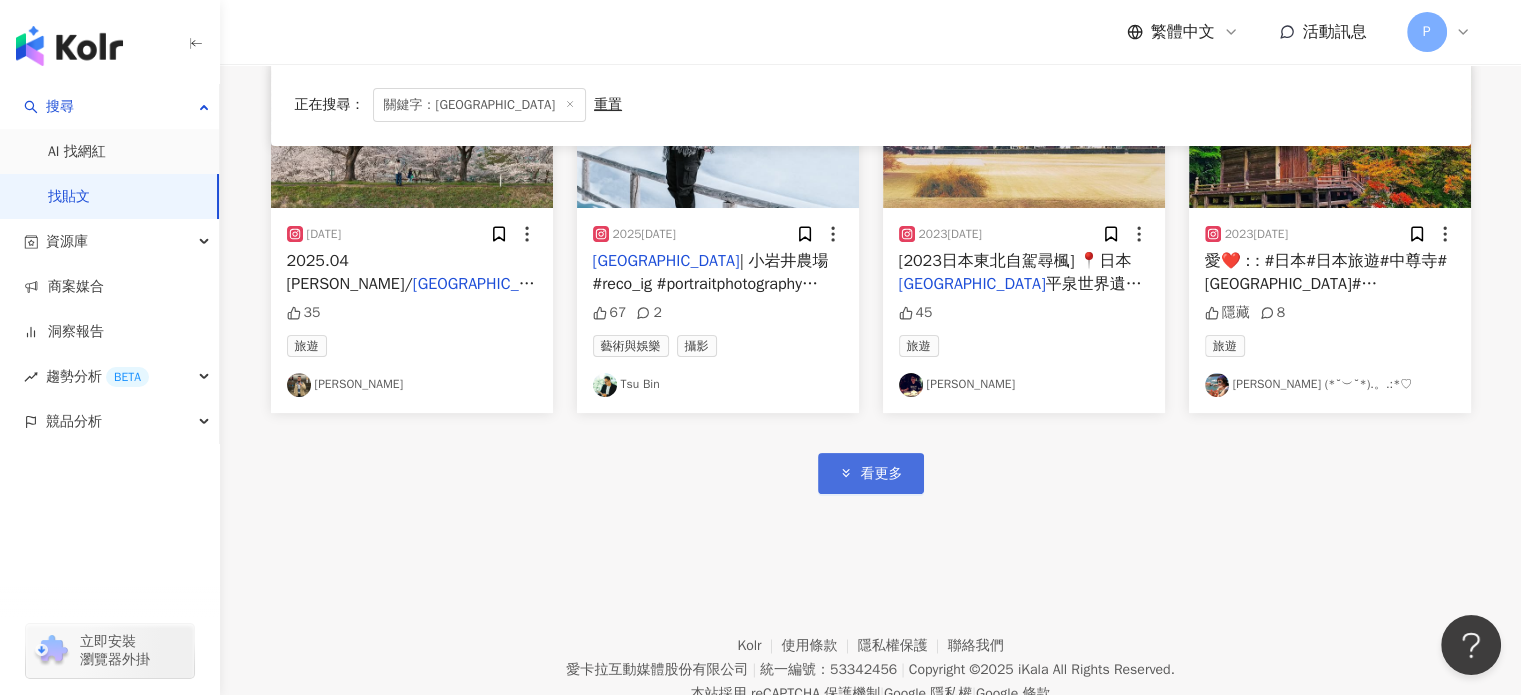 click on "看更多" at bounding box center [871, 473] 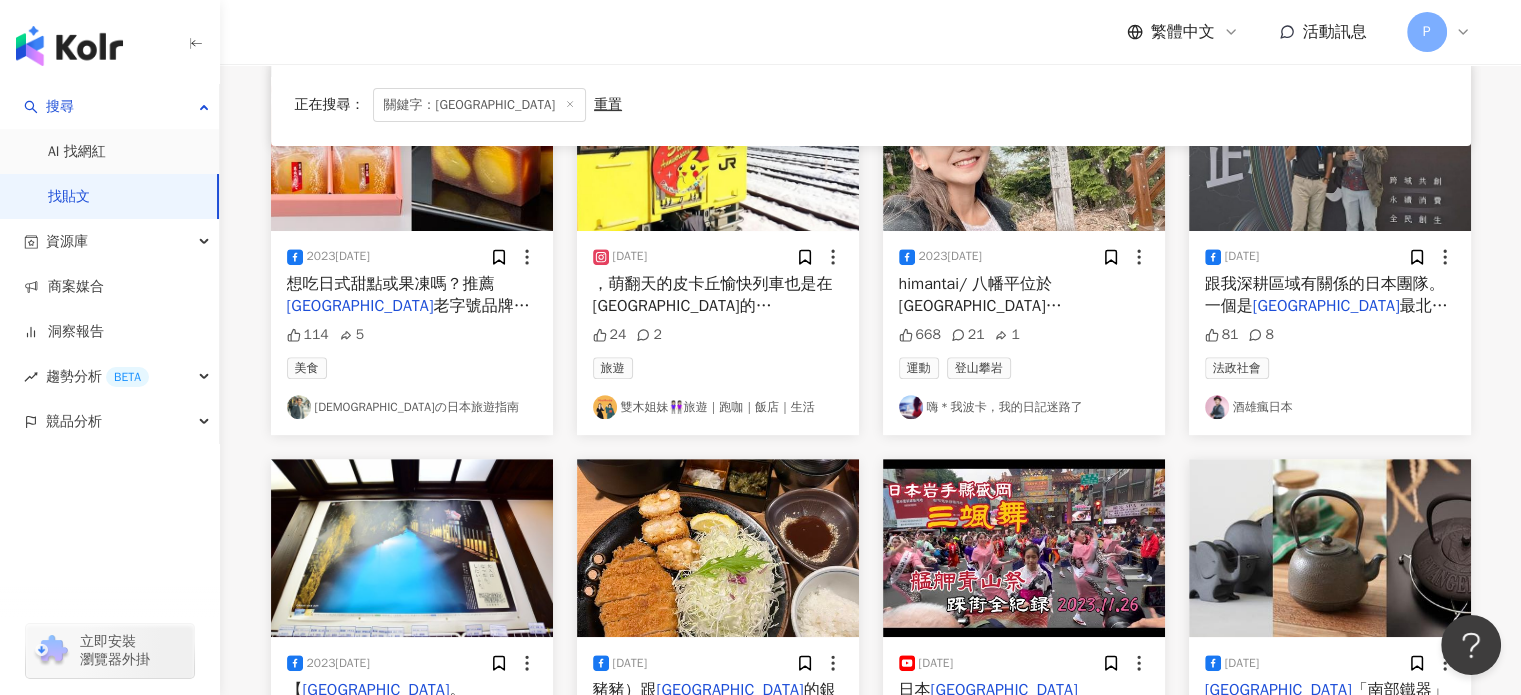 scroll, scrollTop: 23628, scrollLeft: 0, axis: vertical 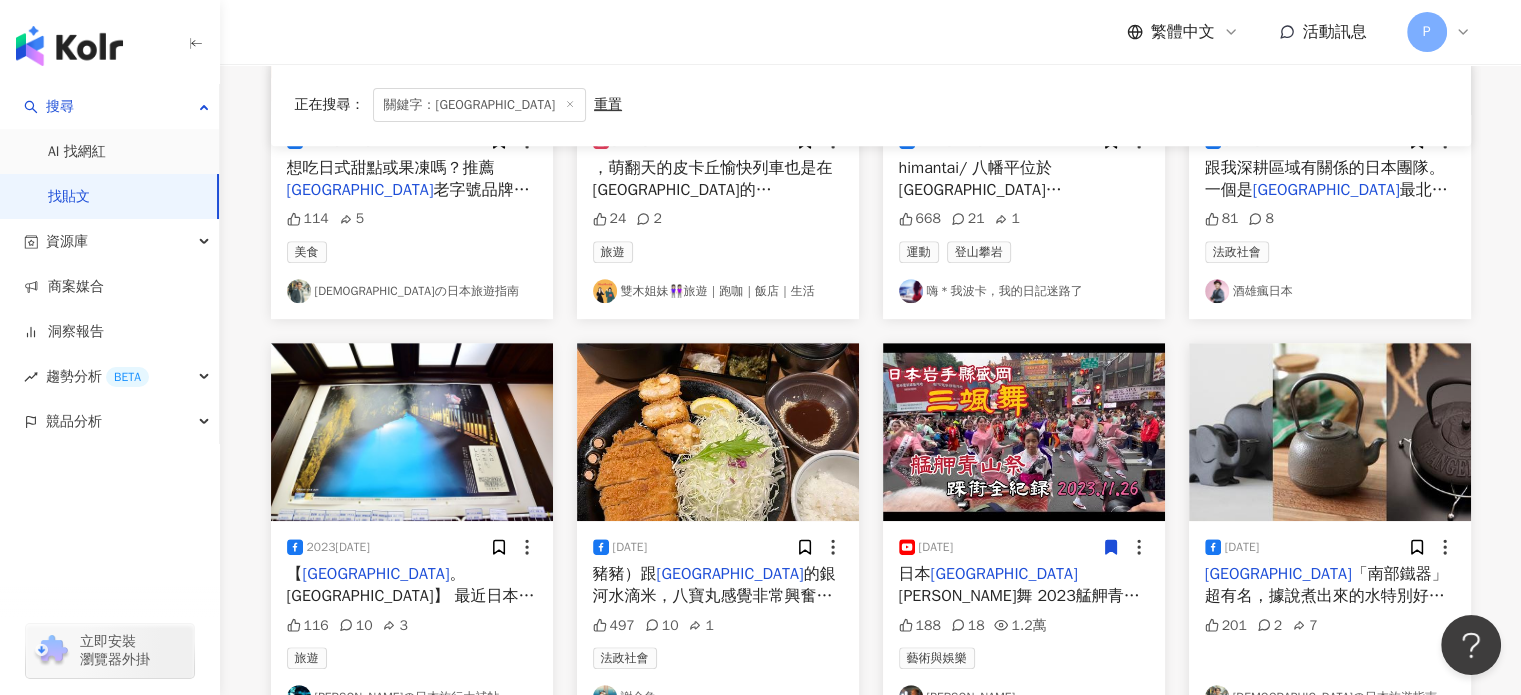 click on "[PERSON_NAME]舞 2023艋舺青山祭踩街全紀錄 2023.11.262023年11�[DATE]�來自日本" at bounding box center (1020, 618) 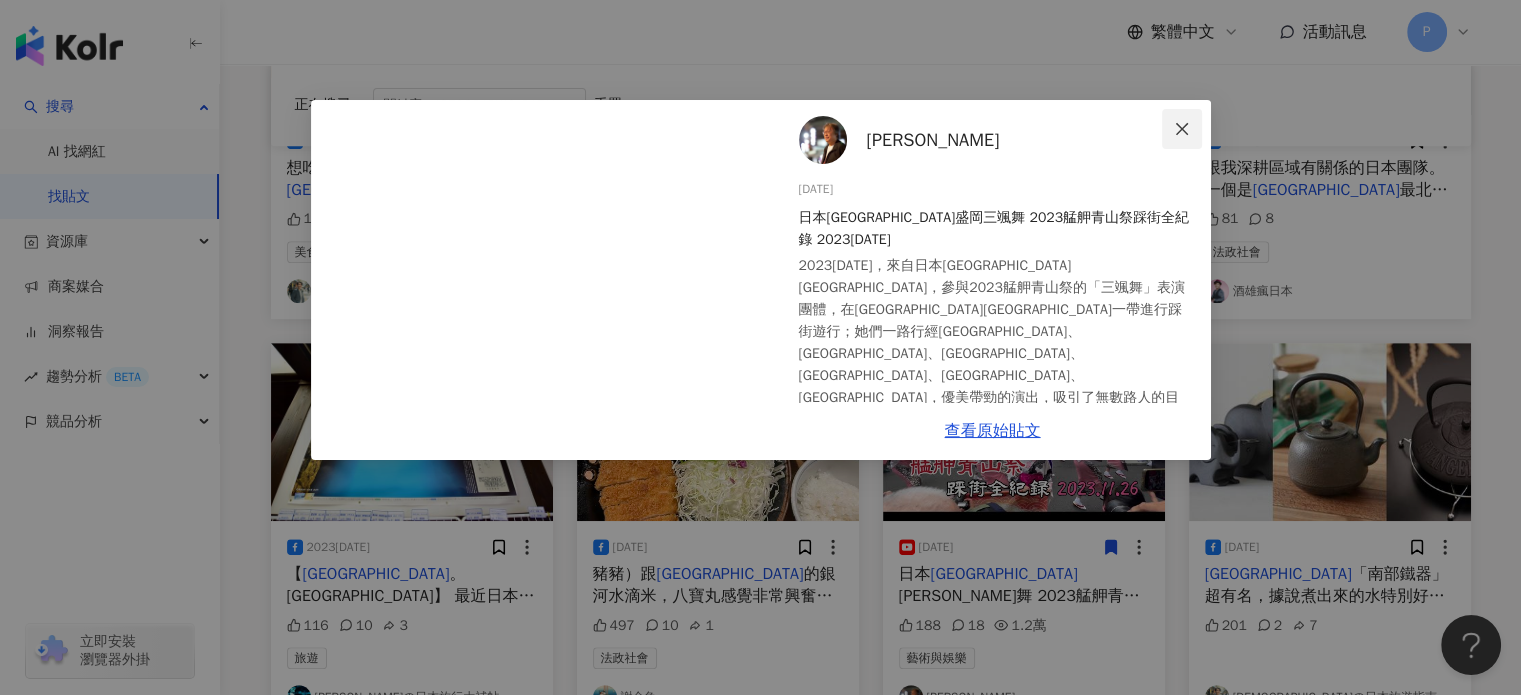 click 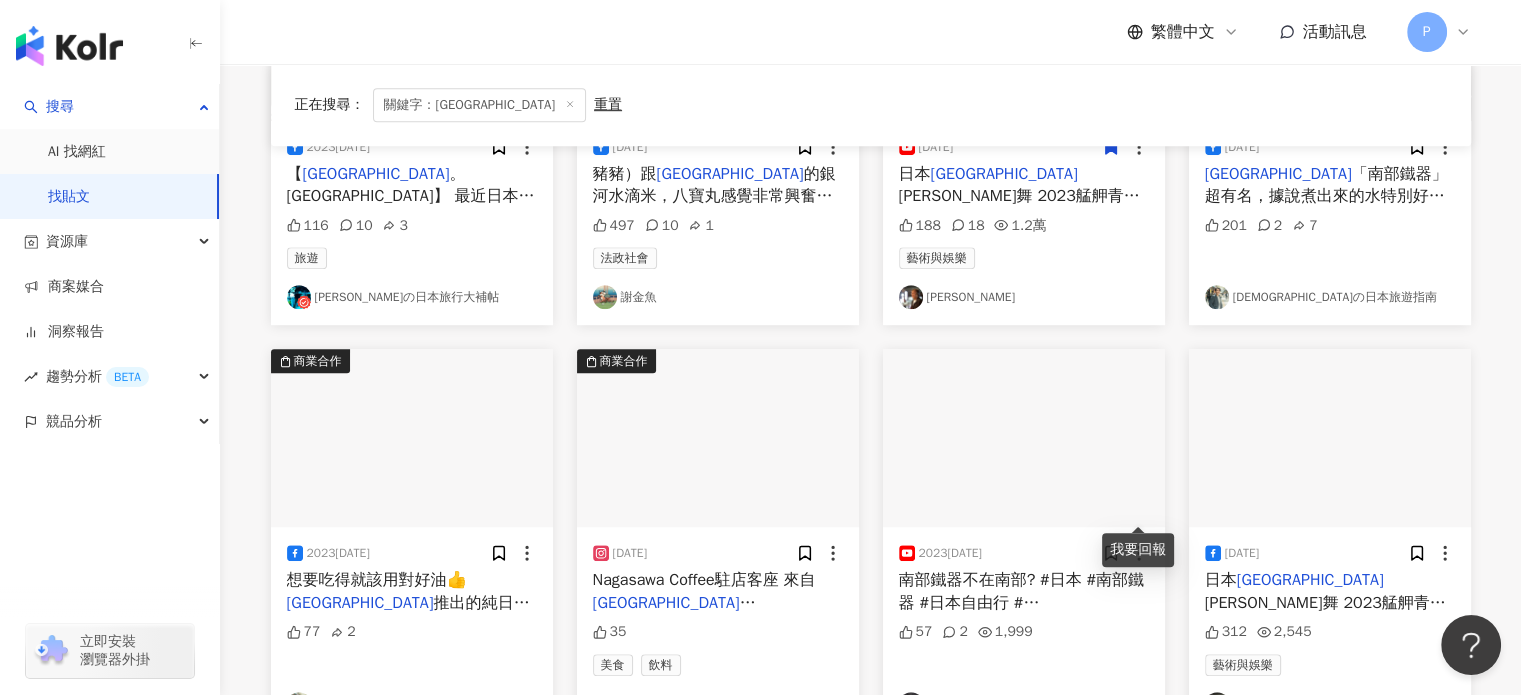 scroll, scrollTop: 24228, scrollLeft: 0, axis: vertical 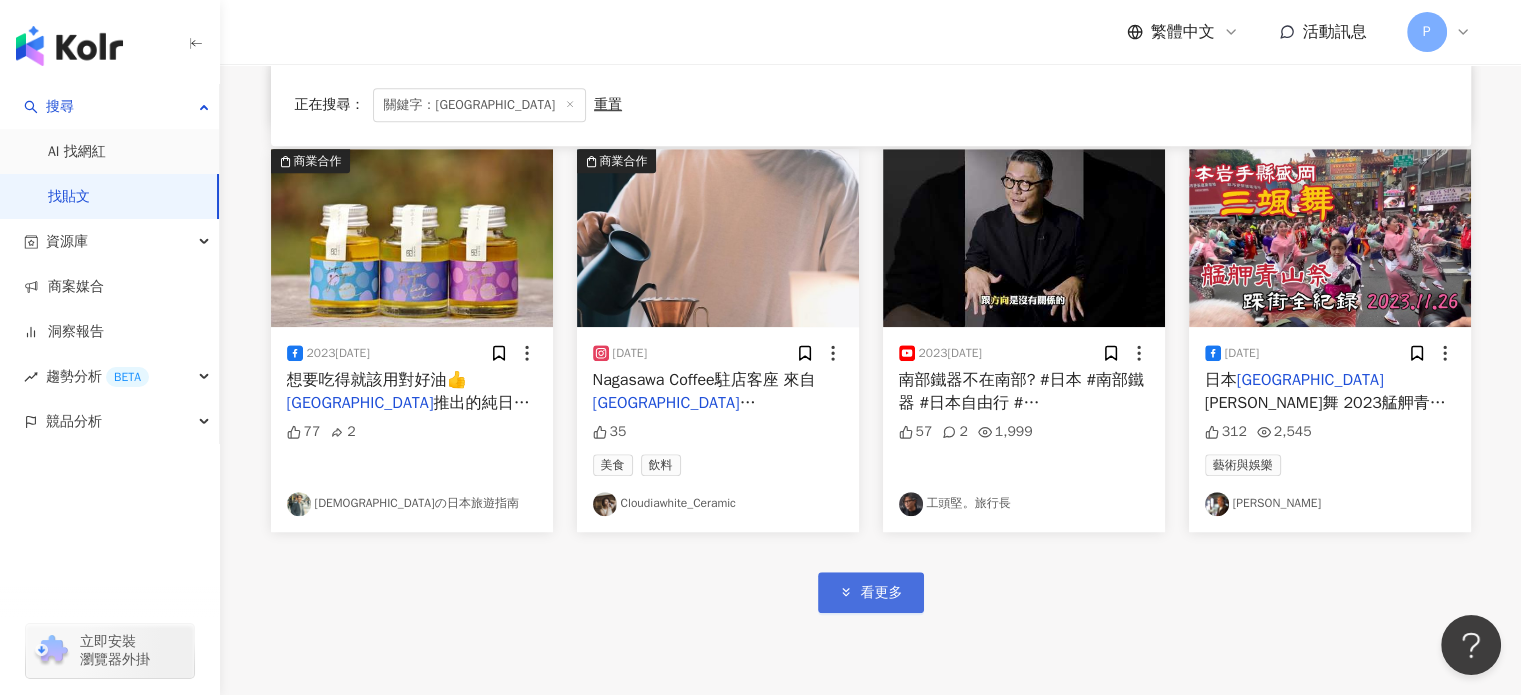 click on "看更多" at bounding box center (882, 593) 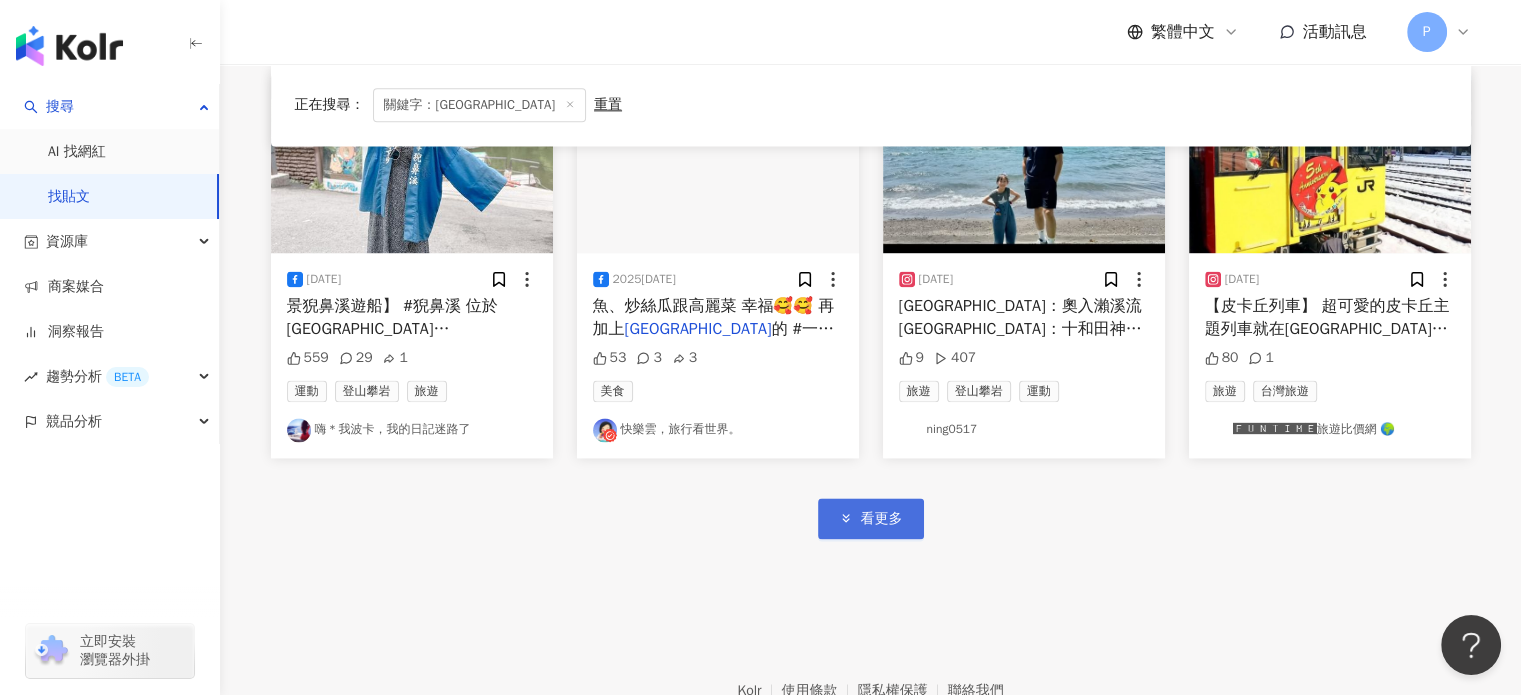scroll, scrollTop: 25528, scrollLeft: 0, axis: vertical 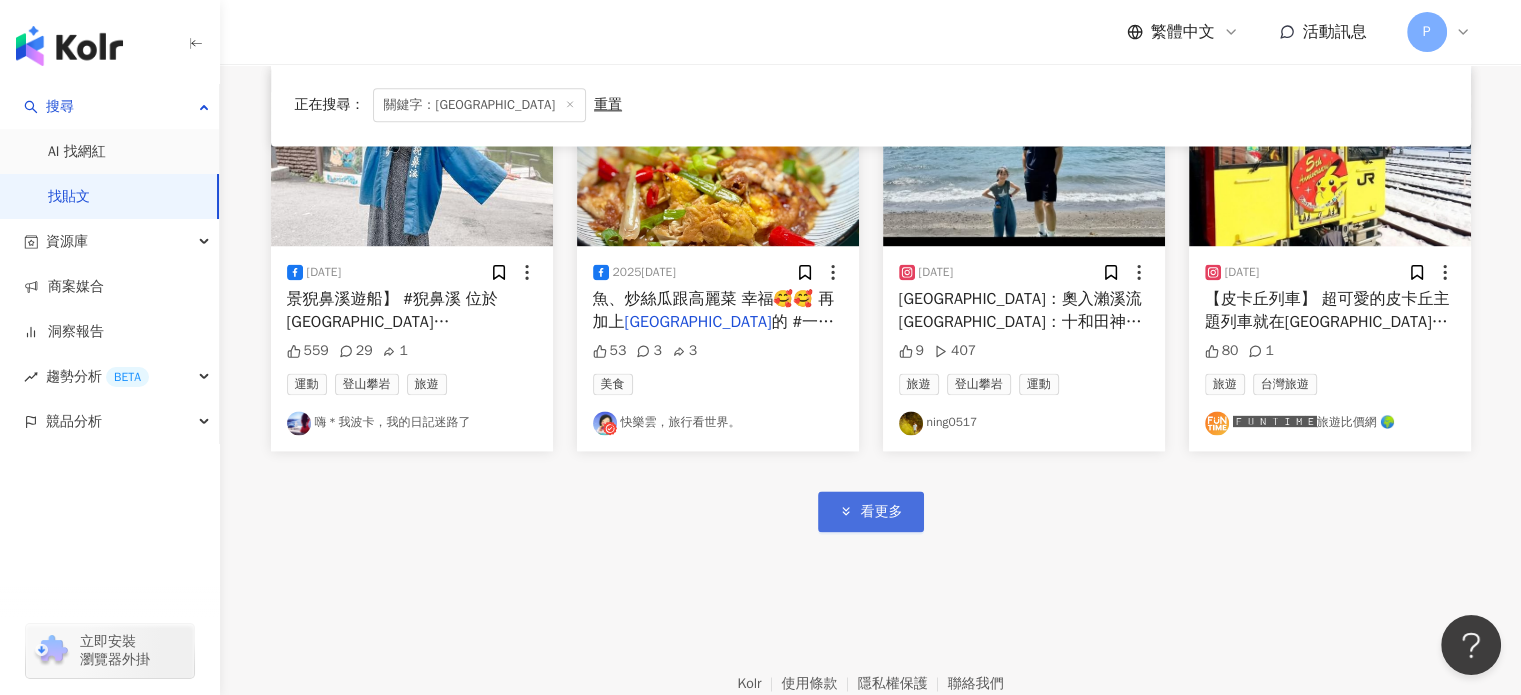 click on "看更多" at bounding box center [882, 512] 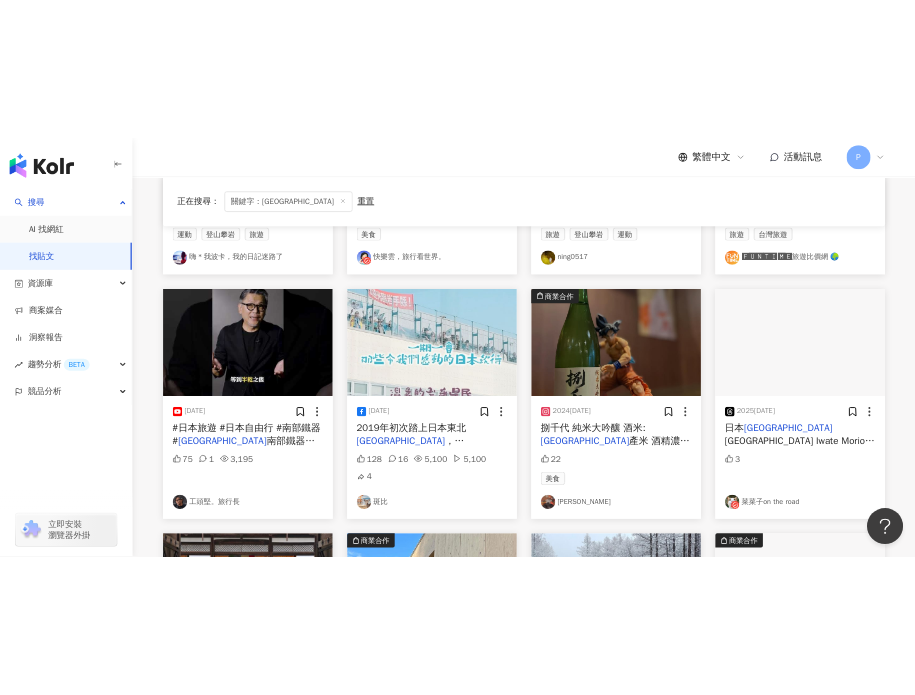 scroll, scrollTop: 25828, scrollLeft: 0, axis: vertical 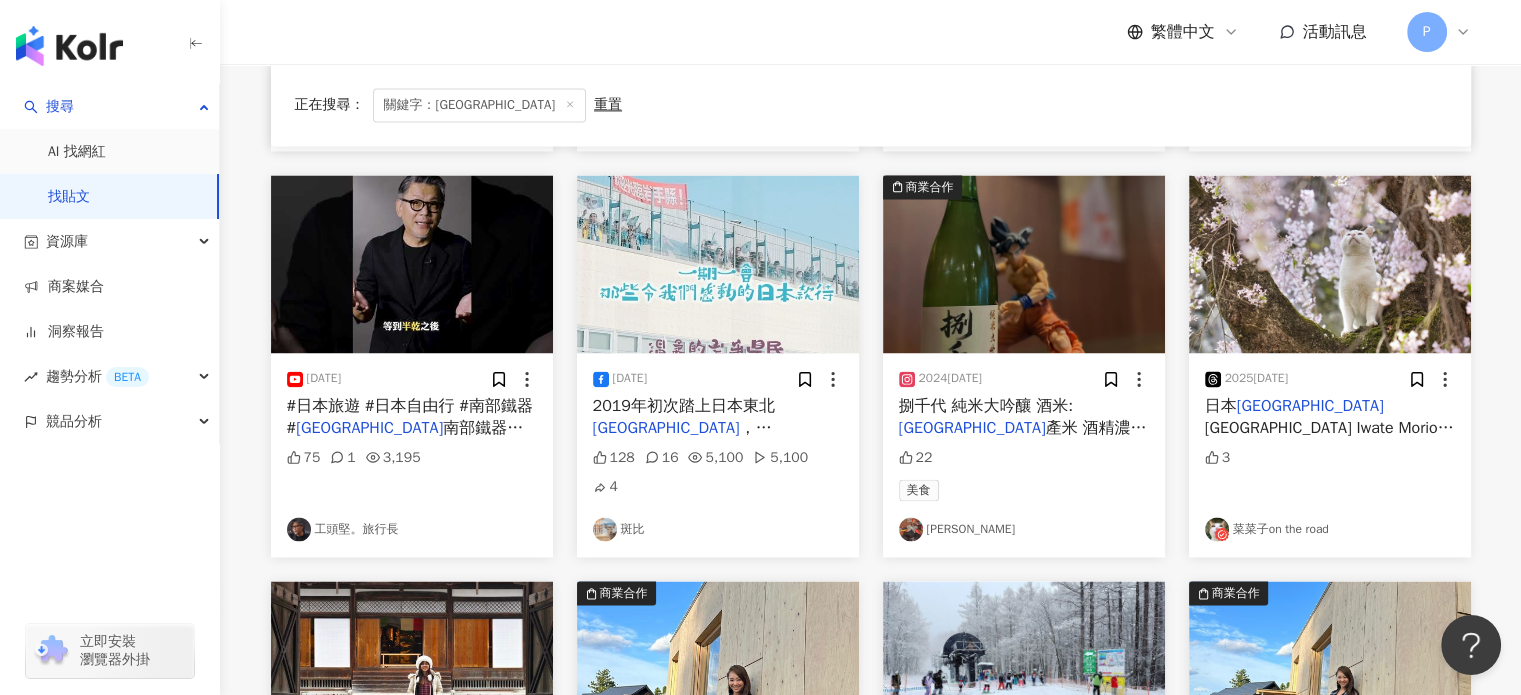 type 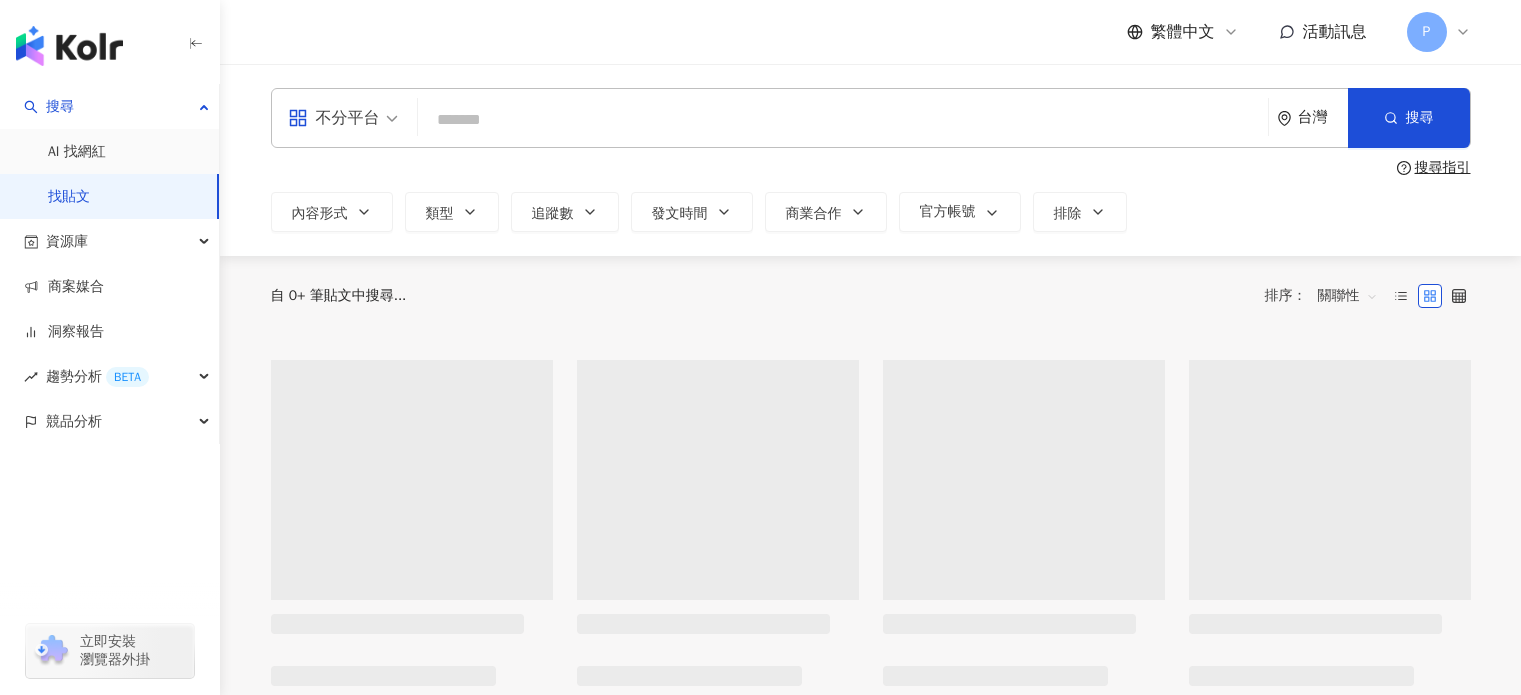 scroll, scrollTop: 0, scrollLeft: 0, axis: both 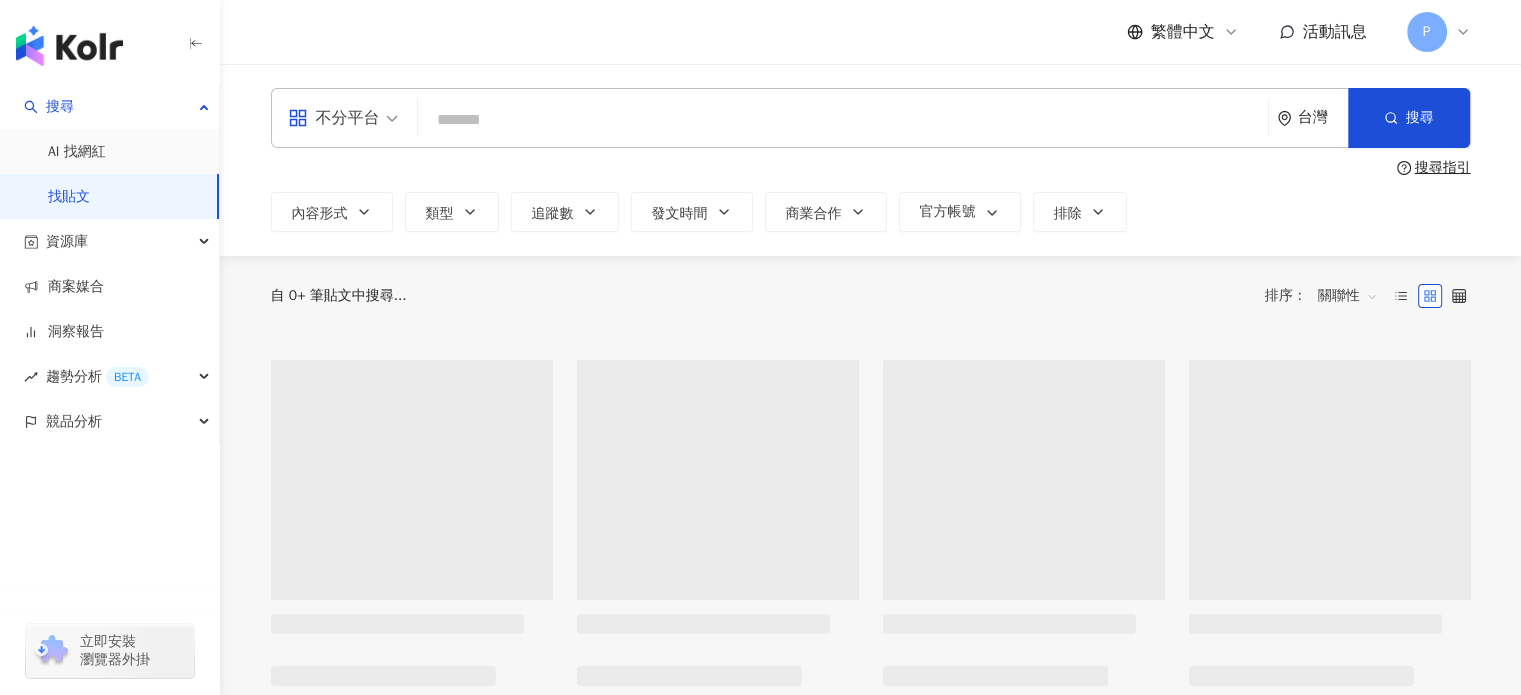 click at bounding box center [843, 119] 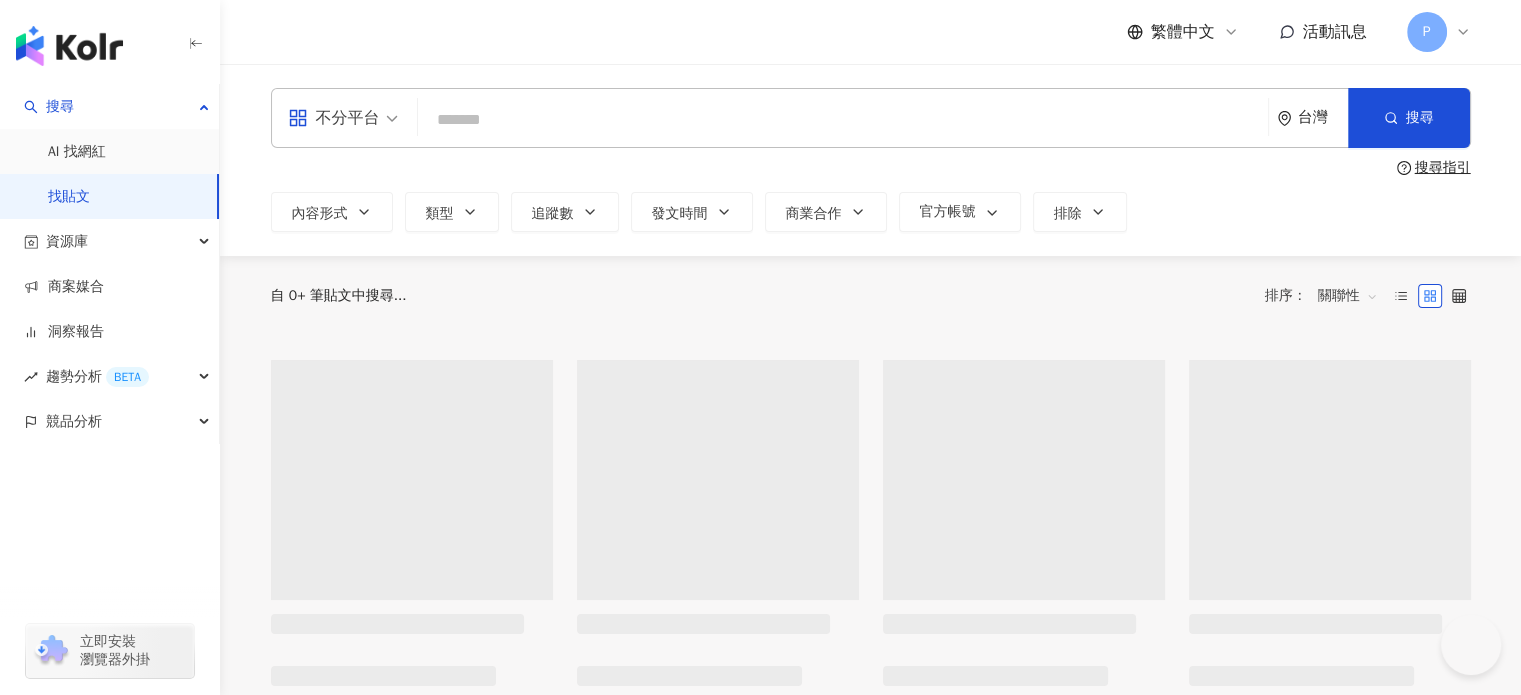 scroll, scrollTop: 0, scrollLeft: 0, axis: both 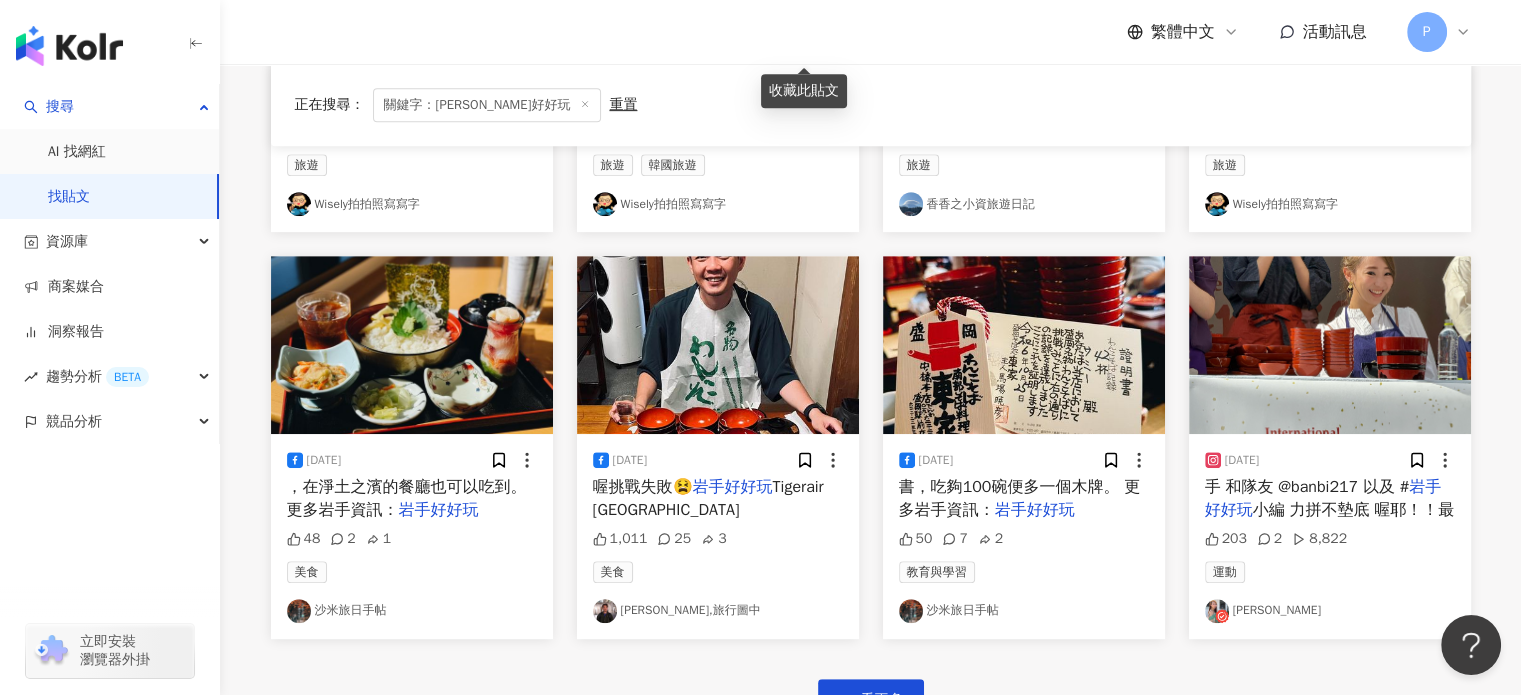 type on "*****" 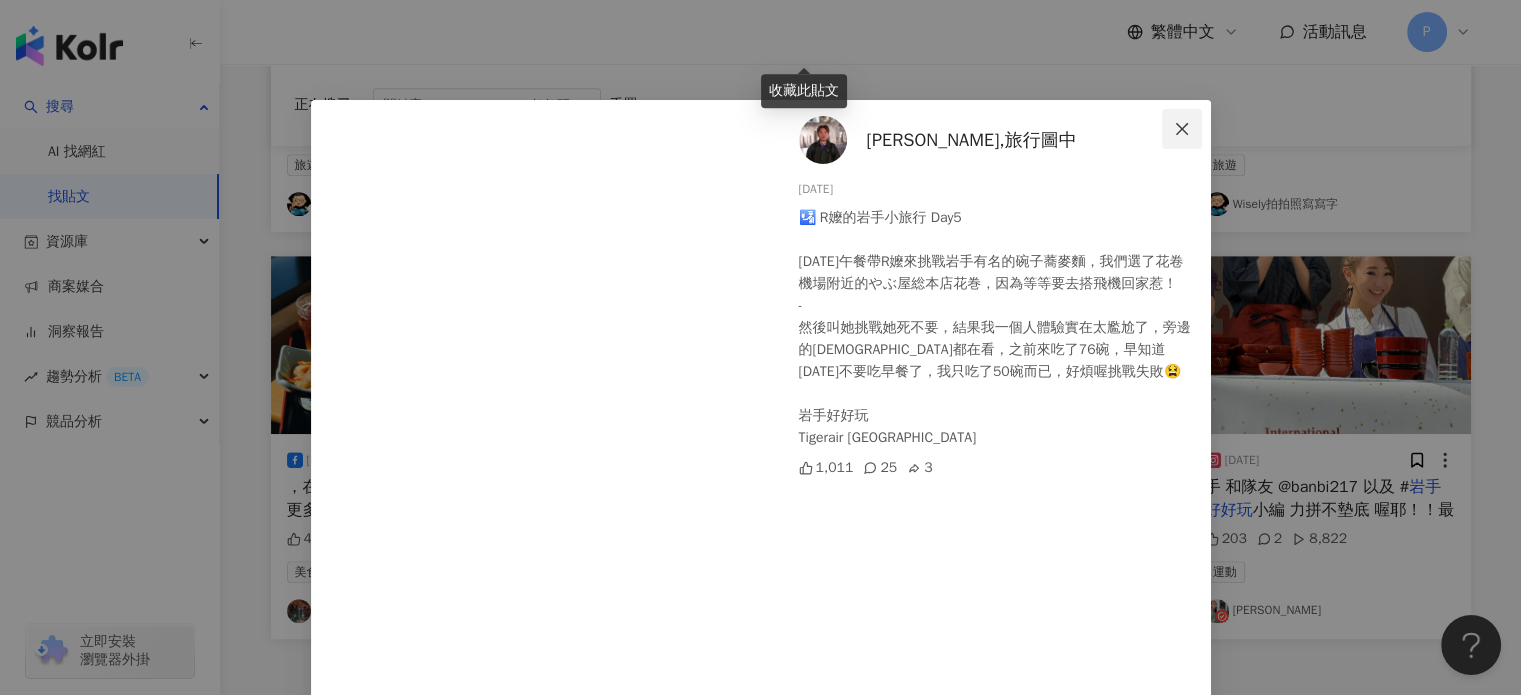 click 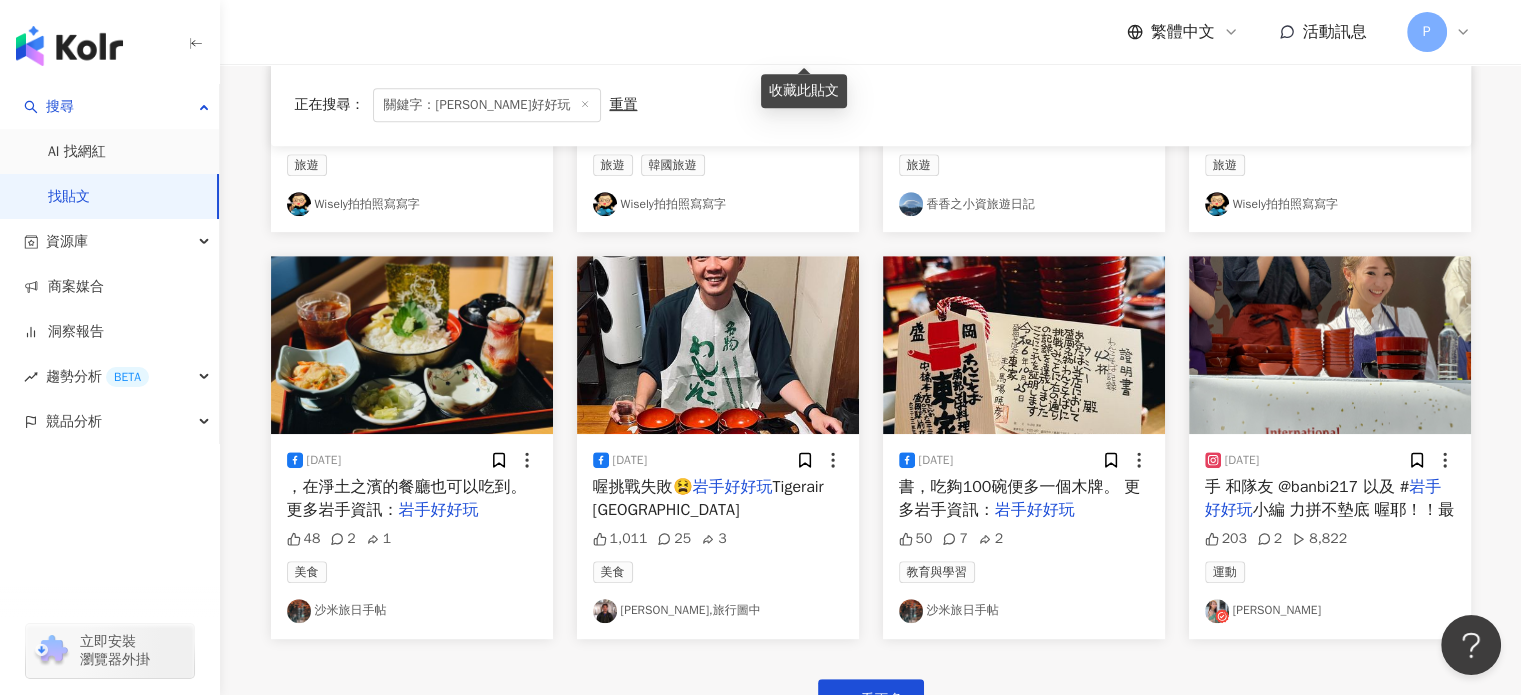 click on "手
和隊友 @banbi217 以及 #" at bounding box center [1307, 487] 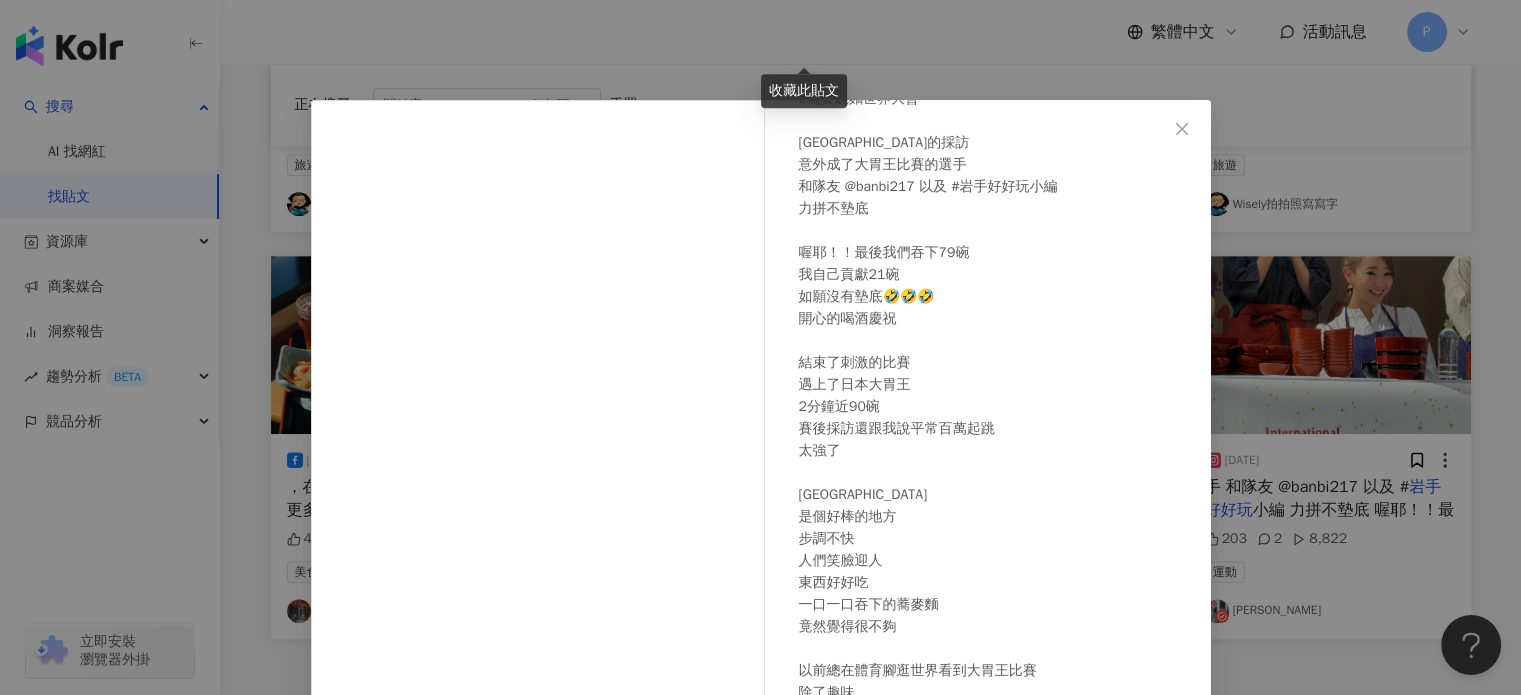 scroll, scrollTop: 145, scrollLeft: 0, axis: vertical 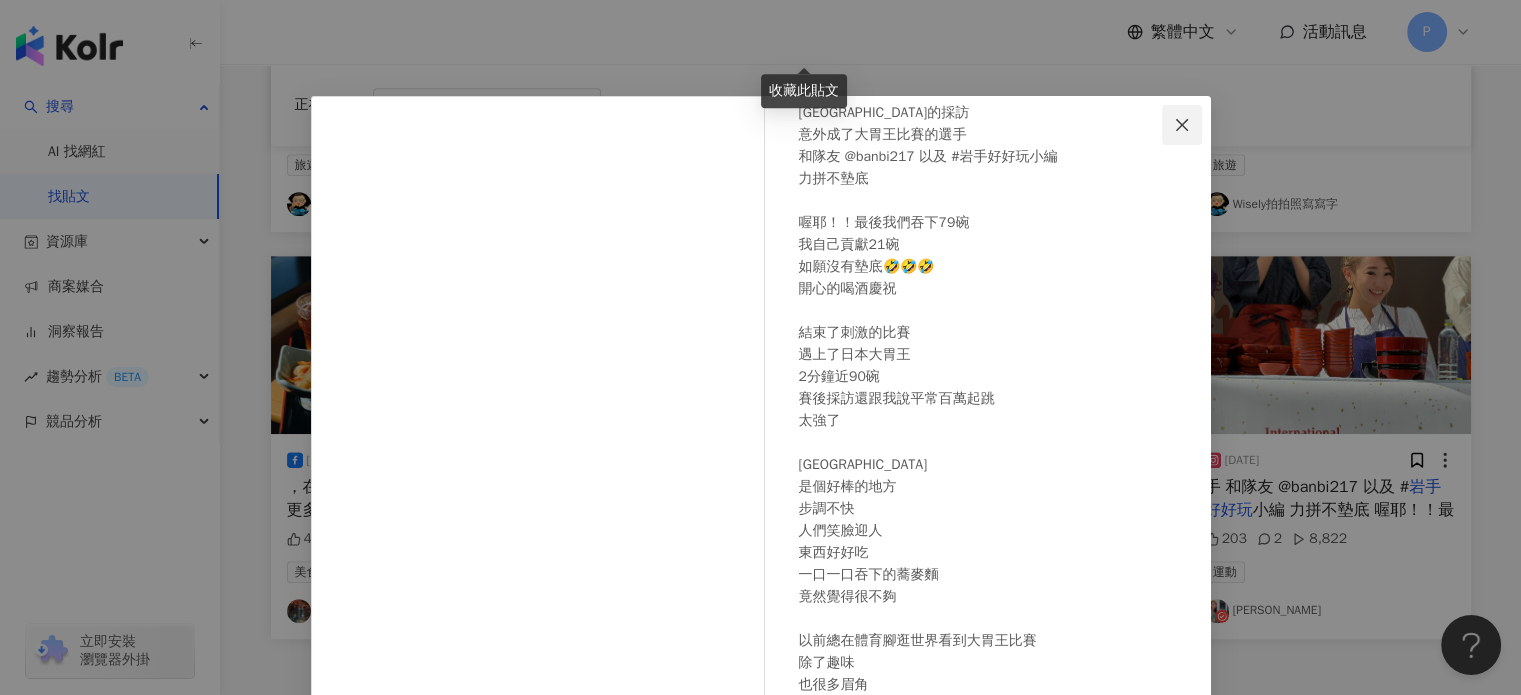 click 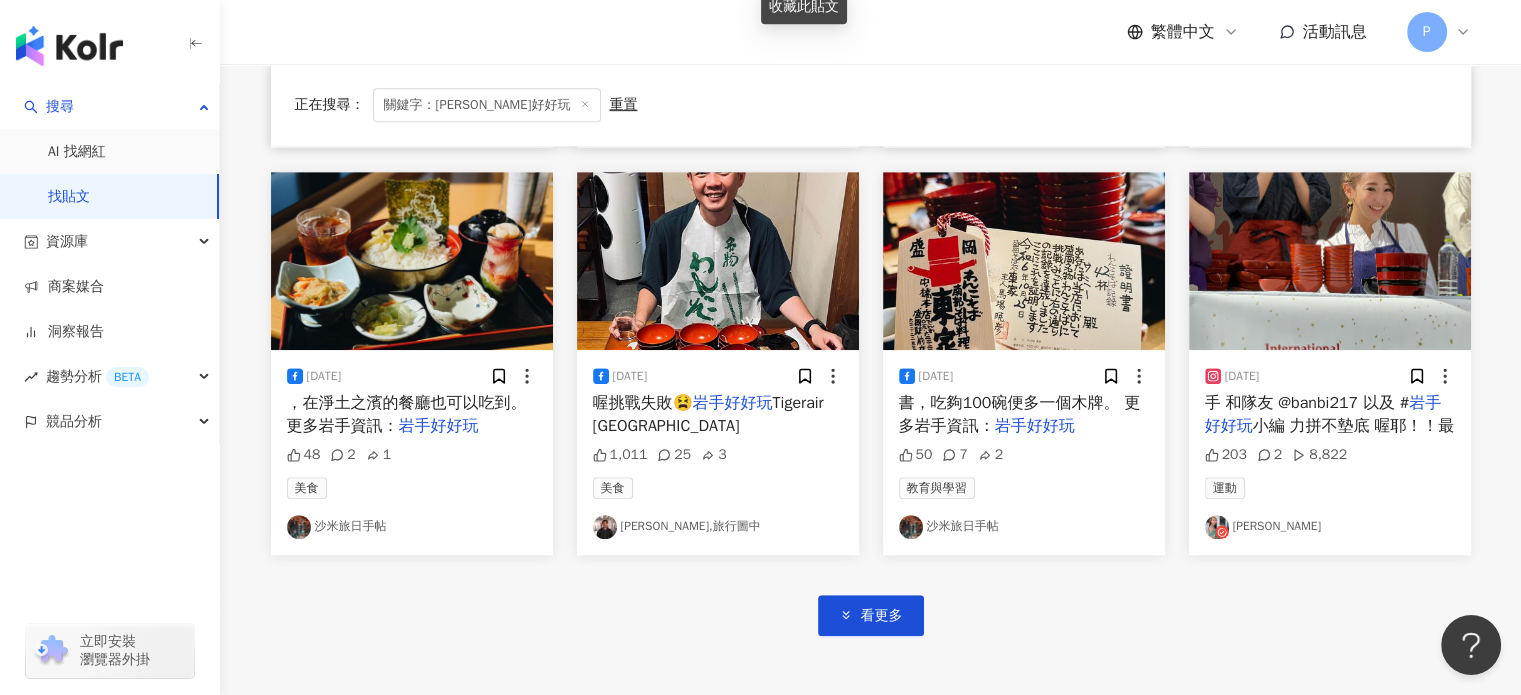 scroll, scrollTop: 1100, scrollLeft: 0, axis: vertical 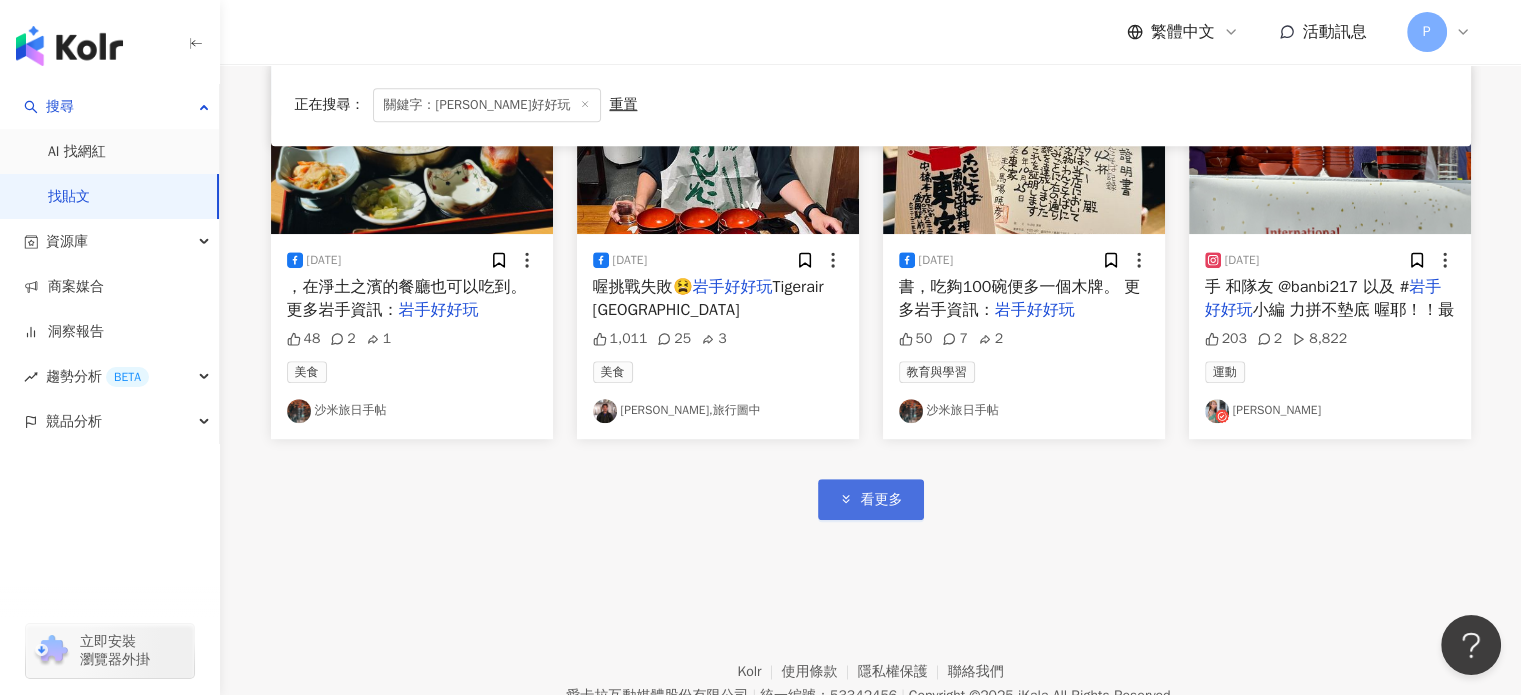 click on "看更多" at bounding box center (882, 500) 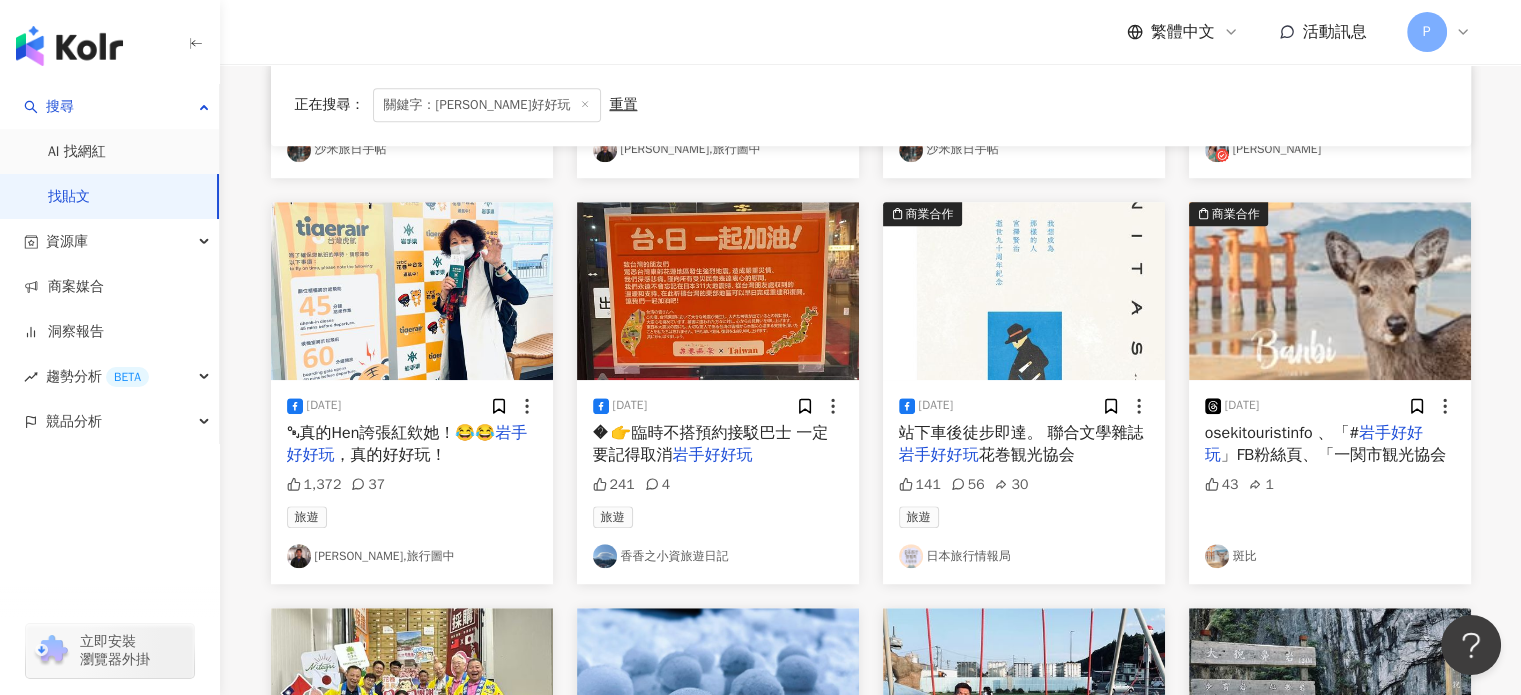 scroll, scrollTop: 1400, scrollLeft: 0, axis: vertical 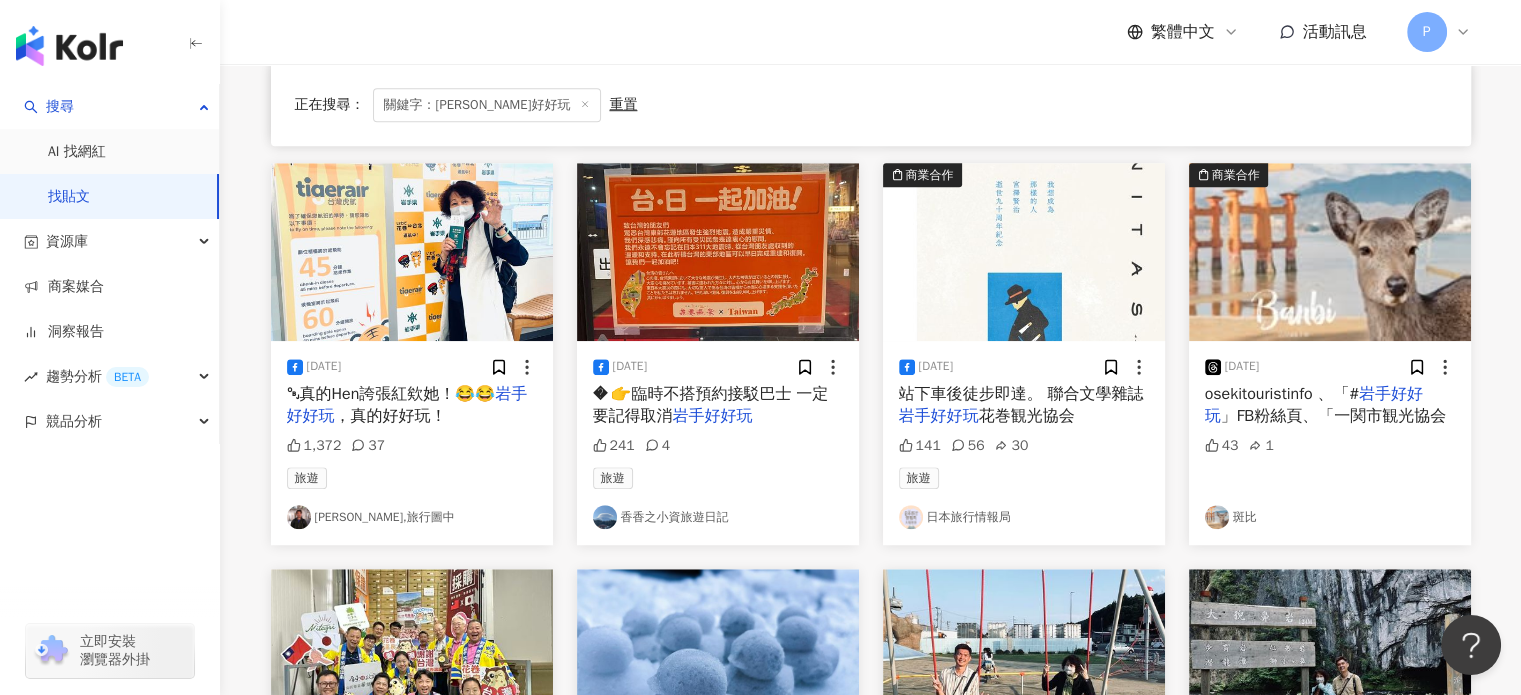 click on "，真的好好玩！" at bounding box center [391, 416] 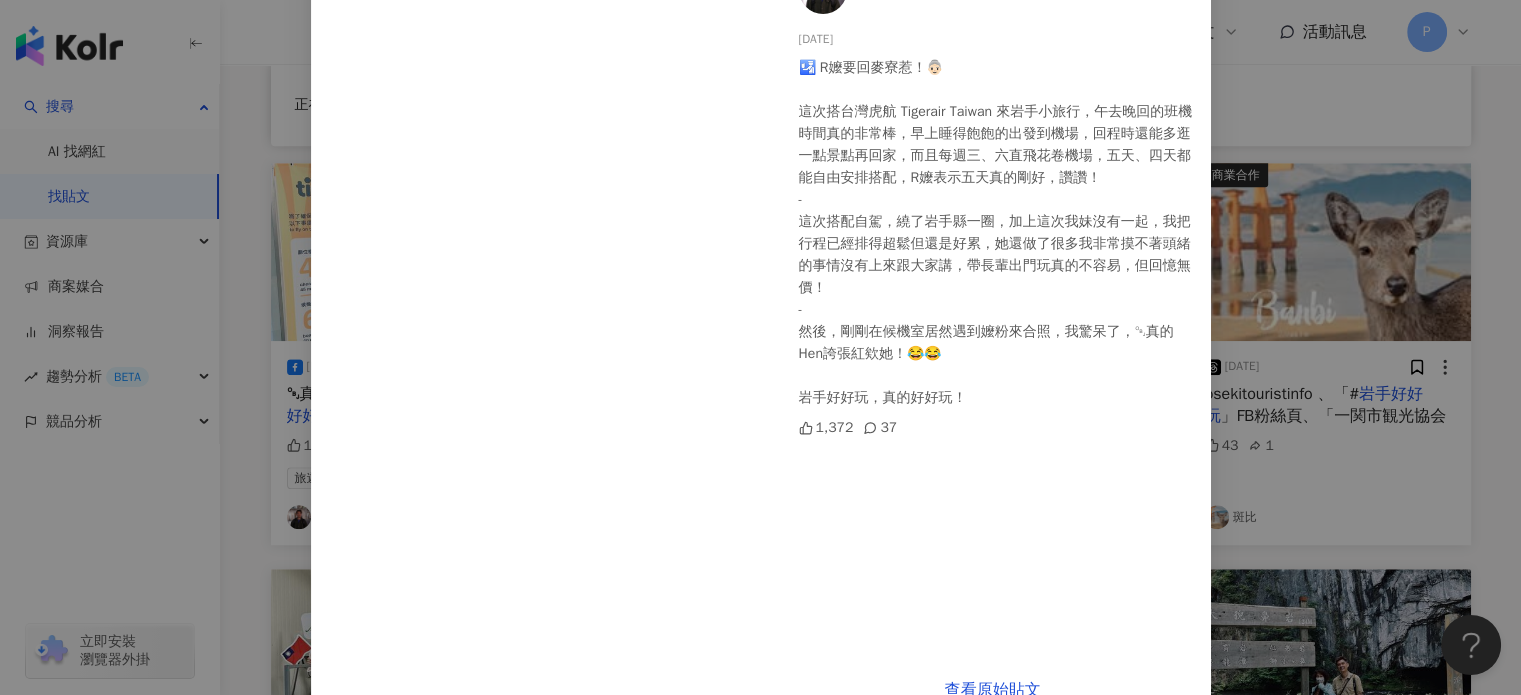 scroll, scrollTop: 197, scrollLeft: 0, axis: vertical 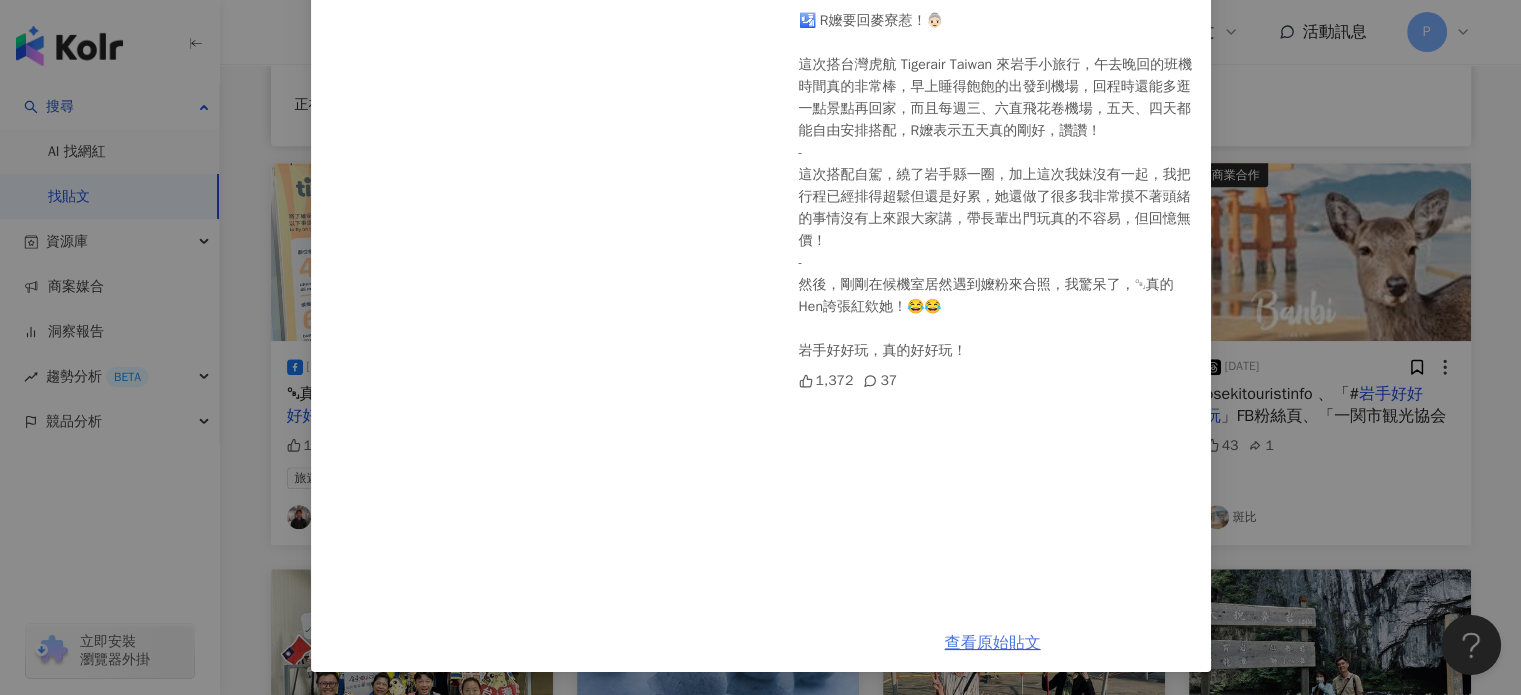 click on "查看原始貼文" at bounding box center [993, 643] 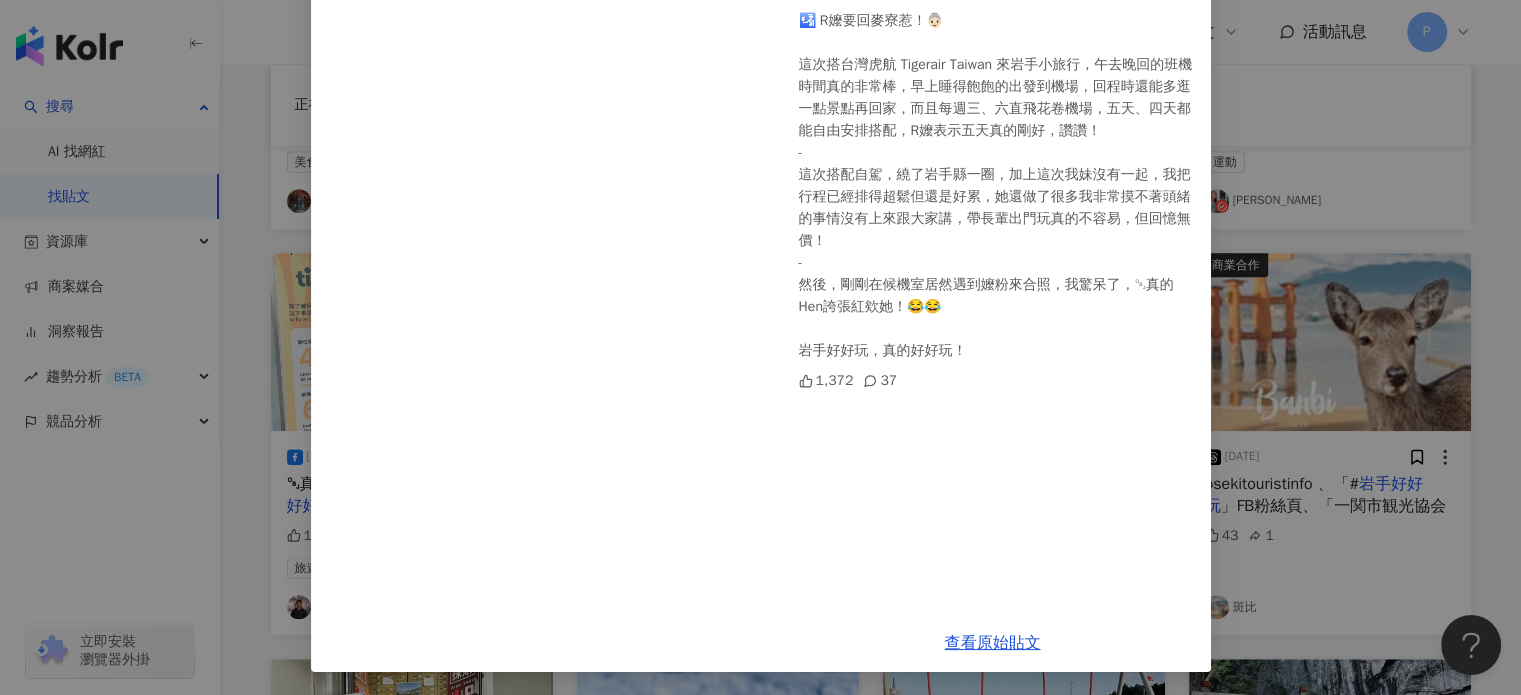 scroll, scrollTop: 1000, scrollLeft: 0, axis: vertical 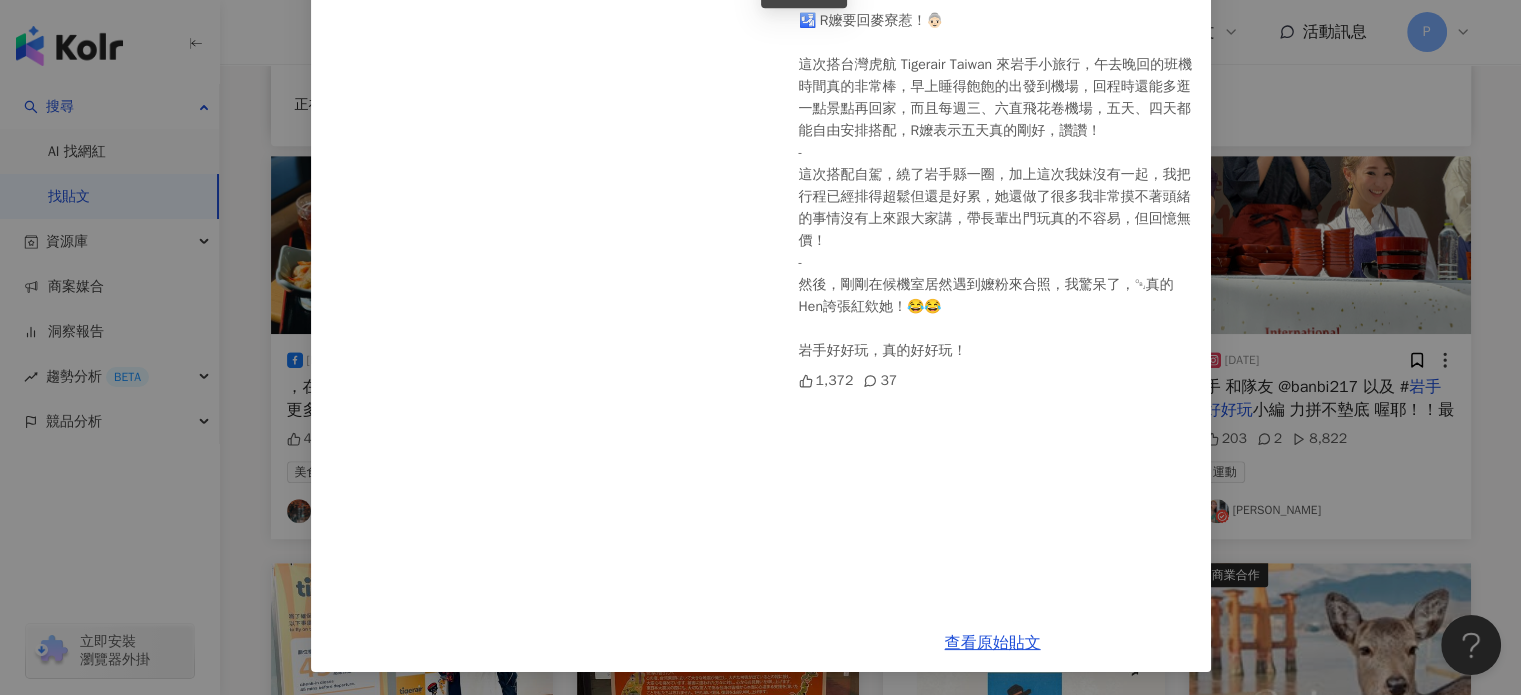 click on "許傑,旅行圖中 2023/7/12 🛂 R嬤要回麥寮惹！👵🏻
這次搭台灣虎航 Tigerair Taiwan 來岩手小旅行，午去晚回的班機時間真的非常棒，早上睡得飽飽的出發到機場，回程時還能多逛一點景點再回家，而且每週三、六直飛花卷機場，五天、四天都能自由安排搭配，R嬤表示五天真的剛好，讚讚！
-
這次搭配自駕，繞了岩手縣一圈，加上這次我妹沒有一起，我把行程已經排得超鬆但還是好累，她還做了很多我非常摸不著頭緒的事情沒有上來跟大家講，帶長輩出門玩真的不容易，但回憶無價！
-
然後，剛剛在候機室居然遇到嬤粉來合照，我驚呆了，￼真的Hen誇張紅欸她！😂😂
岩手好好玩，真的好好玩！ 1,372 37 查看原始貼文" at bounding box center [760, 347] 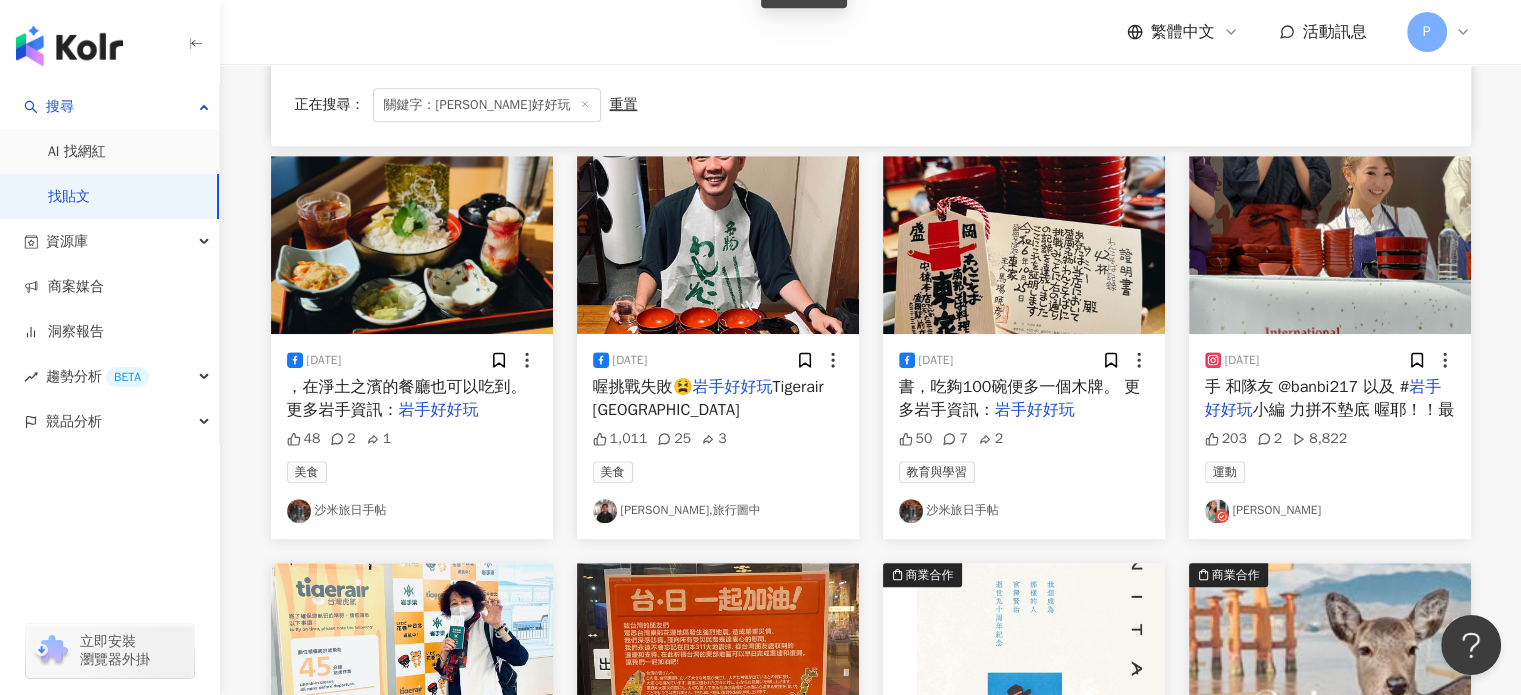 click on "手
和隊友 @banbi217 以及 #" at bounding box center (1307, 387) 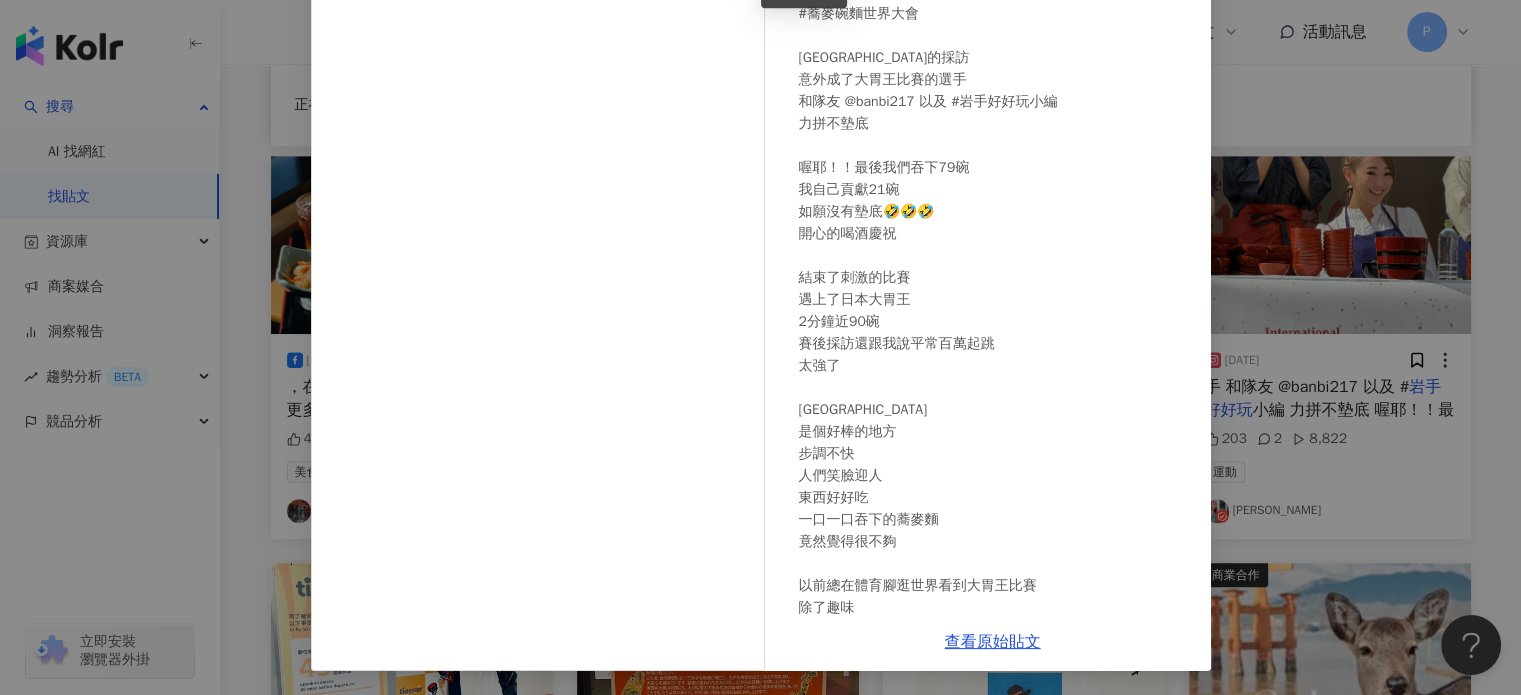 scroll, scrollTop: 104, scrollLeft: 0, axis: vertical 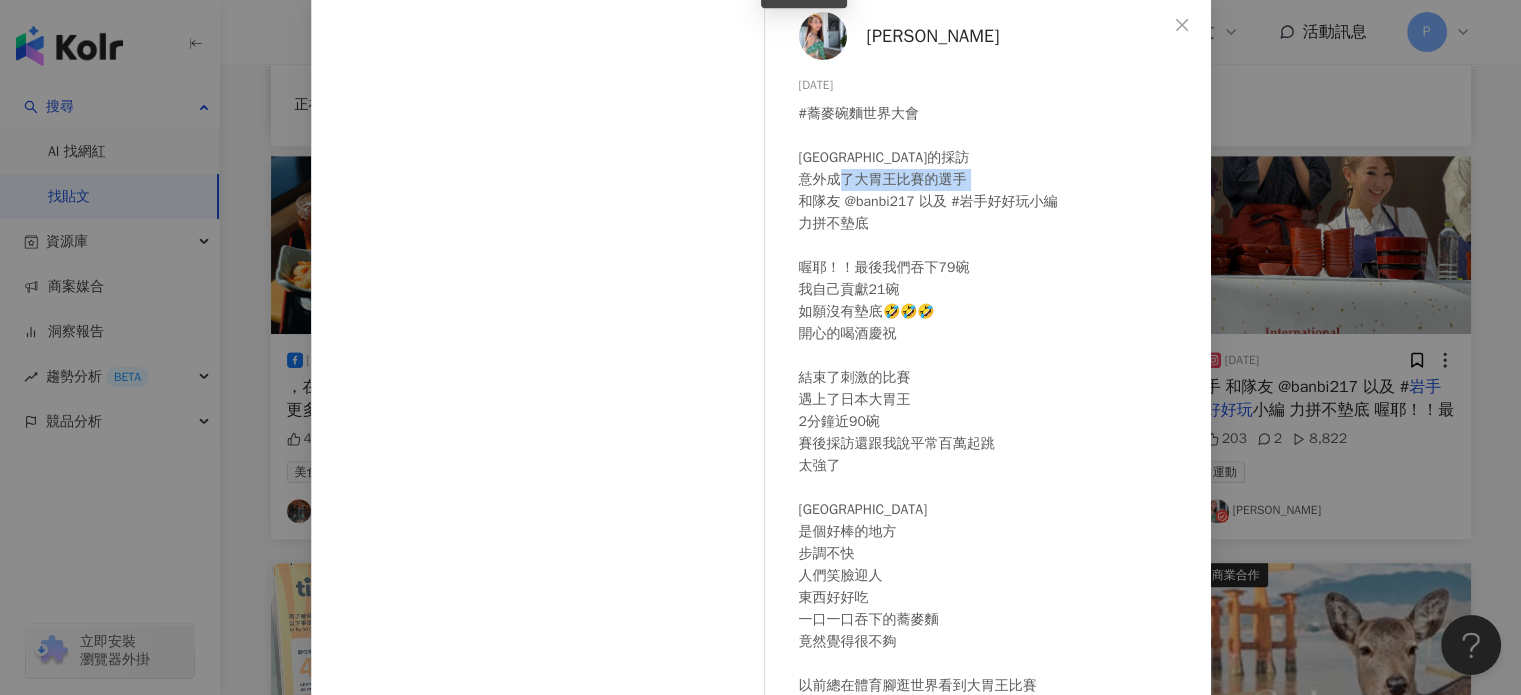 drag, startPoint x: 912, startPoint y: 206, endPoint x: 841, endPoint y: 203, distance: 71.063354 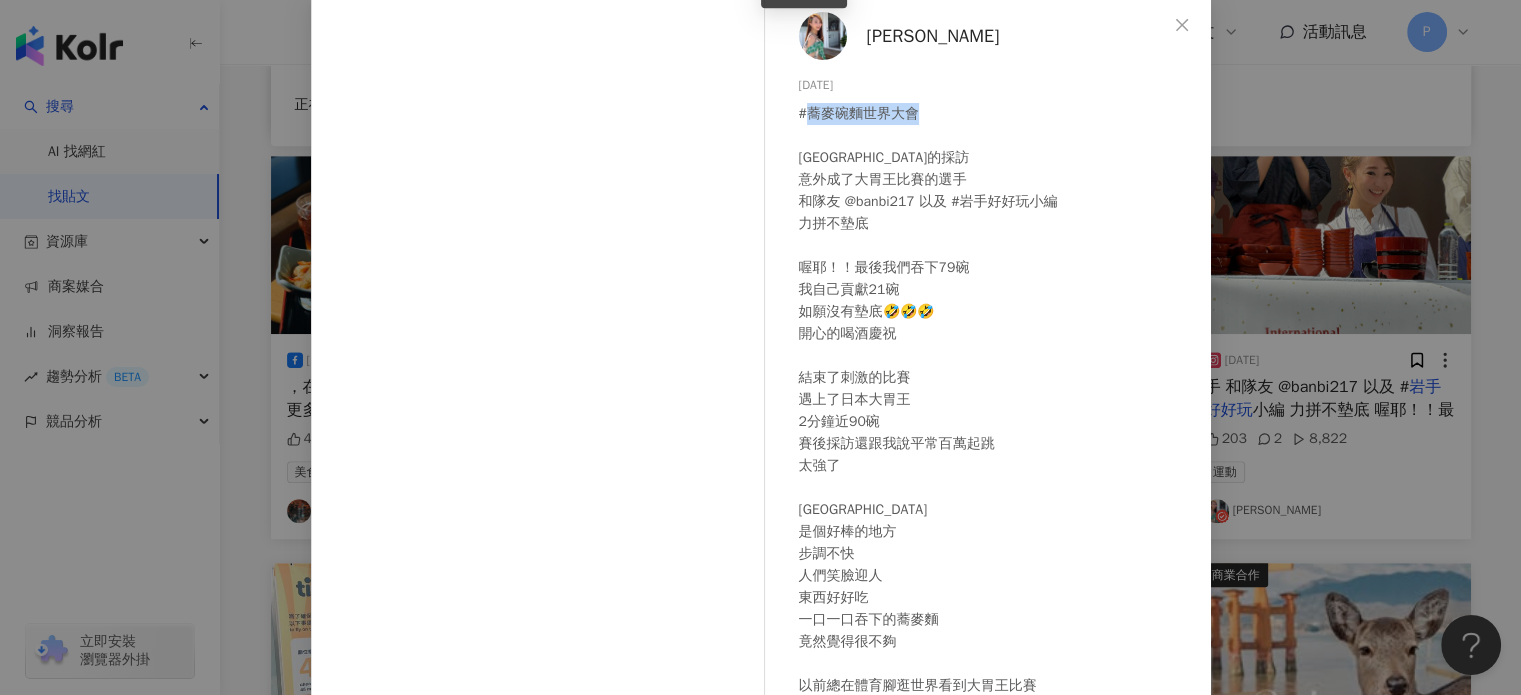 drag, startPoint x: 910, startPoint y: 115, endPoint x: 801, endPoint y: 115, distance: 109 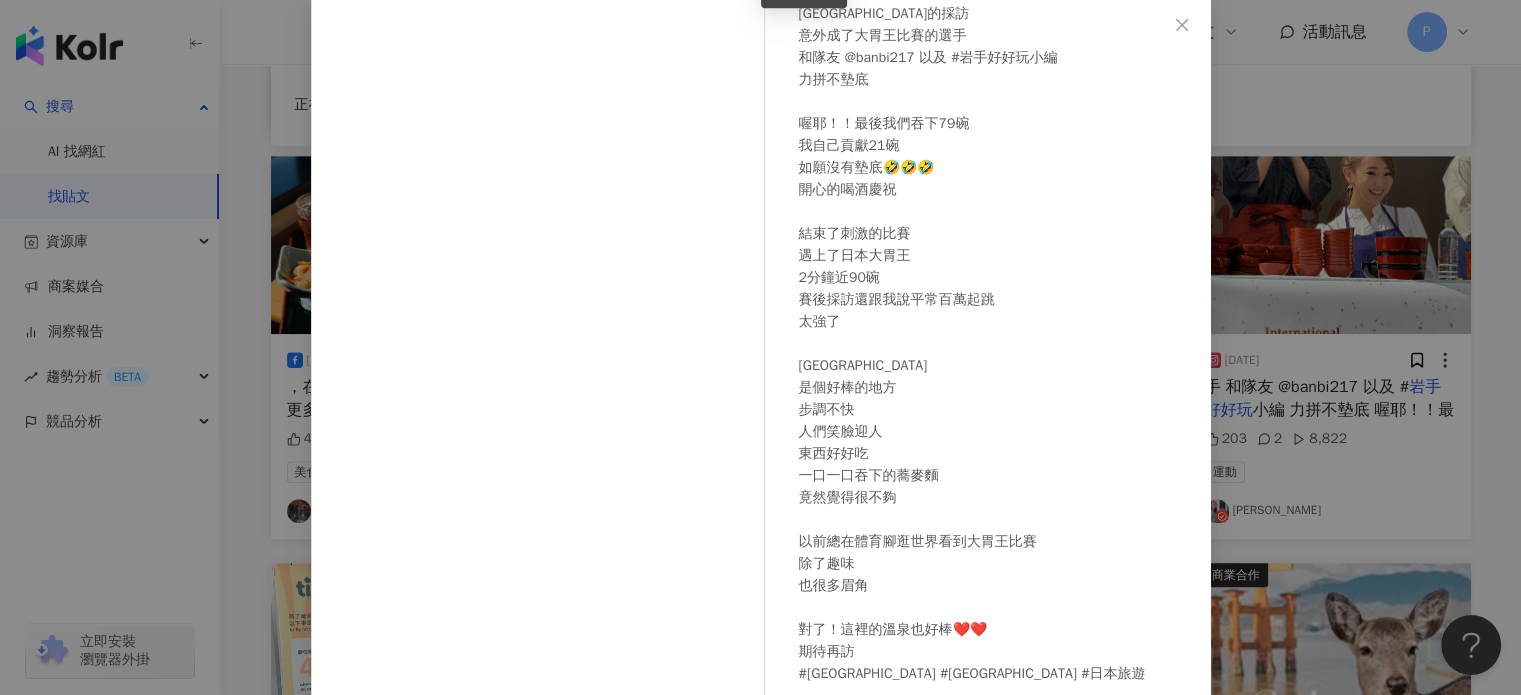 scroll, scrollTop: 145, scrollLeft: 0, axis: vertical 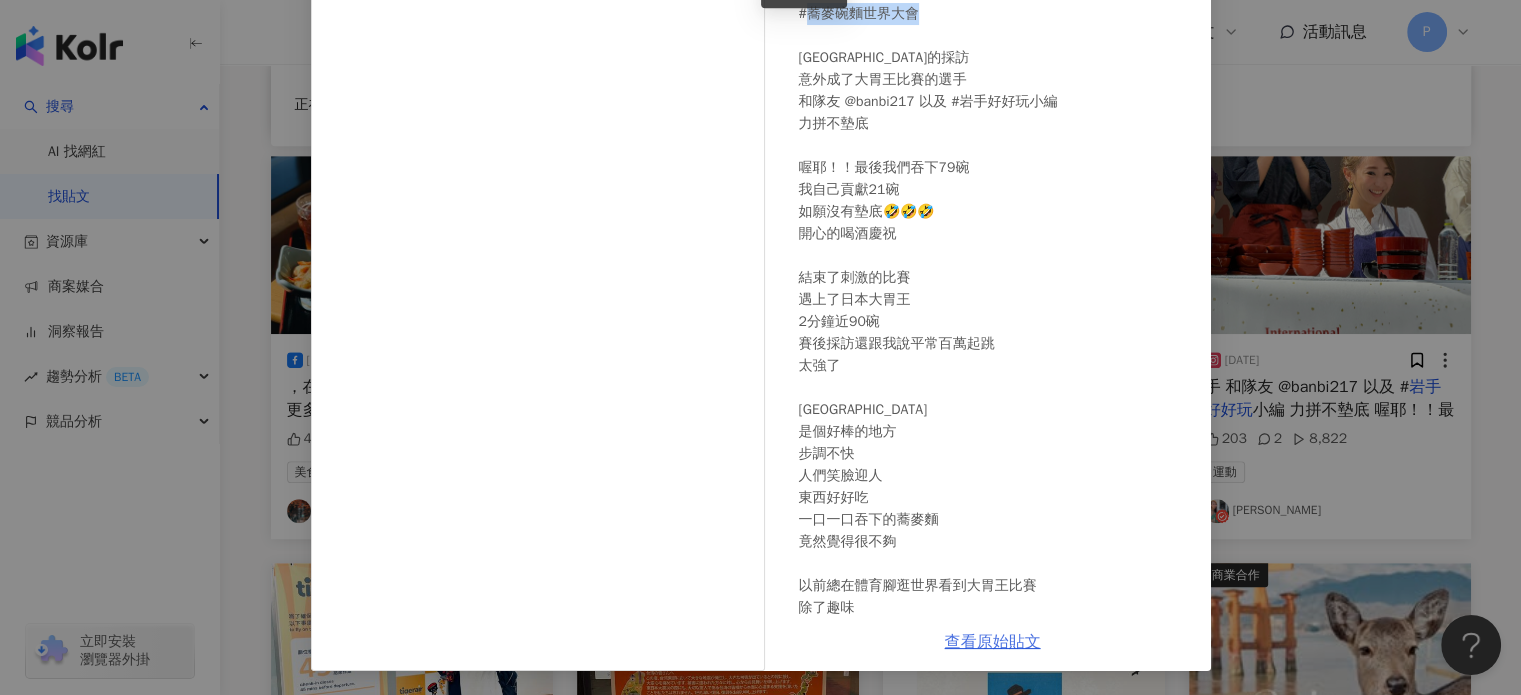 click on "查看原始貼文" at bounding box center [993, 642] 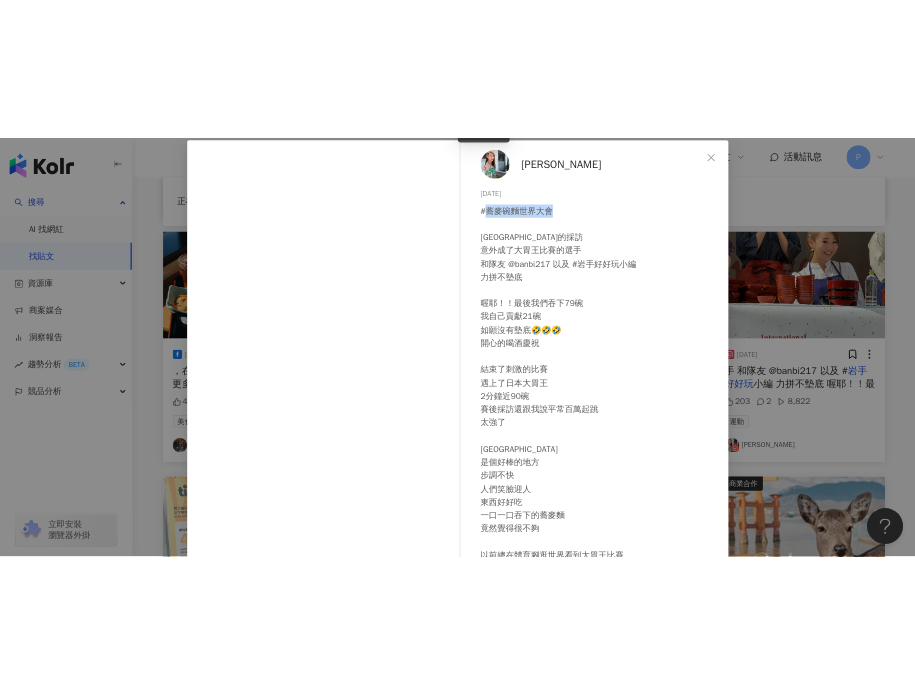 scroll, scrollTop: 0, scrollLeft: 0, axis: both 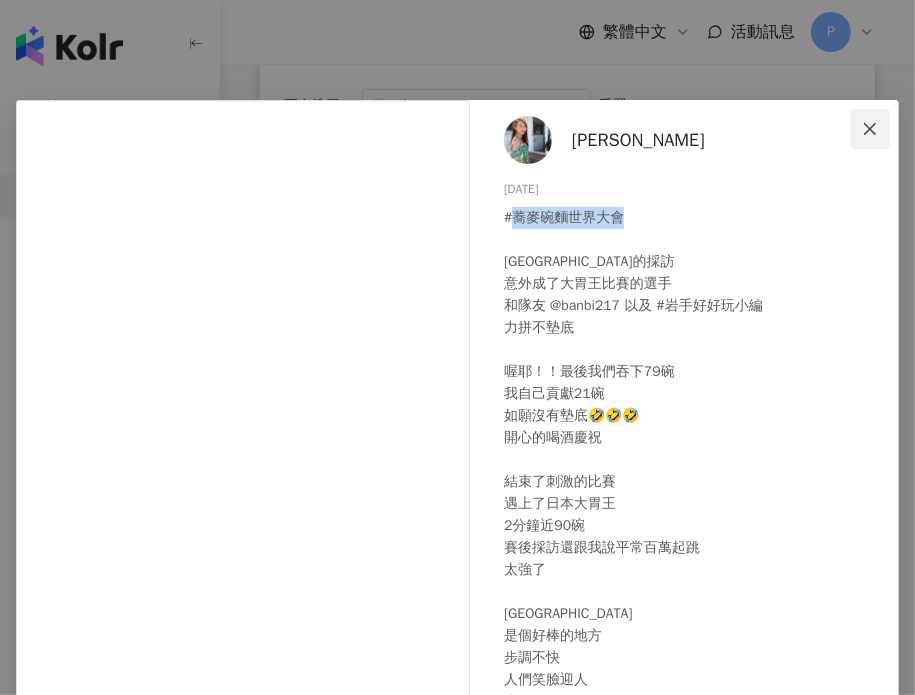 click 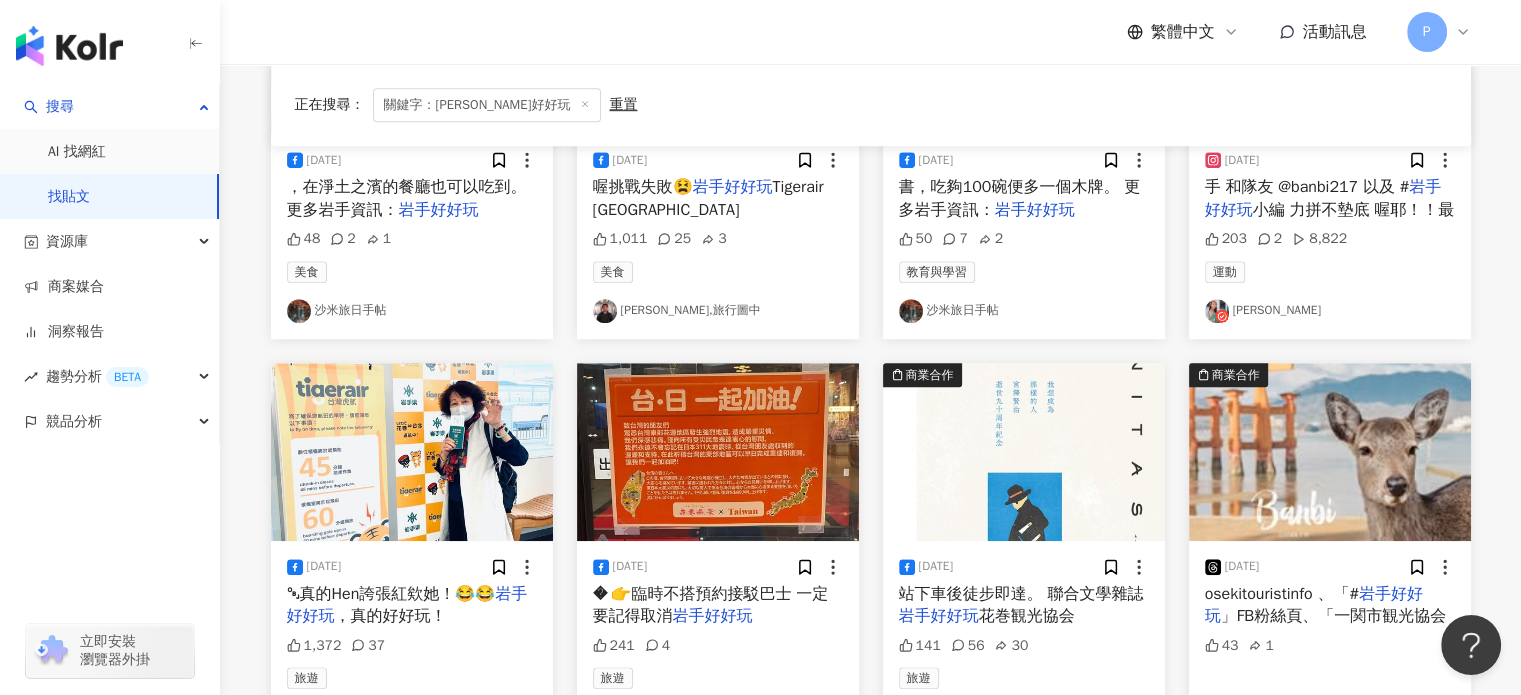 scroll, scrollTop: 900, scrollLeft: 0, axis: vertical 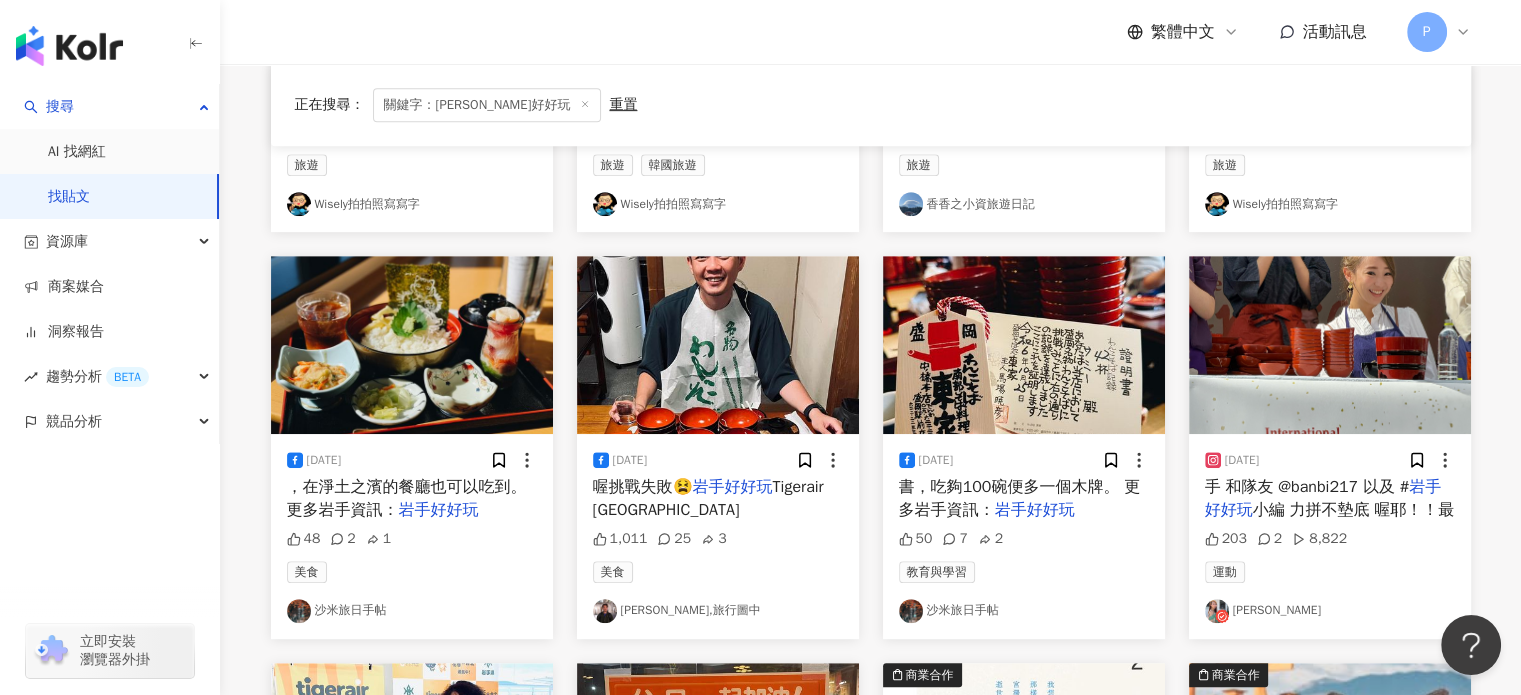 click on "小編
力拼不墊底
喔耶！！最" at bounding box center (1354, 510) 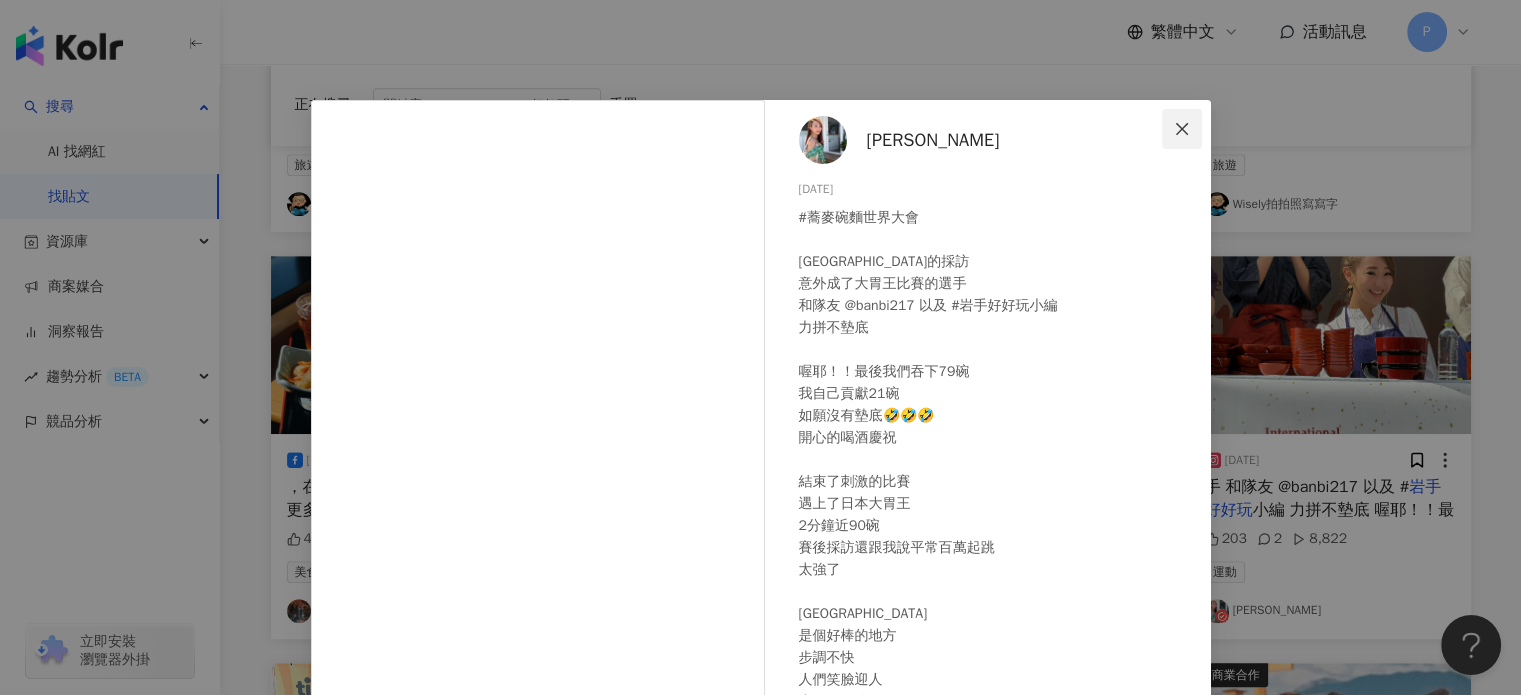click 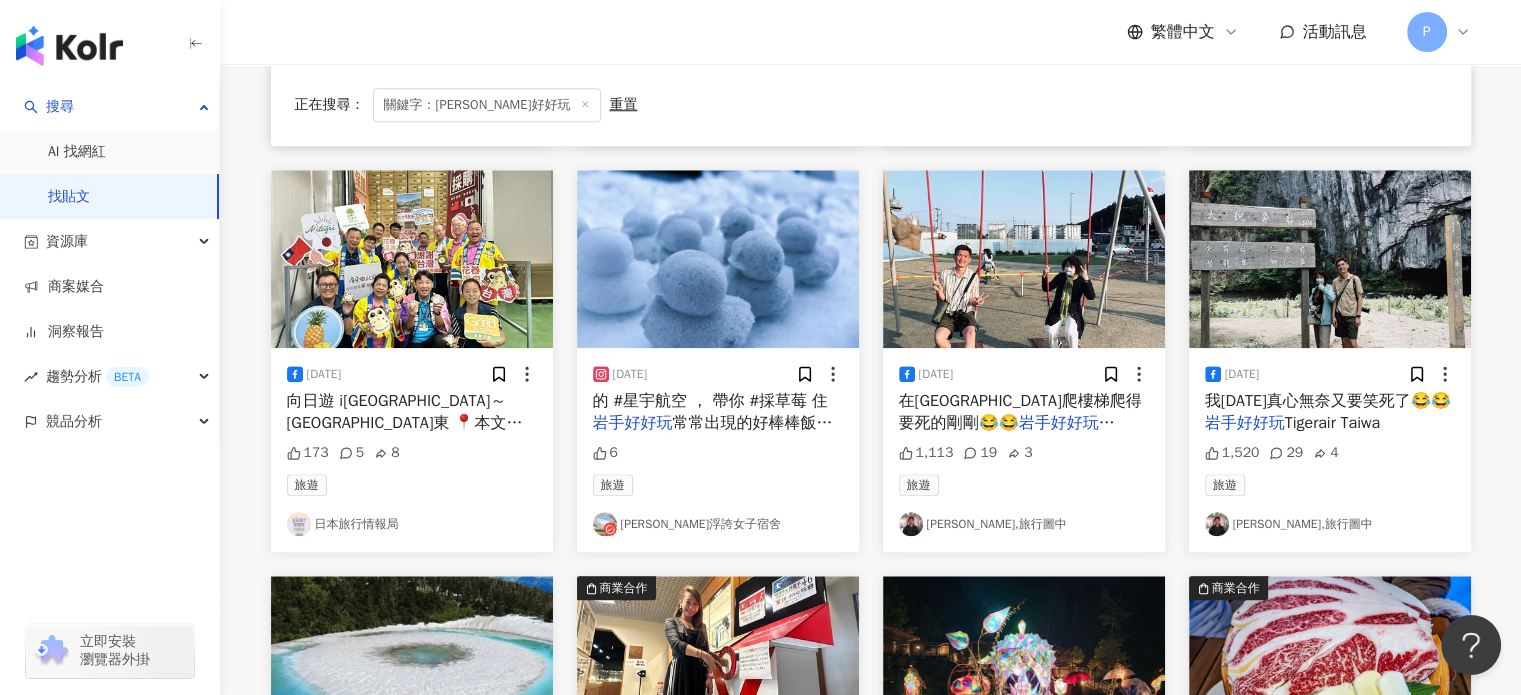 scroll, scrollTop: 1800, scrollLeft: 0, axis: vertical 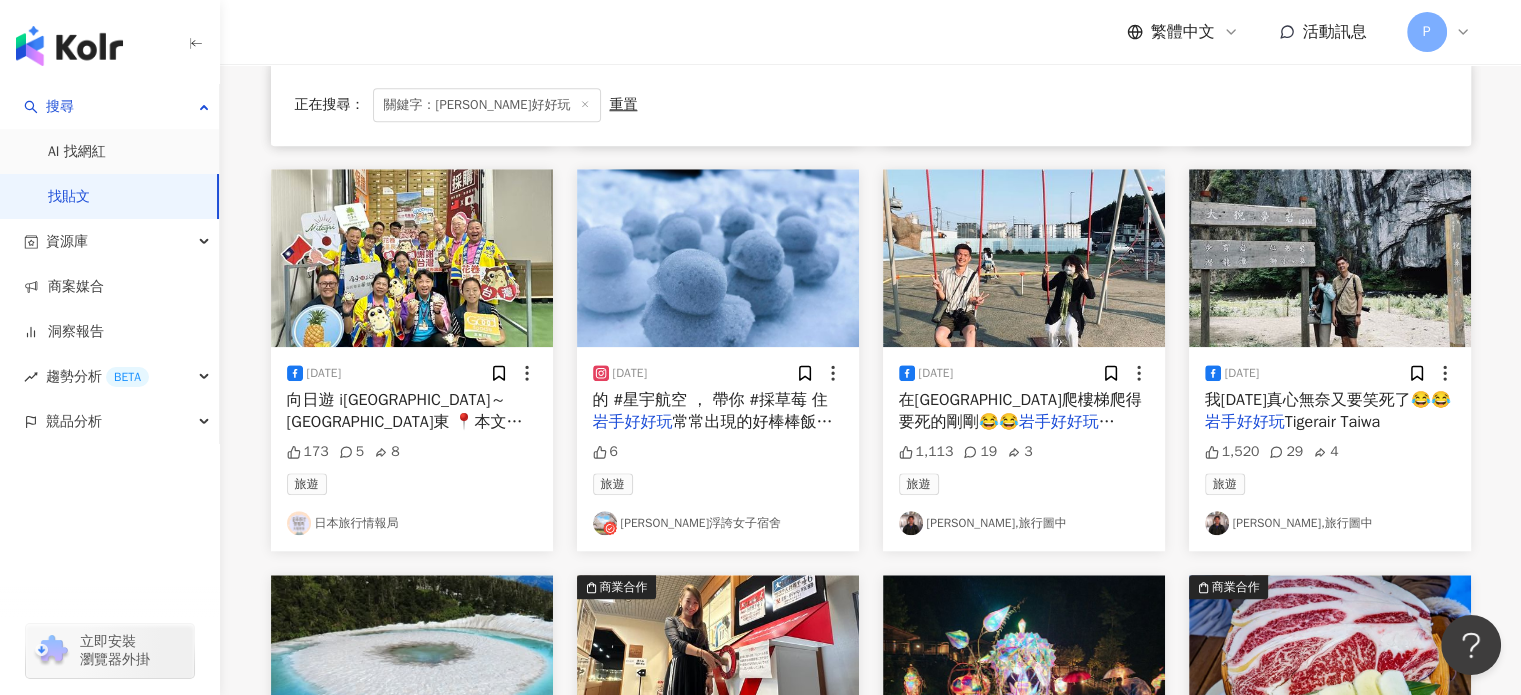 click on "我今天真心無奈又要笑死了😂😂" at bounding box center (1328, 400) 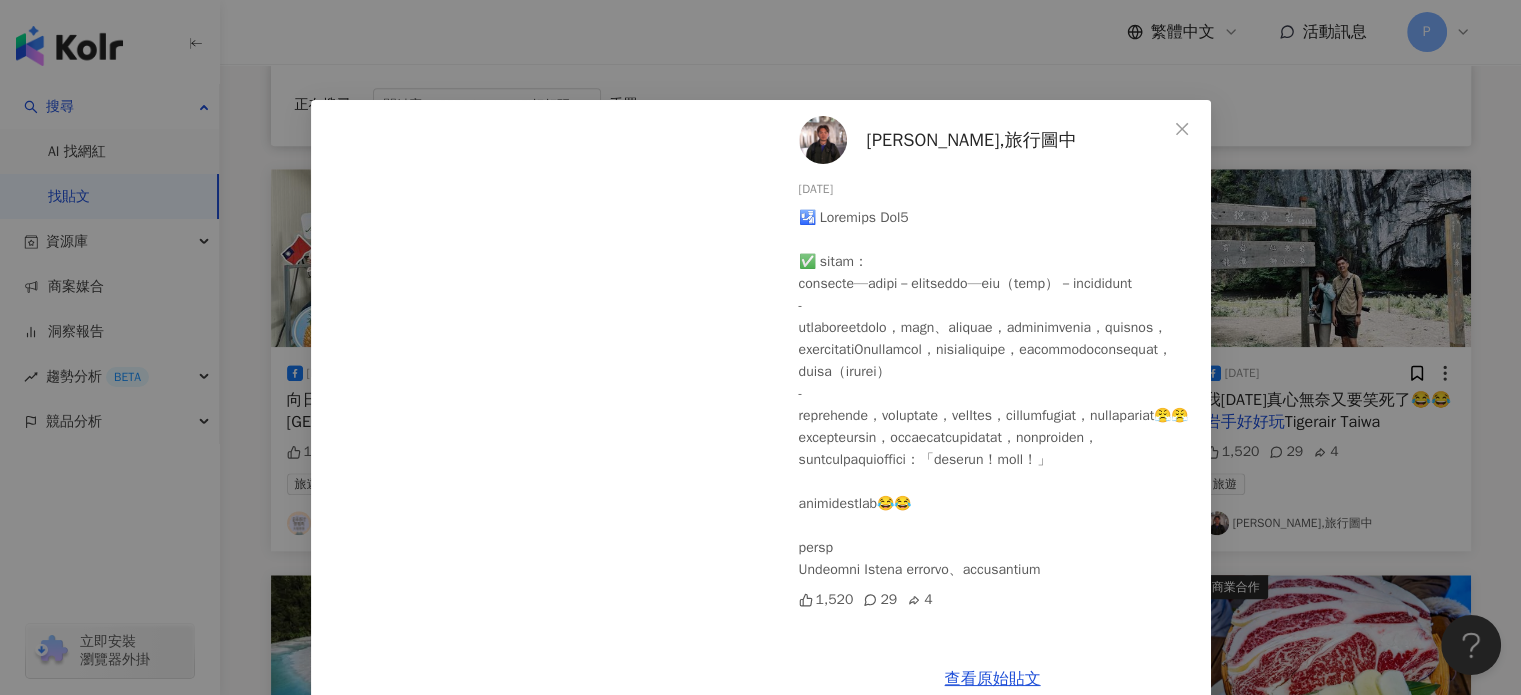 scroll, scrollTop: 92, scrollLeft: 0, axis: vertical 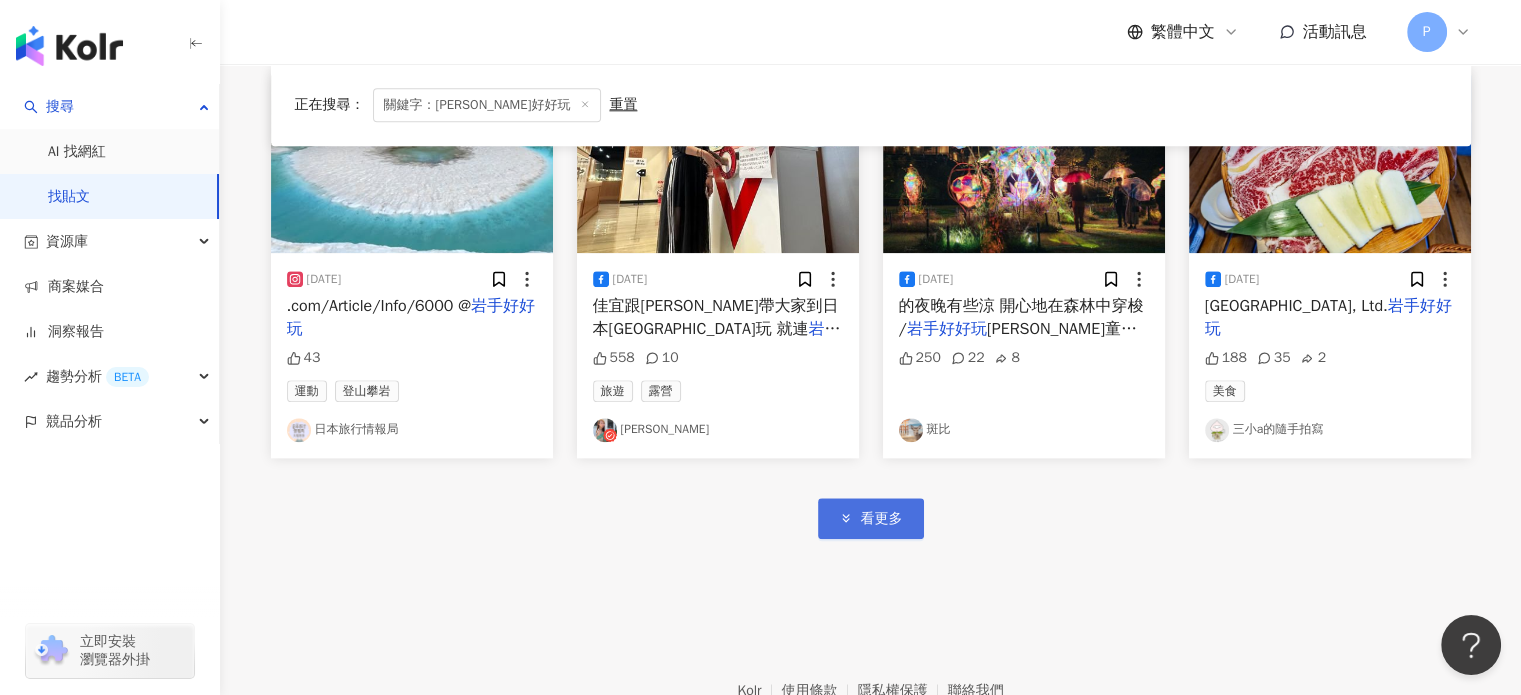 click on "看更多" at bounding box center (882, 519) 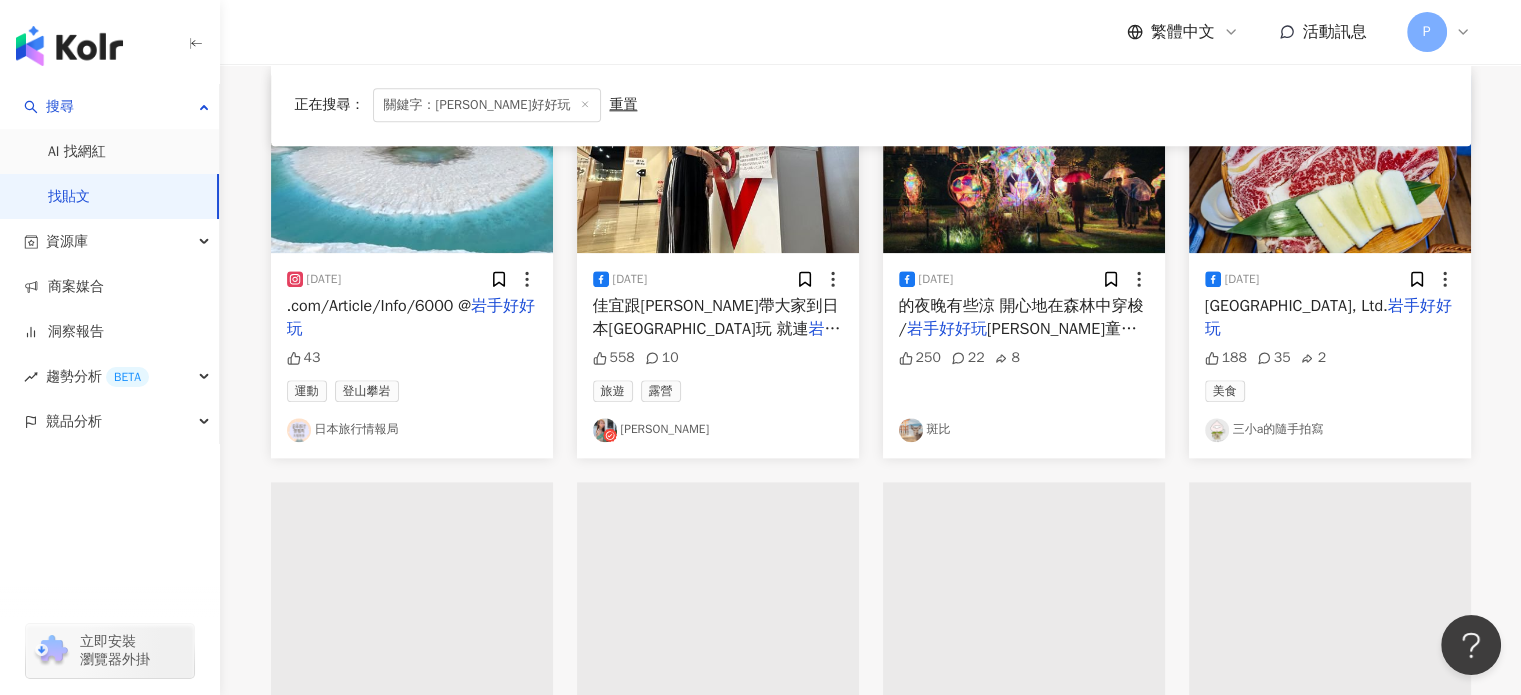 click on "小編都來了
直撥連結：http" at bounding box center [737, 351] 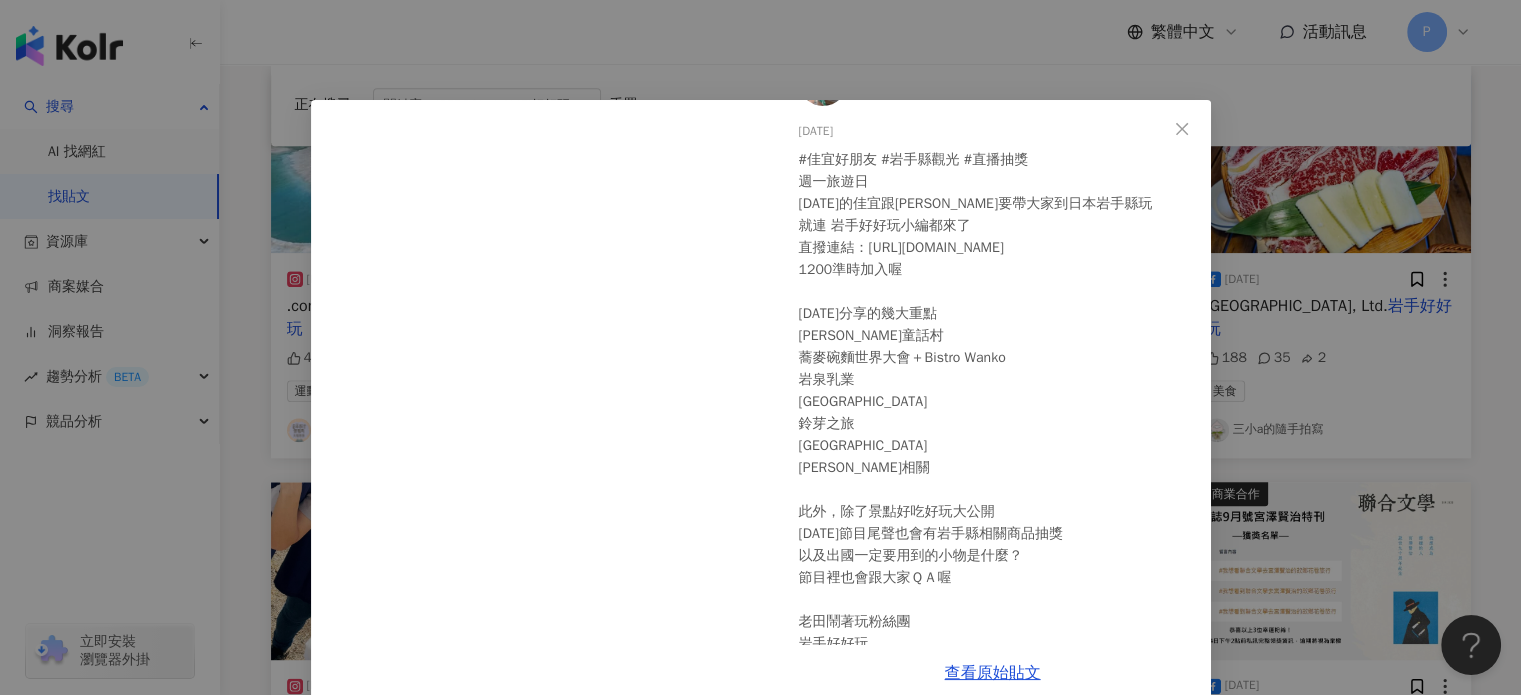 scroll, scrollTop: 0, scrollLeft: 0, axis: both 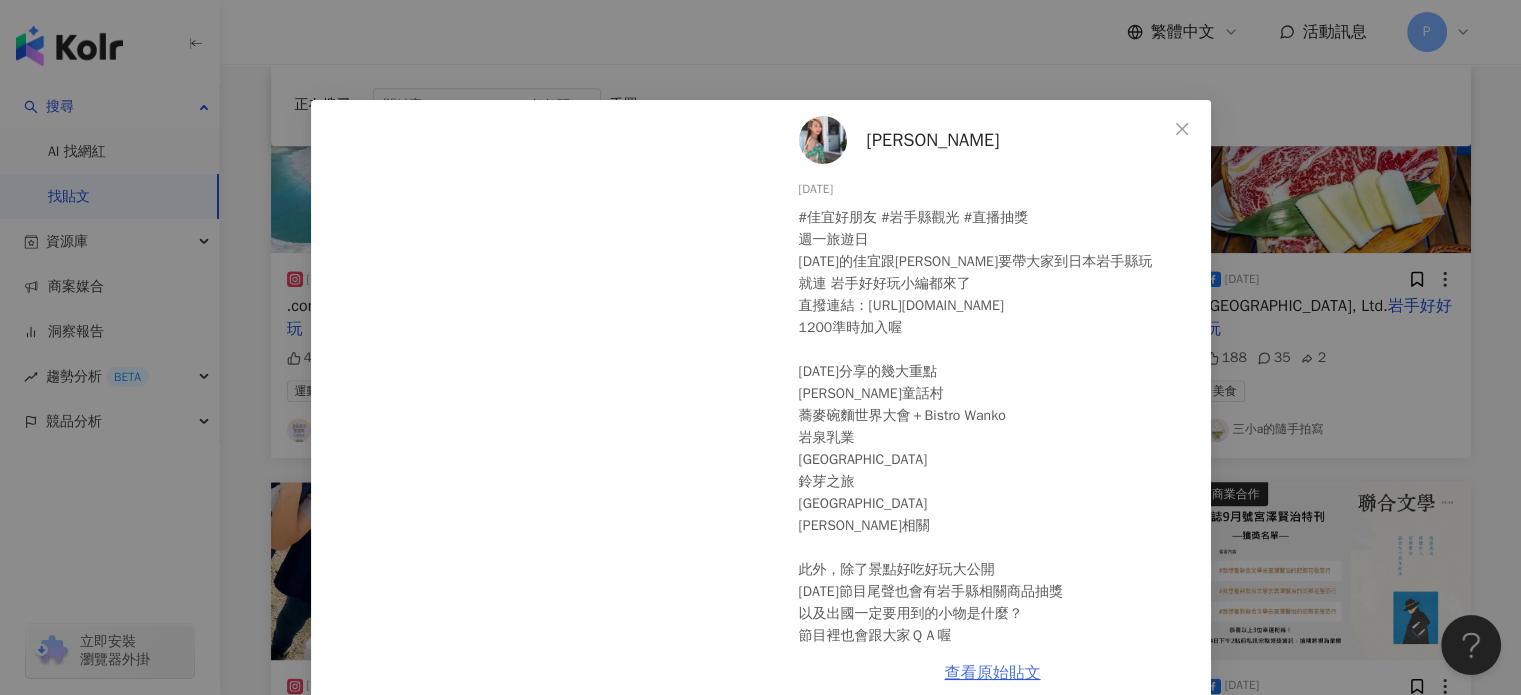 click on "查看原始貼文" at bounding box center (993, 673) 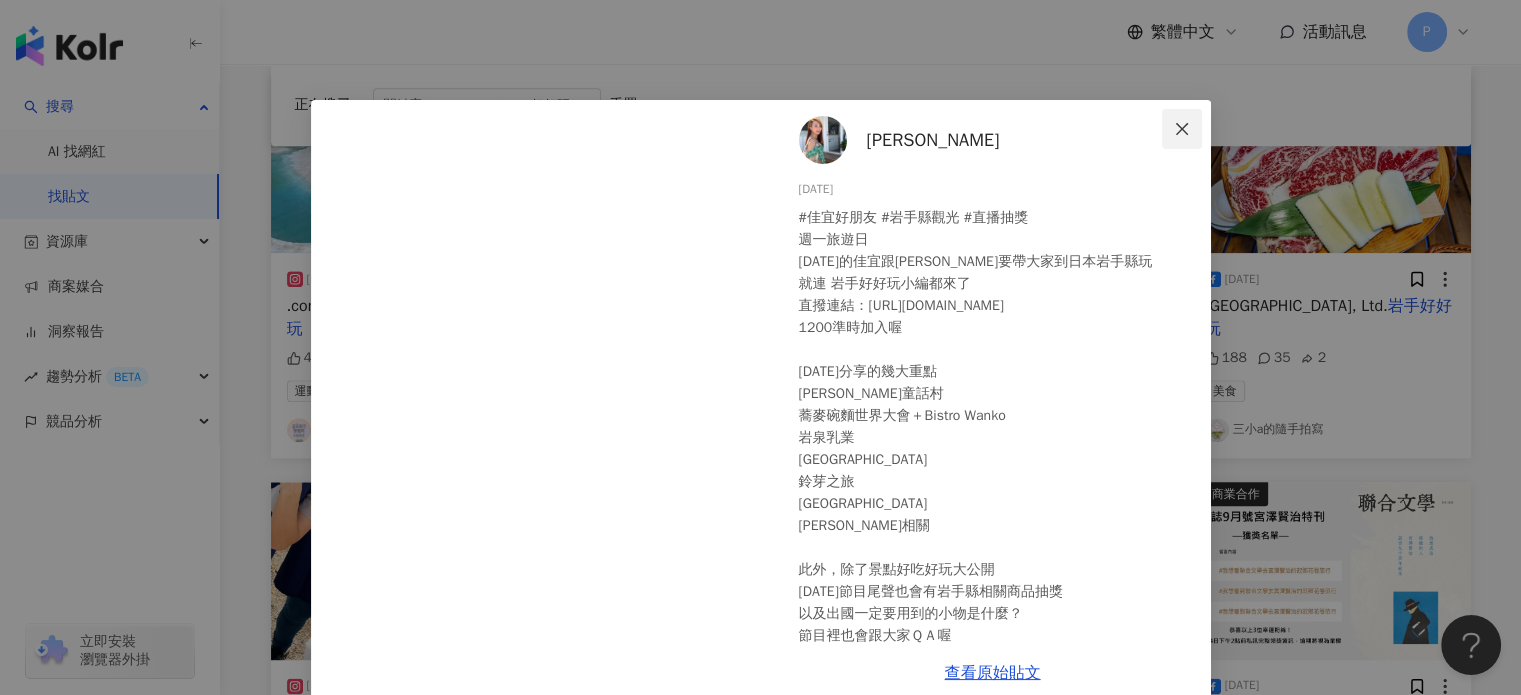 click 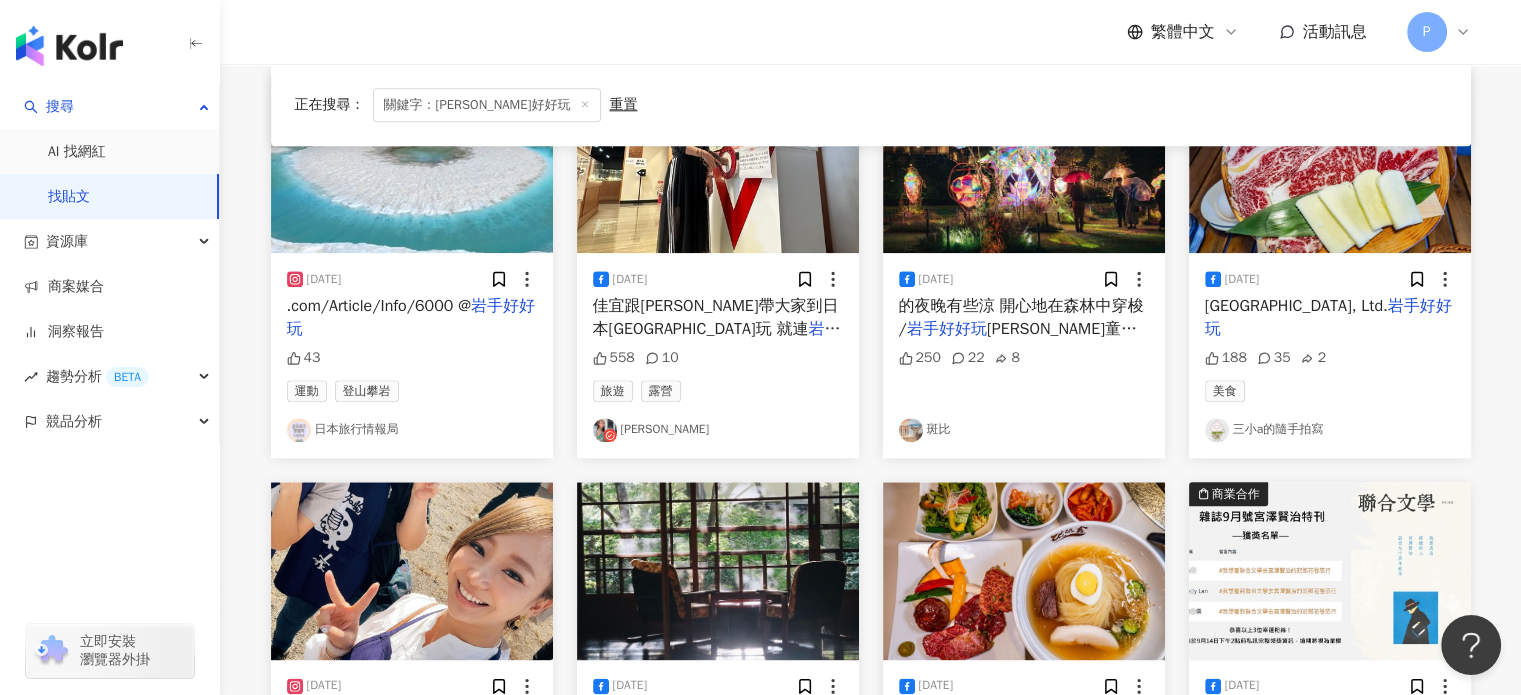 click on "岩手好好玩" at bounding box center (1328, 317) 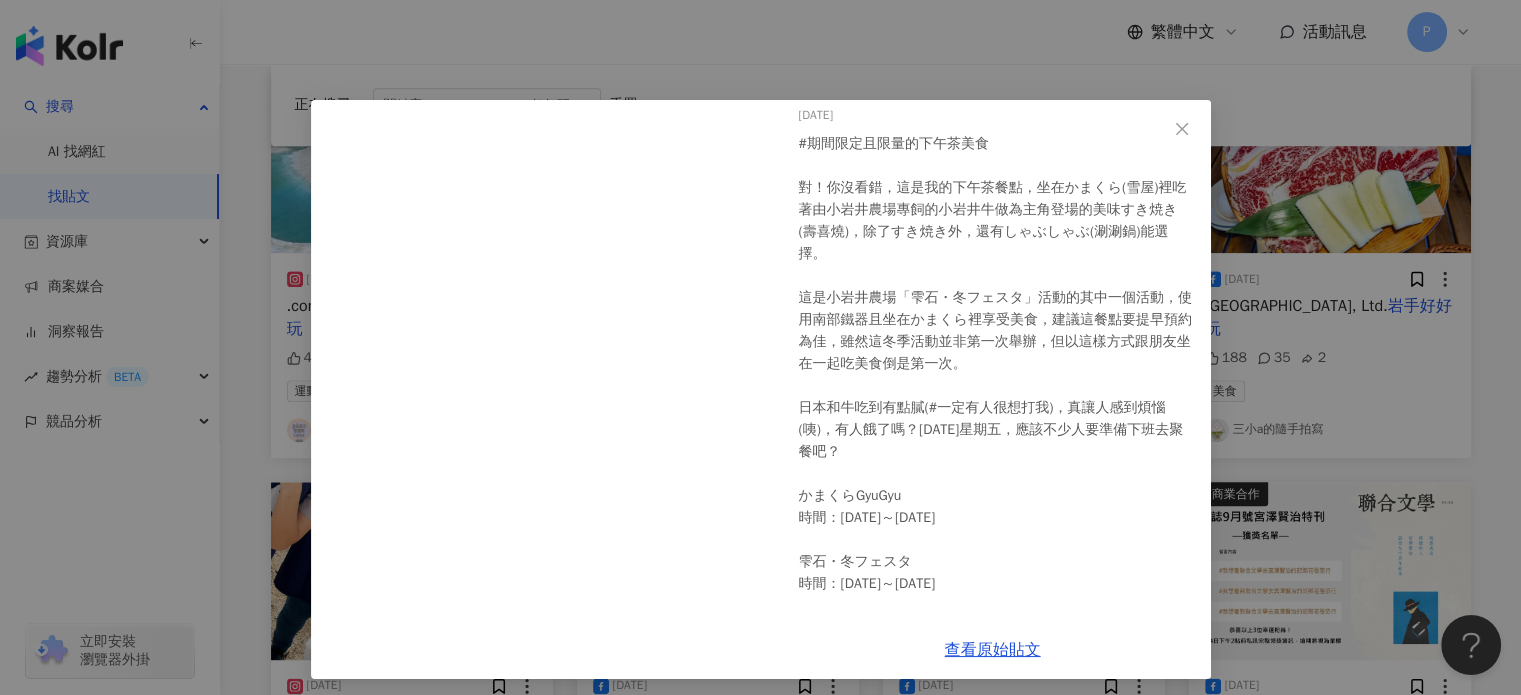 scroll, scrollTop: 143, scrollLeft: 0, axis: vertical 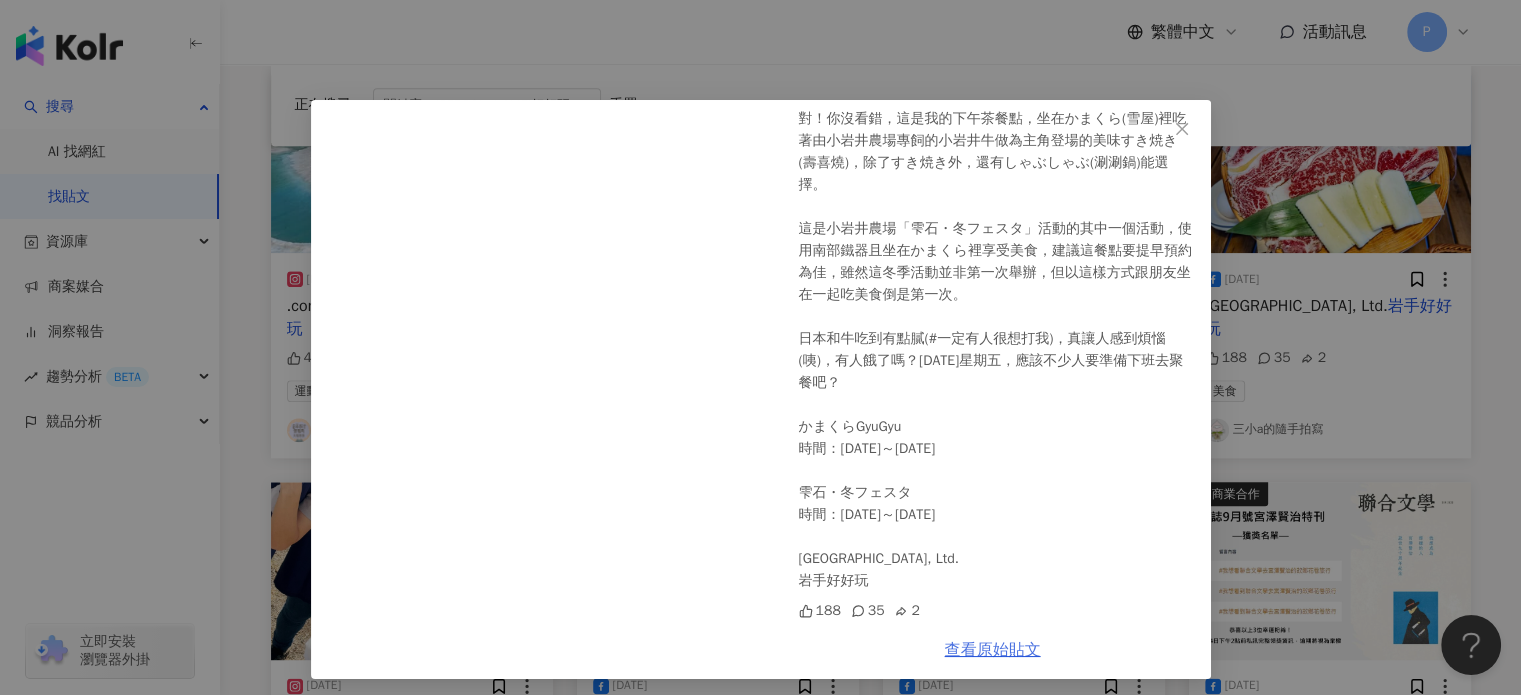 click on "查看原始貼文" at bounding box center [993, 650] 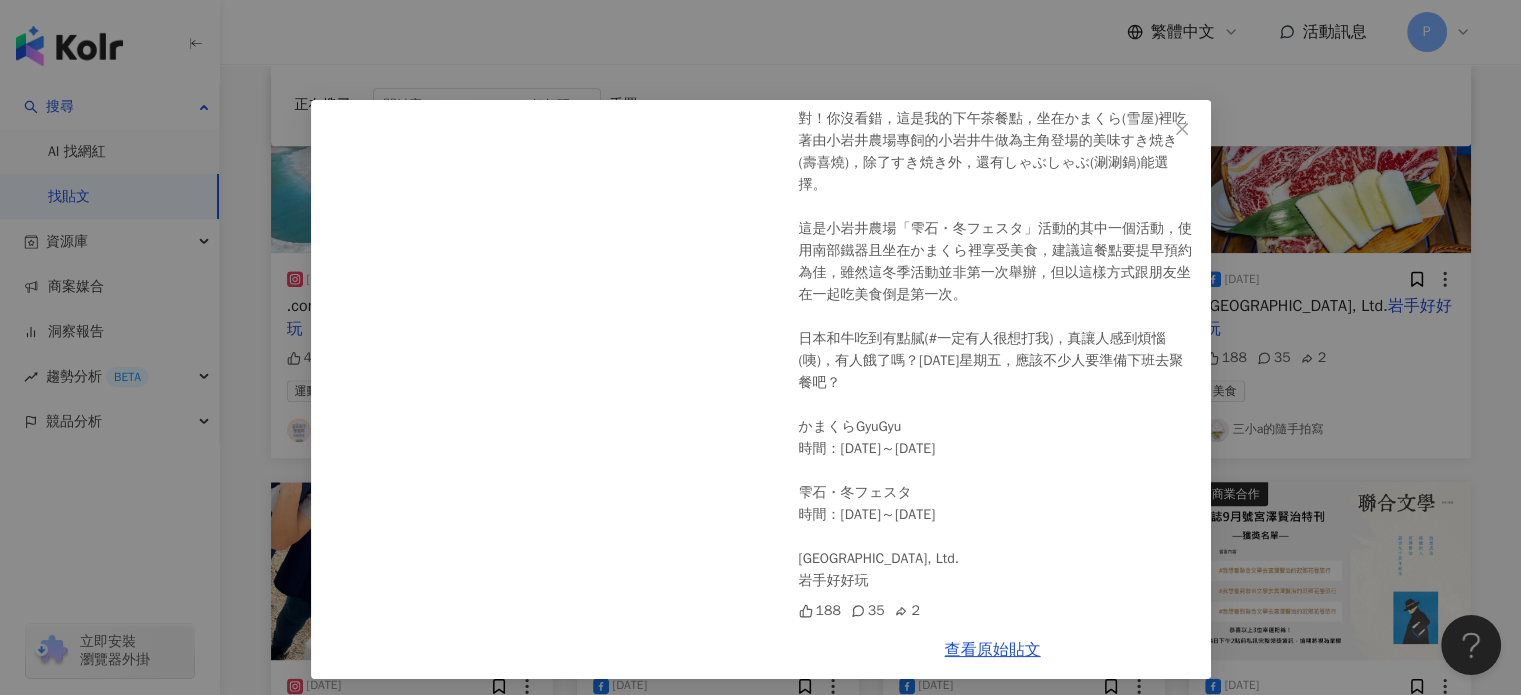 click on "三小a的隨手拍寫 2024/2/2 #期間限定且限量的下午茶美食
對！你沒看錯，這是我的下午茶餐點，坐在かまくら(雪屋)裡吃著由小岩井農場專飼的小岩井牛做為主角登場的美味すき焼き(壽喜燒)，除了すき焼き外，還有しゃぶしゃぶ(涮涮鍋)能選擇。
這是小岩井農場「雫石・冬フェスタ」活動的其中一個活動，使用南部鐵器且坐在かまくら裡享受美食，建議這餐點要提早預約為佳，雖然這冬季活動並非第一次舉辦，但以這樣方式跟朋友坐在一起吃美食倒是第一次。
日本和牛吃到有點膩(#一定有人很想打我)，真讓人感到煩惱(咦)，有人餓了嗎？今天星期五，應該不少人要準備下班去聚餐吧？
かまくらGyuGyu
時間：2024年1月27日～2月12日
雫石・冬フェスタ
時間：2024年1月27日～2月12日
小岩井農場 Koiwai Farm, Ltd.
岩手好好玩 188 35 2 查看原始貼文" at bounding box center [760, 347] 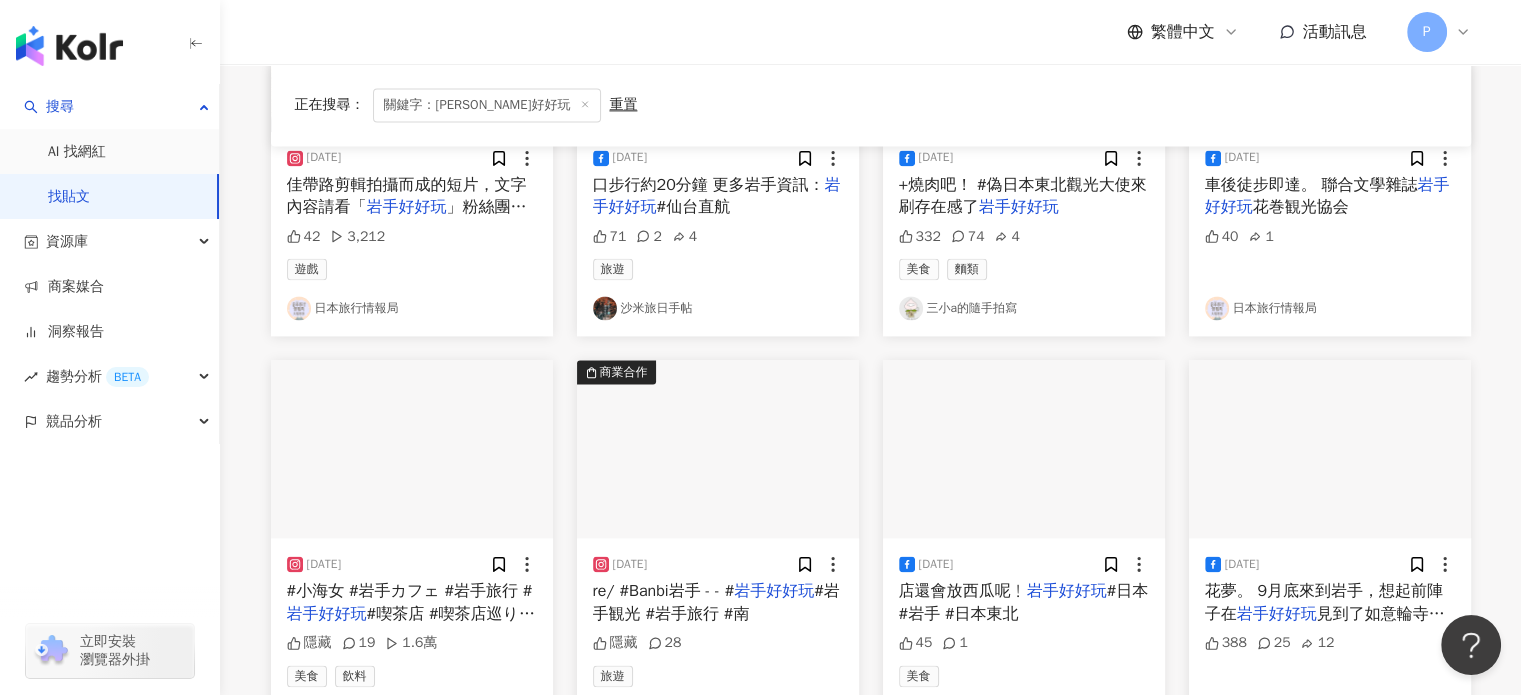 scroll, scrollTop: 2900, scrollLeft: 0, axis: vertical 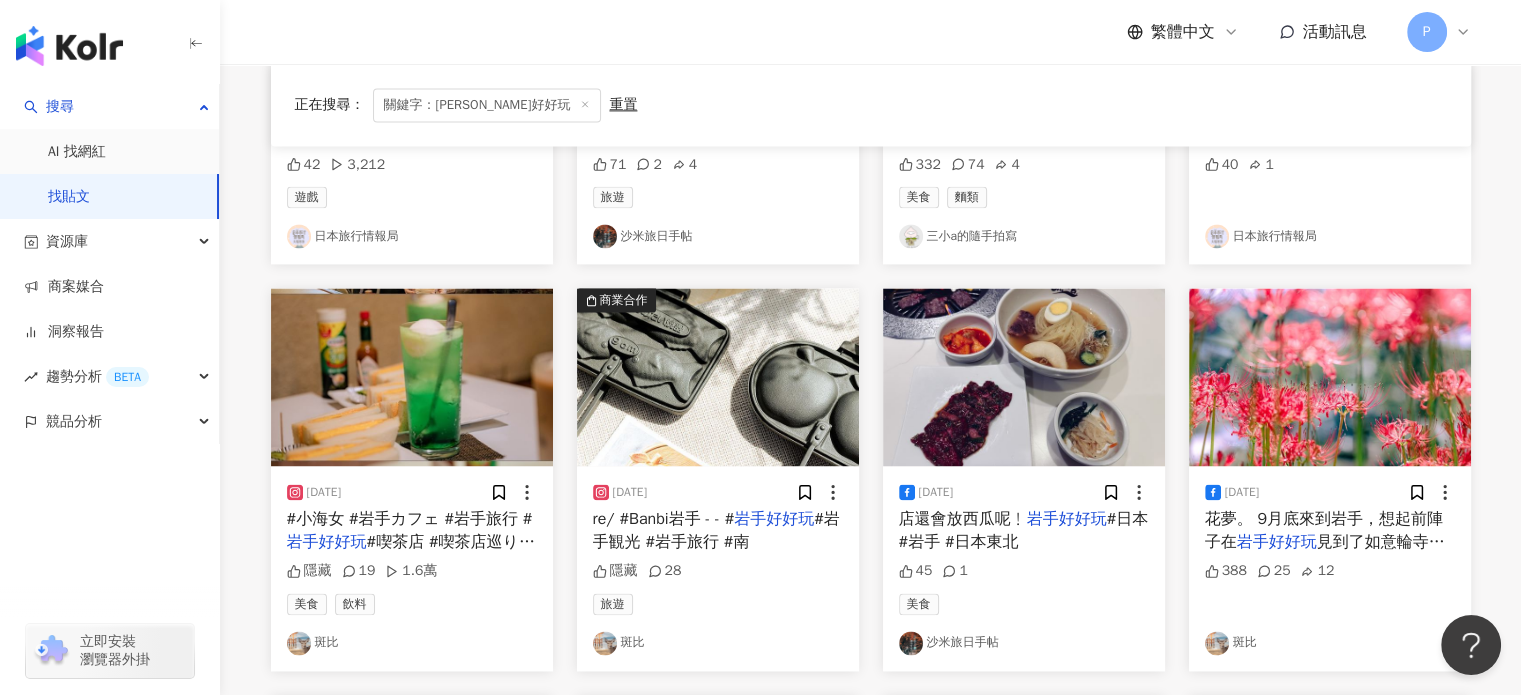 click on "花夢。
9月底來到岩手，想起前陣子在" at bounding box center [1324, 530] 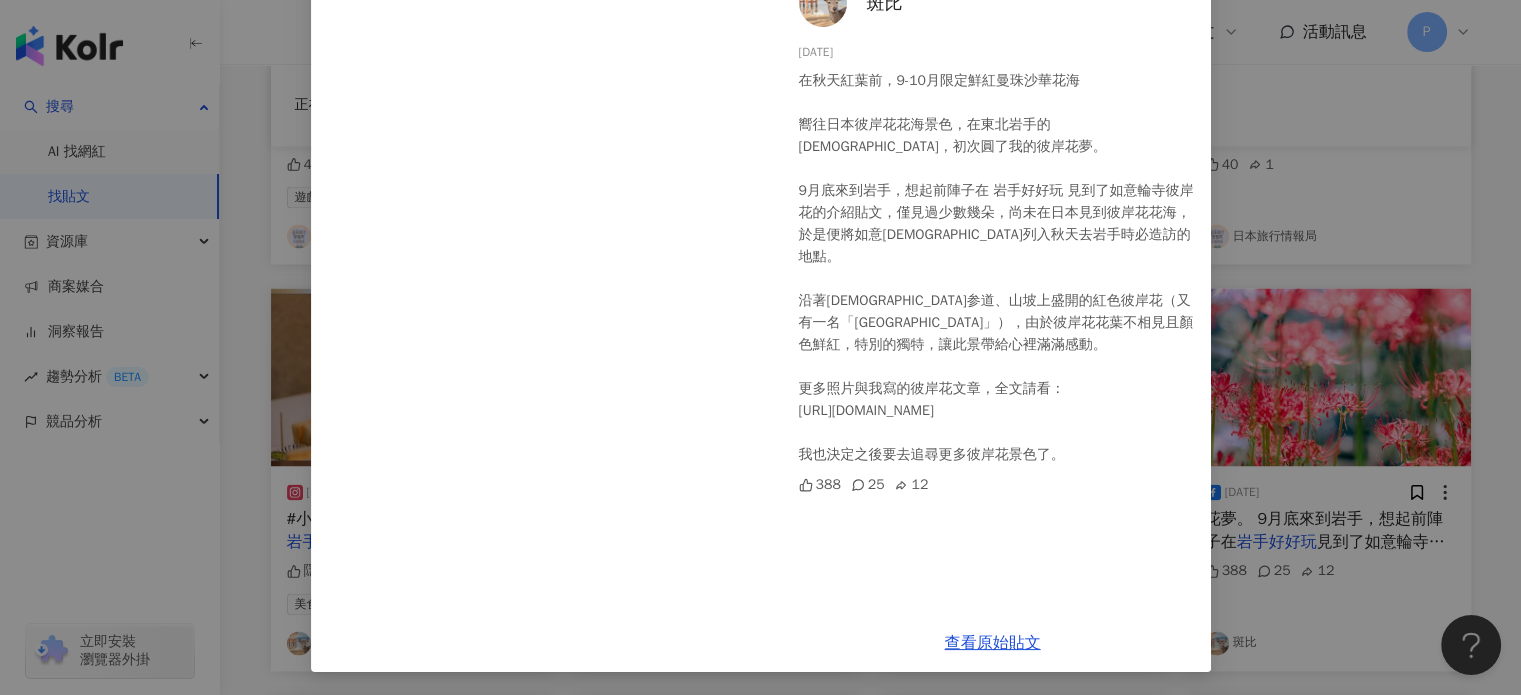 scroll, scrollTop: 37, scrollLeft: 0, axis: vertical 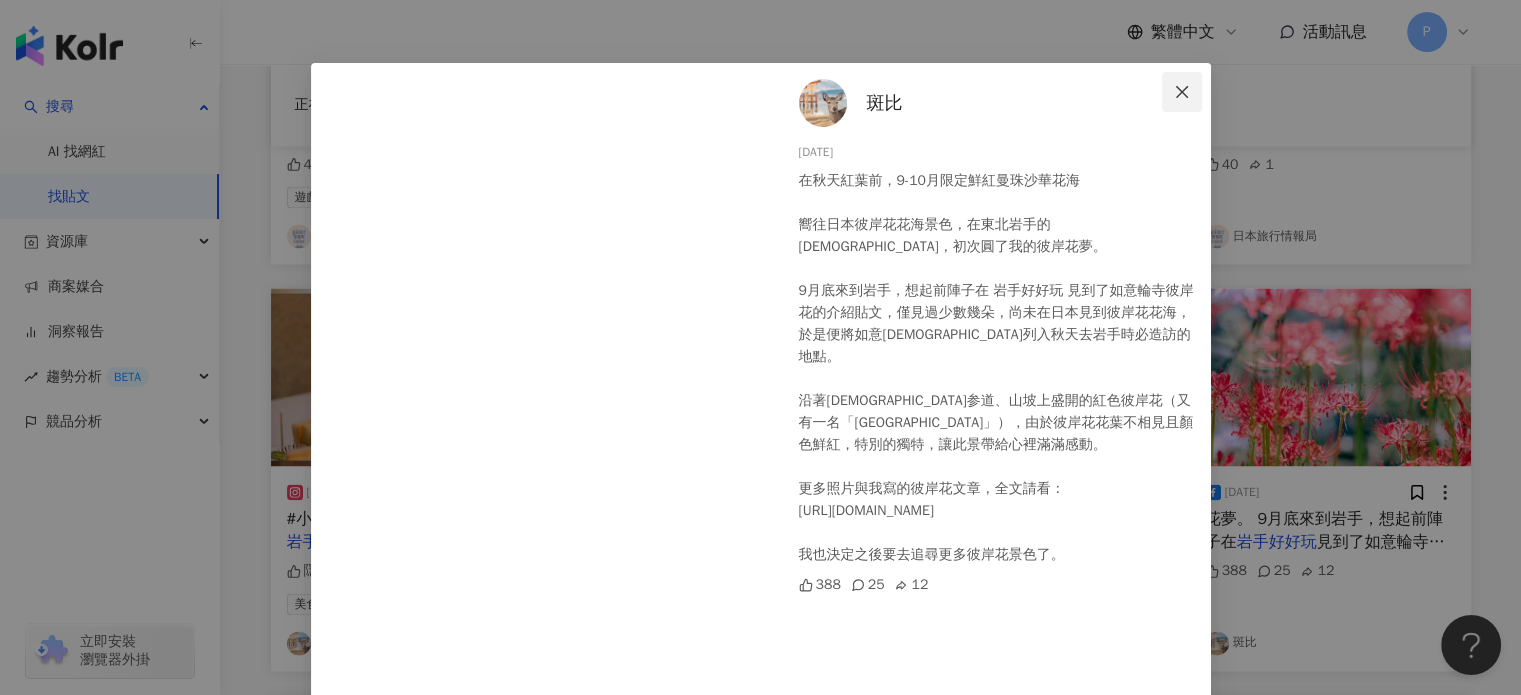 click 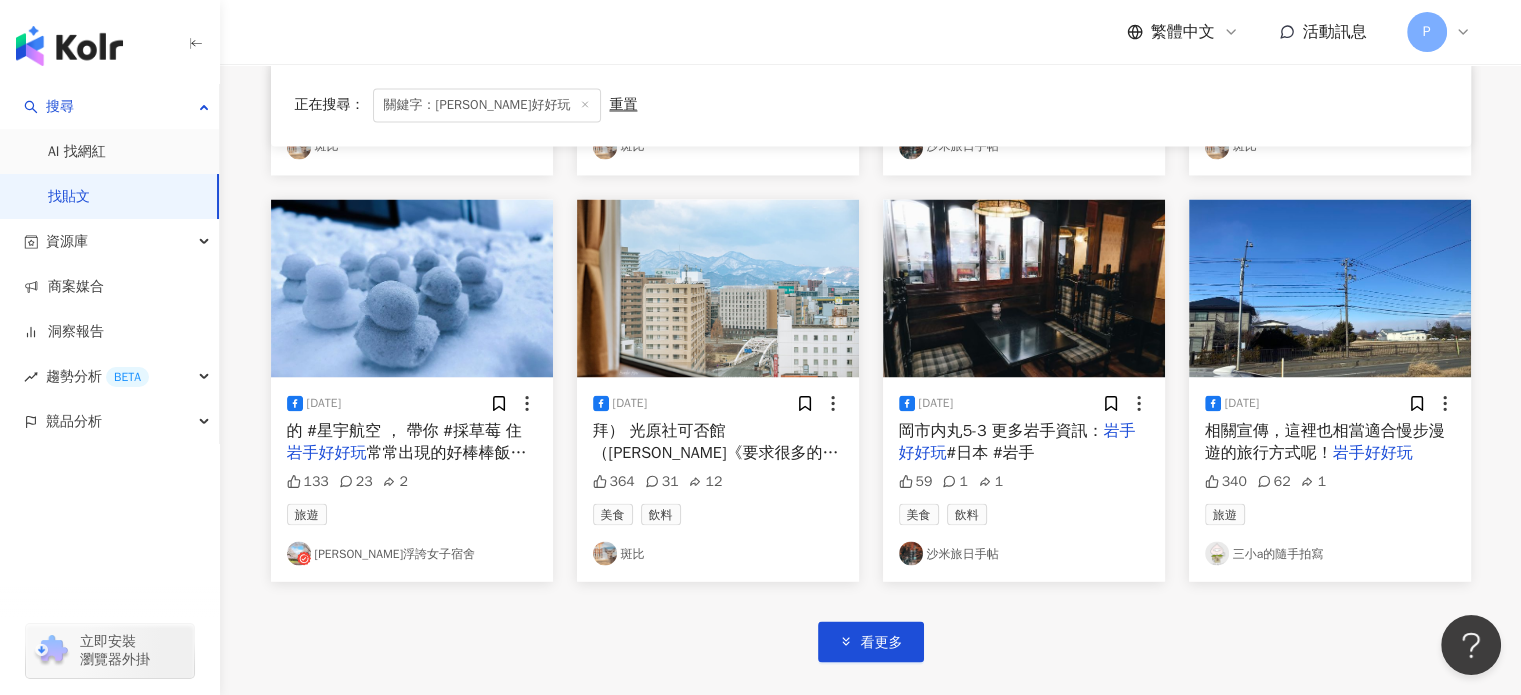 scroll, scrollTop: 3400, scrollLeft: 0, axis: vertical 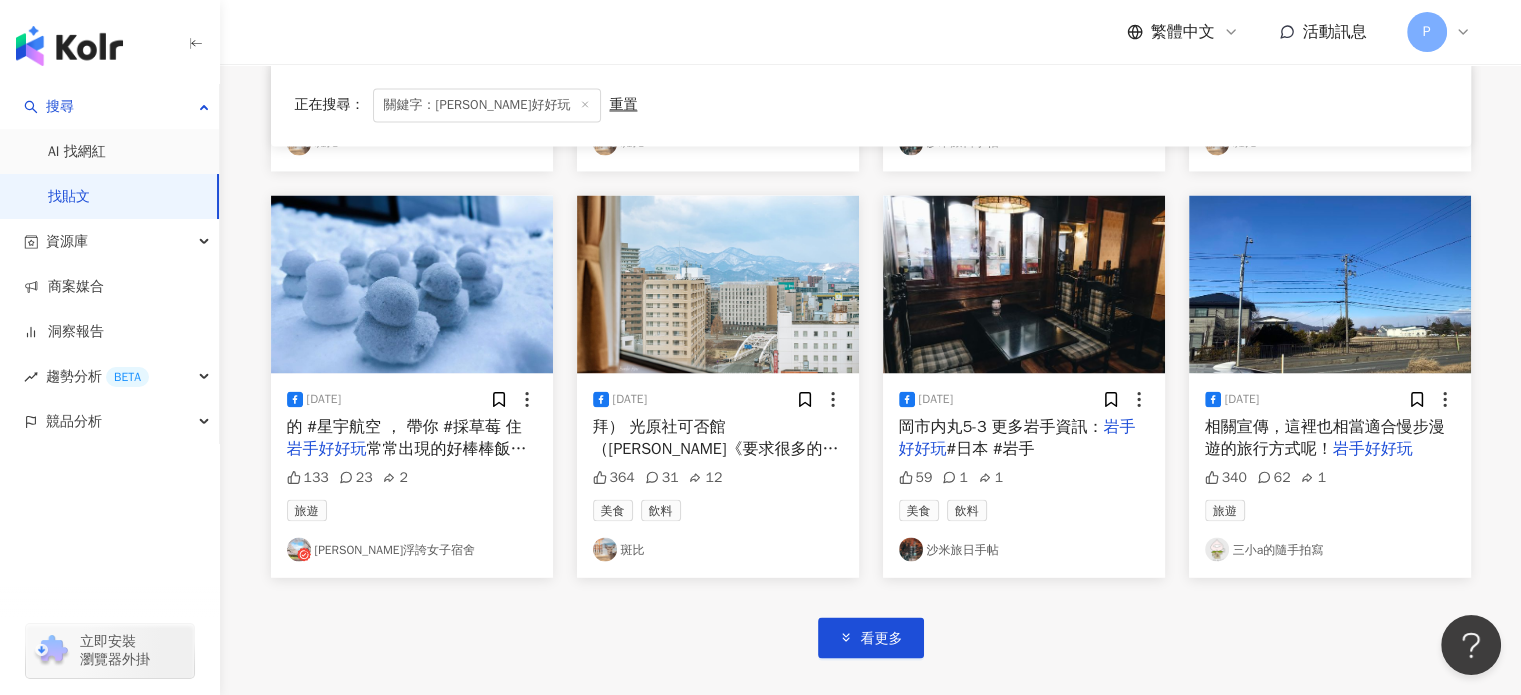 click on "相關宣傳，這裡也相當適合慢步漫遊的旅行方式呢！" at bounding box center [1325, 437] 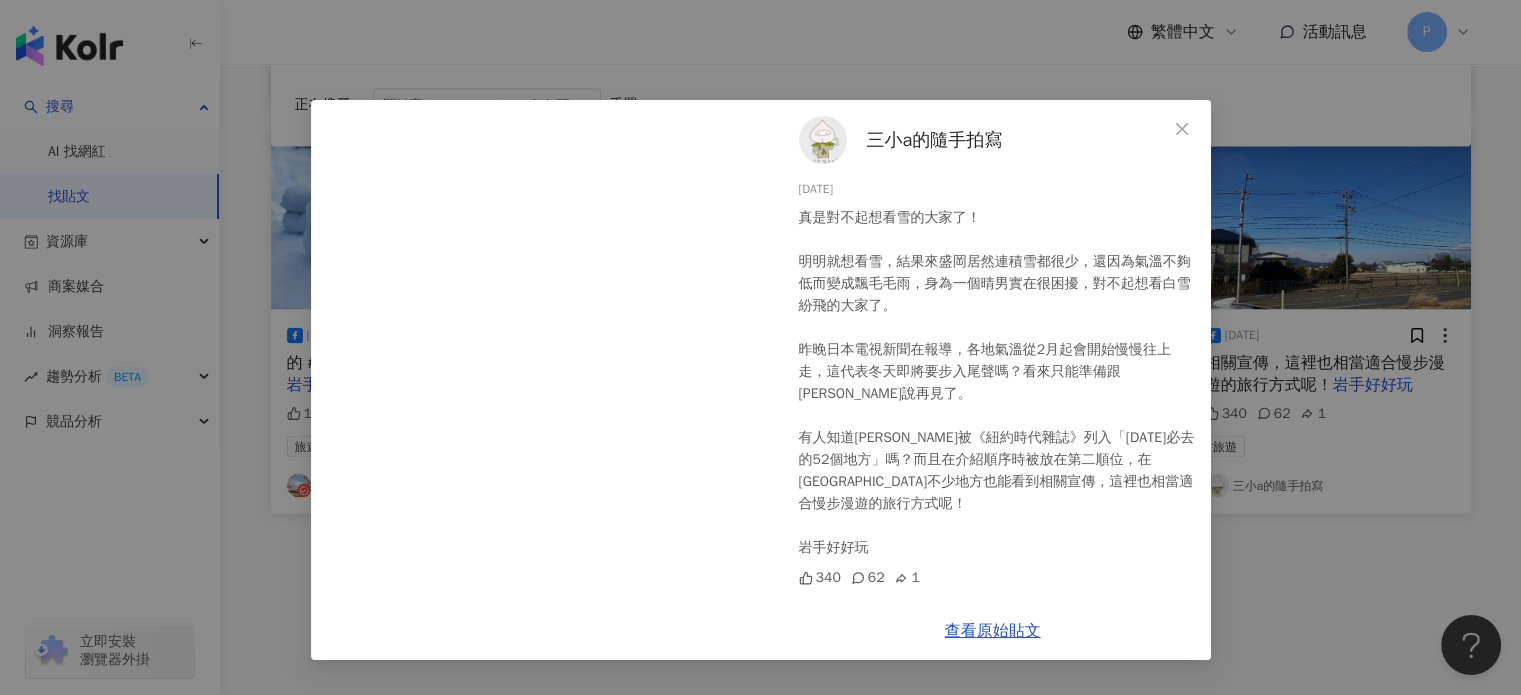 scroll, scrollTop: 3500, scrollLeft: 0, axis: vertical 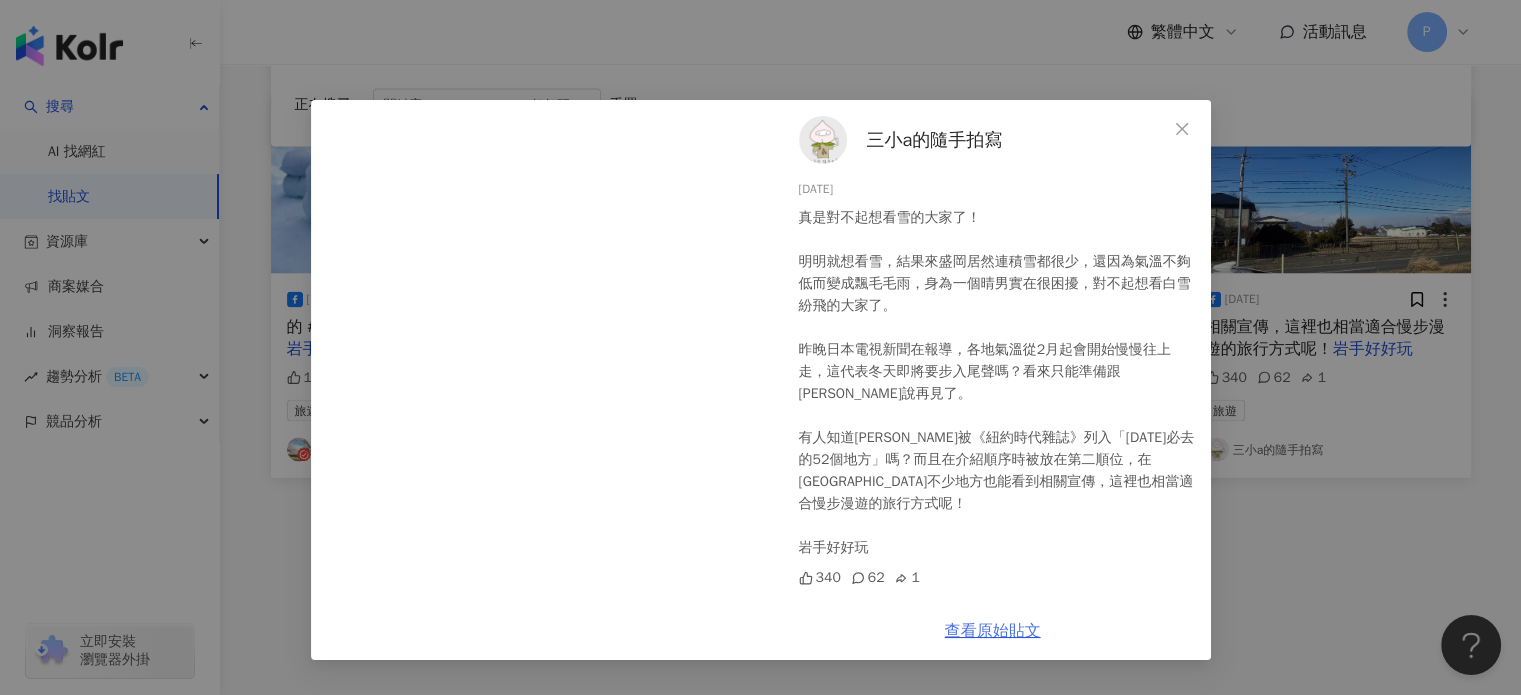 click on "查看原始貼文" at bounding box center [993, 631] 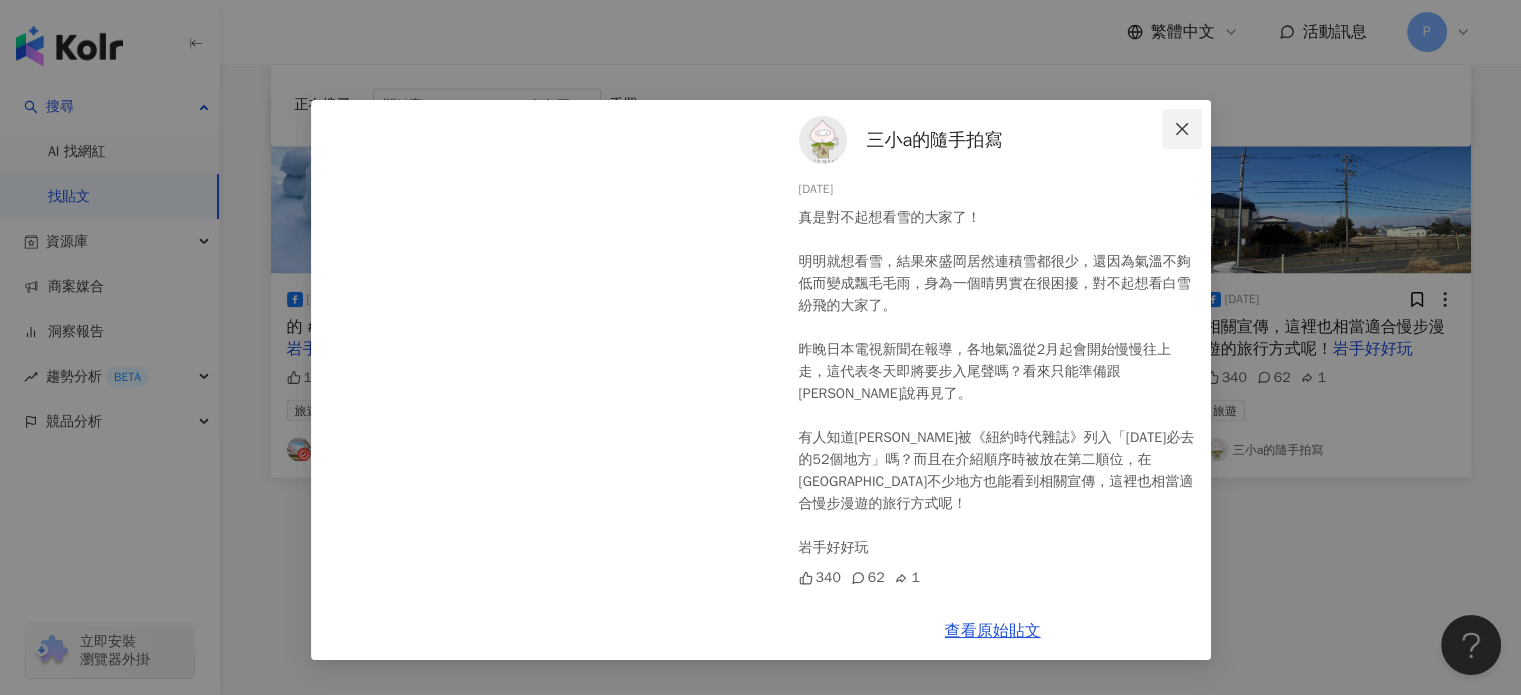 click 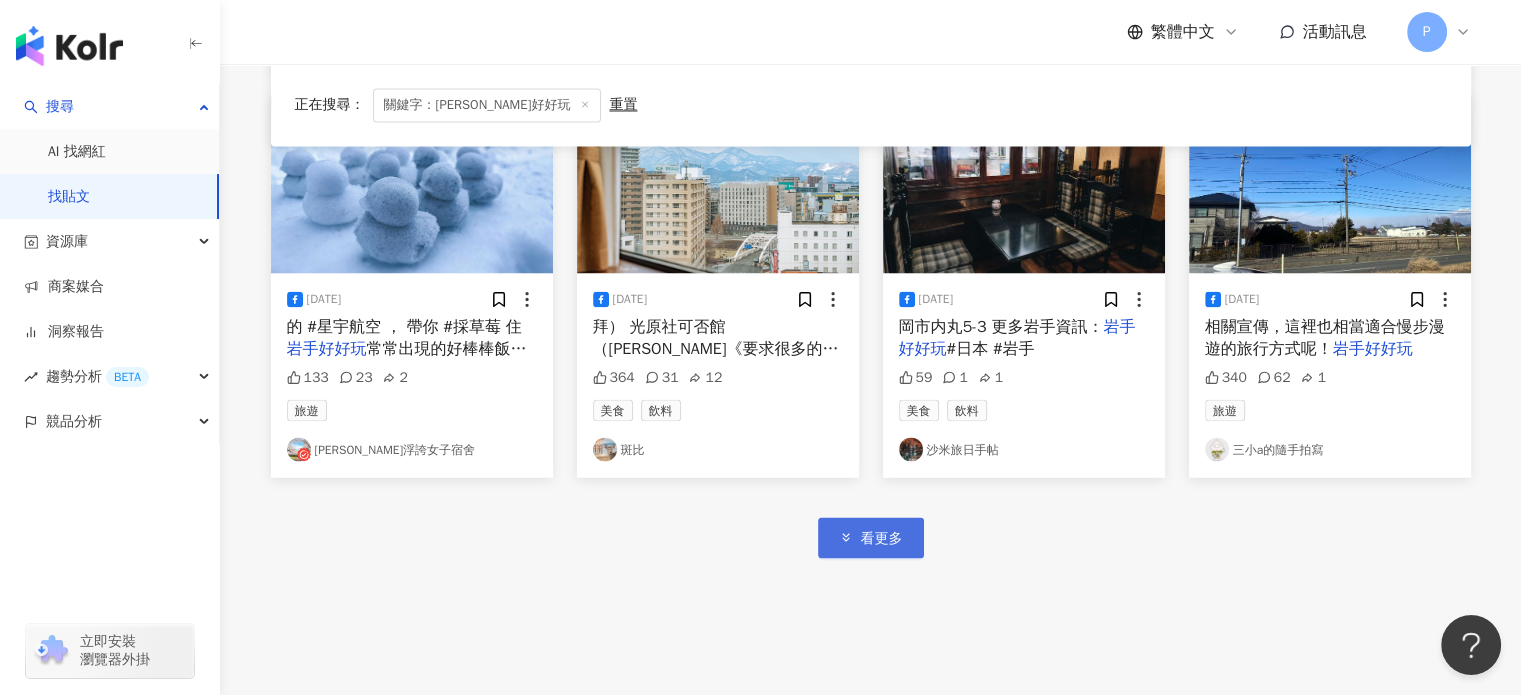 click on "看更多" at bounding box center [871, 537] 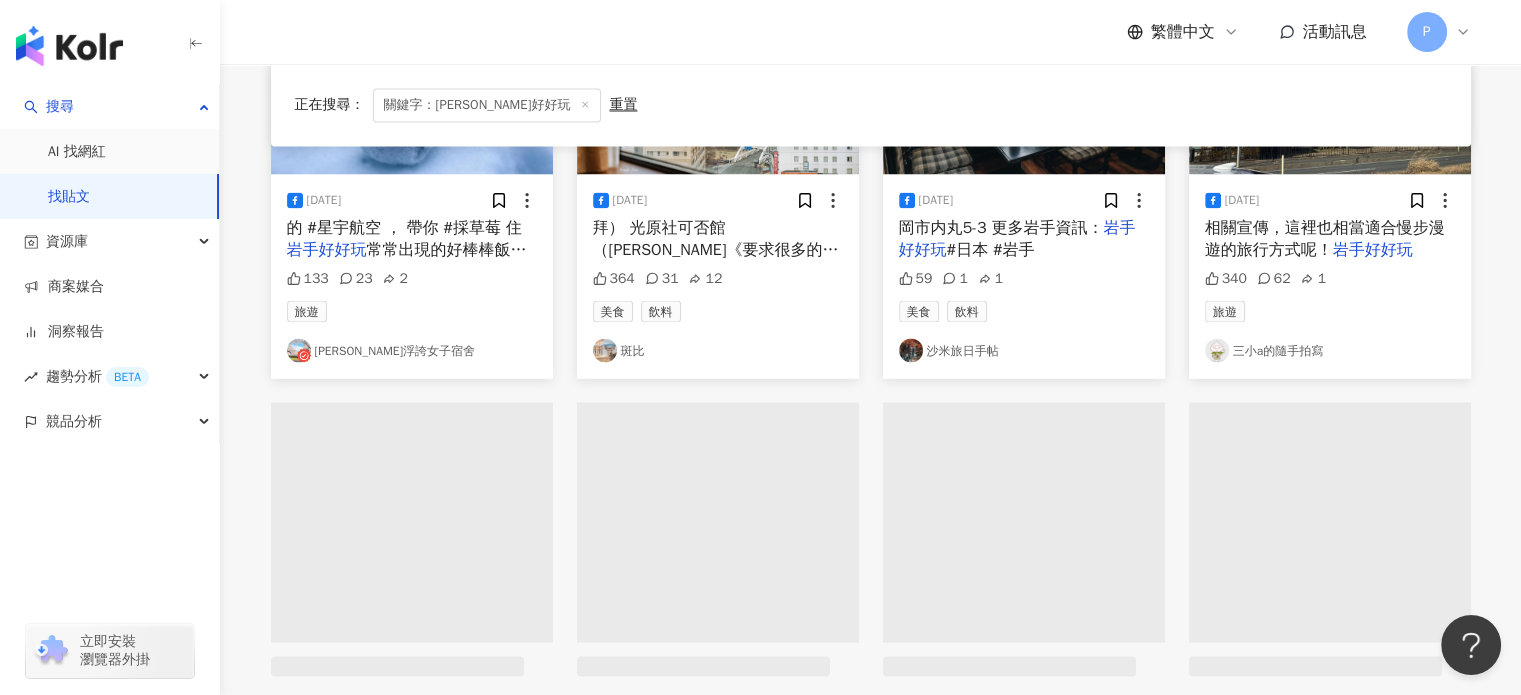 scroll, scrollTop: 3700, scrollLeft: 0, axis: vertical 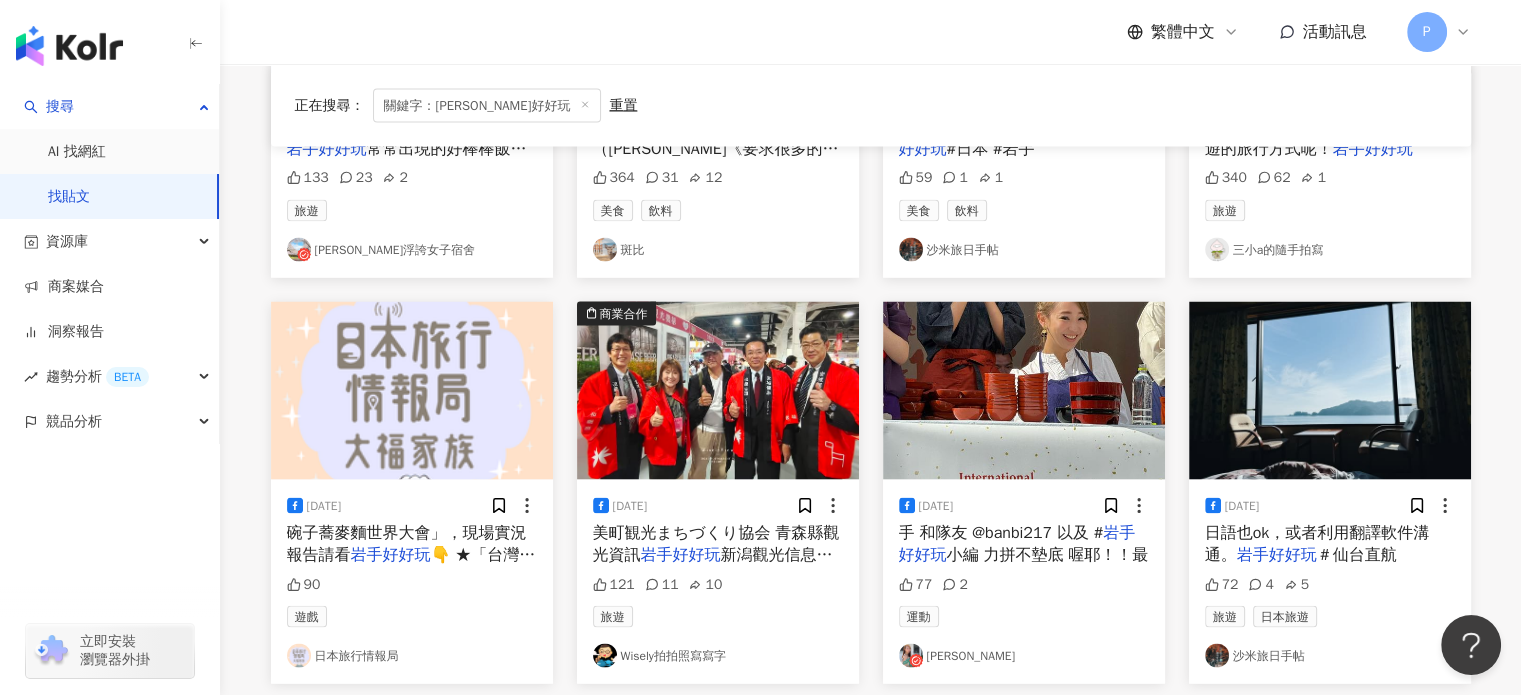 click on "新潟觀光信息（享受新潟） V" at bounding box center (713, 565) 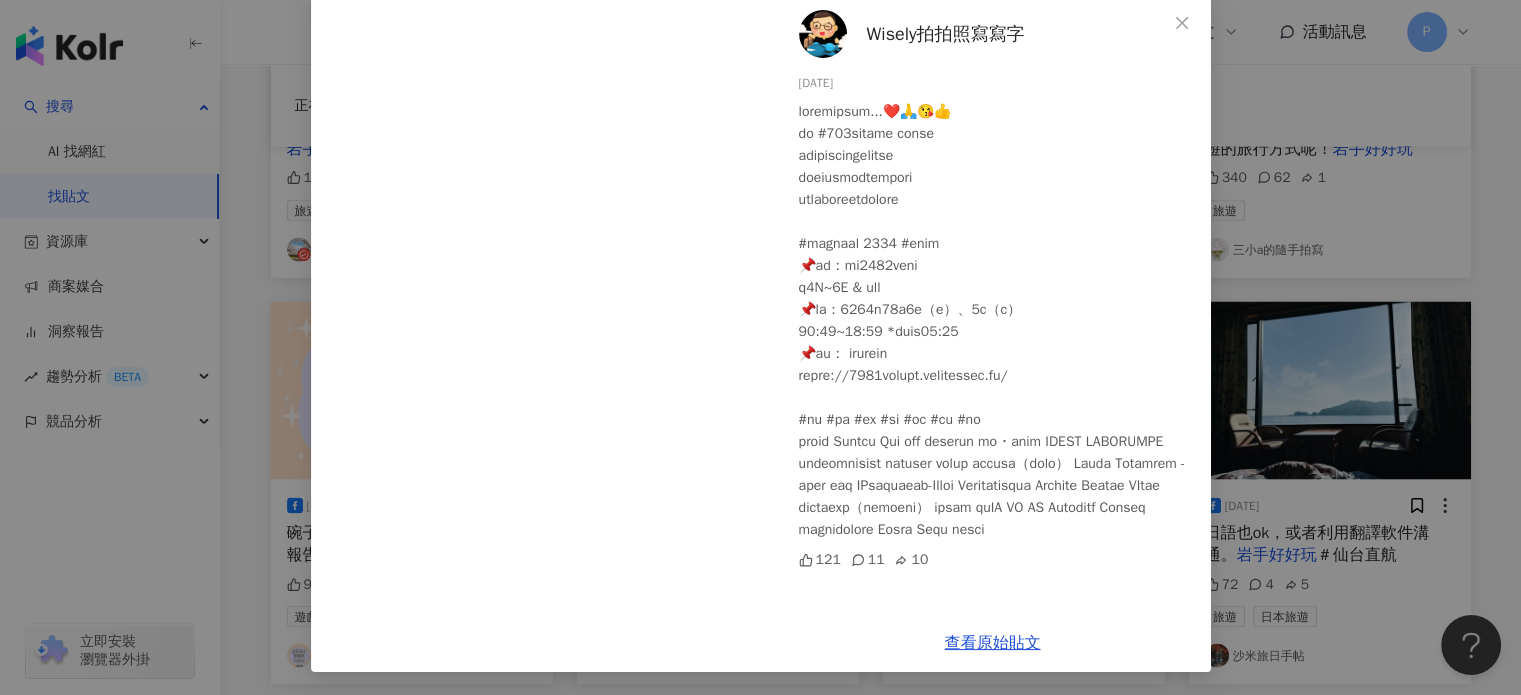 scroll, scrollTop: 107, scrollLeft: 0, axis: vertical 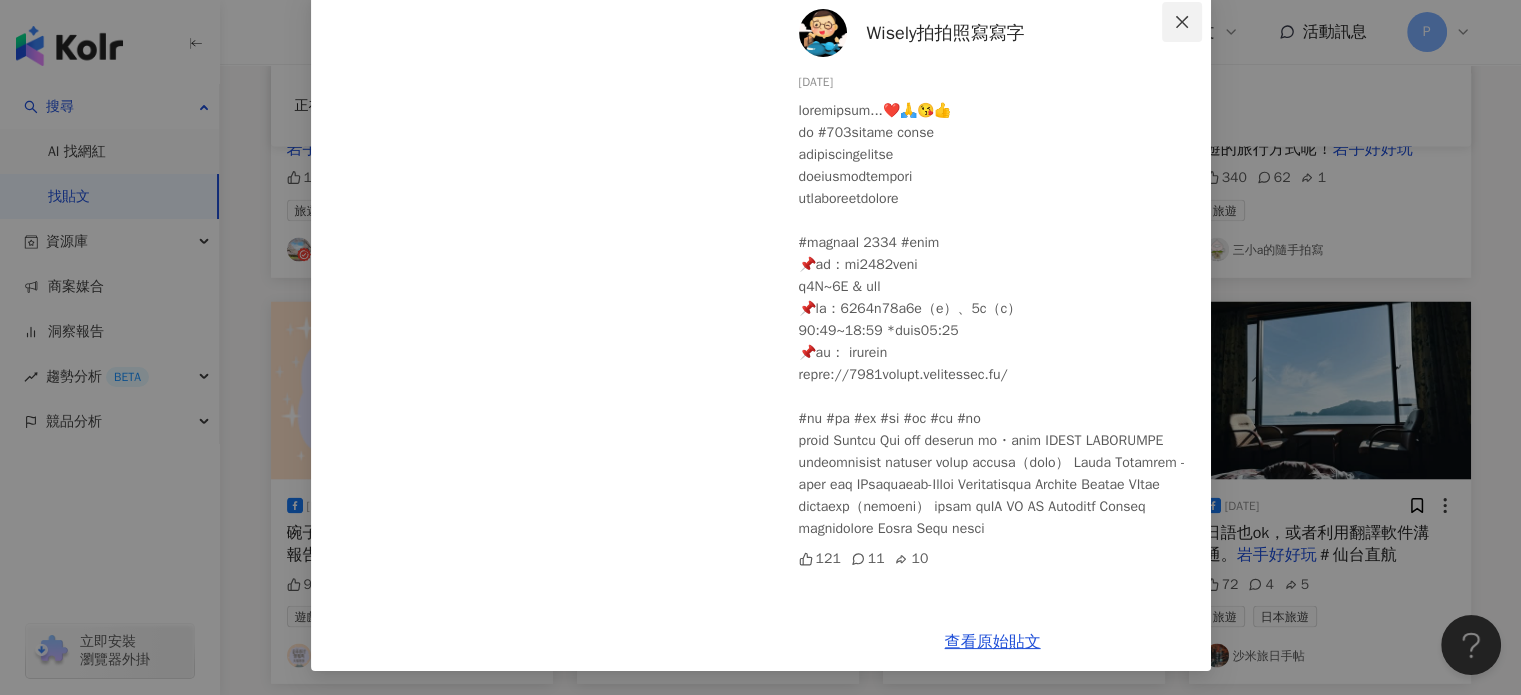 click 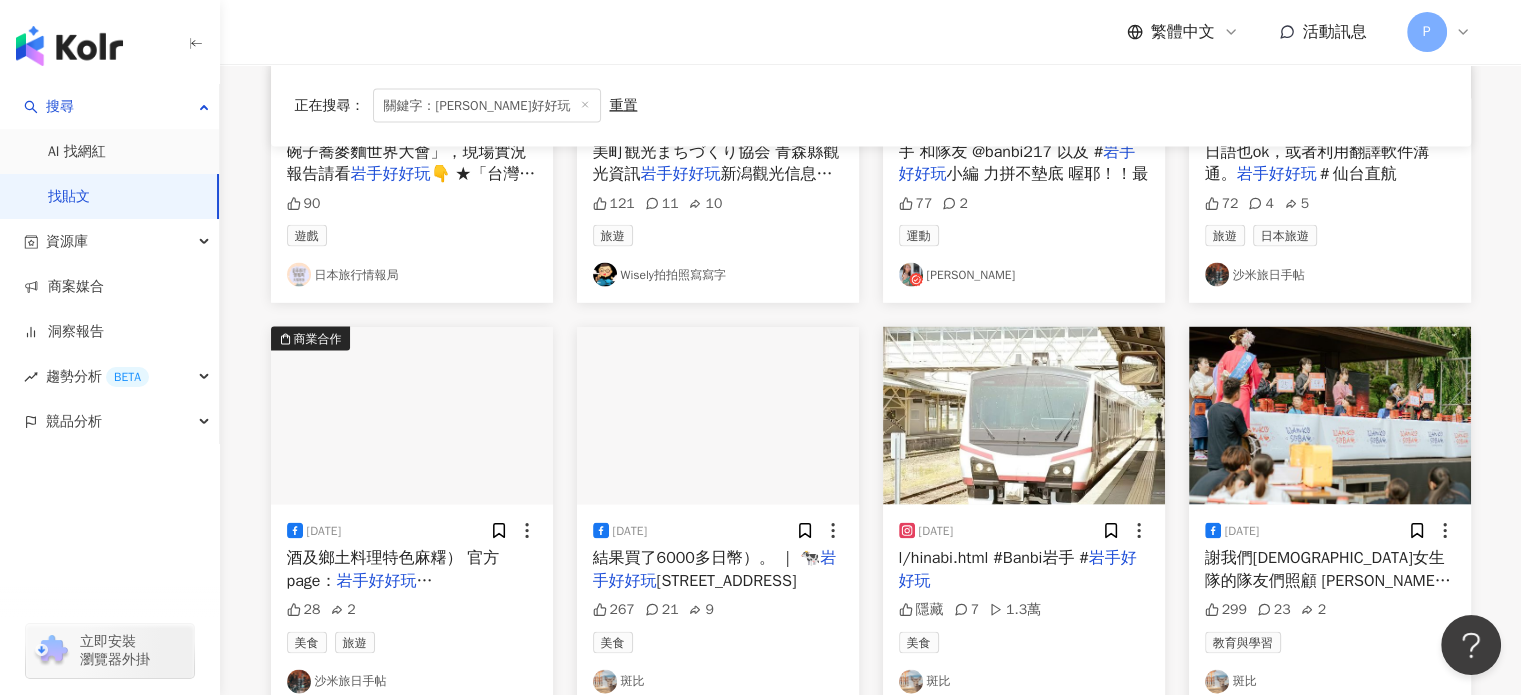 scroll, scrollTop: 4200, scrollLeft: 0, axis: vertical 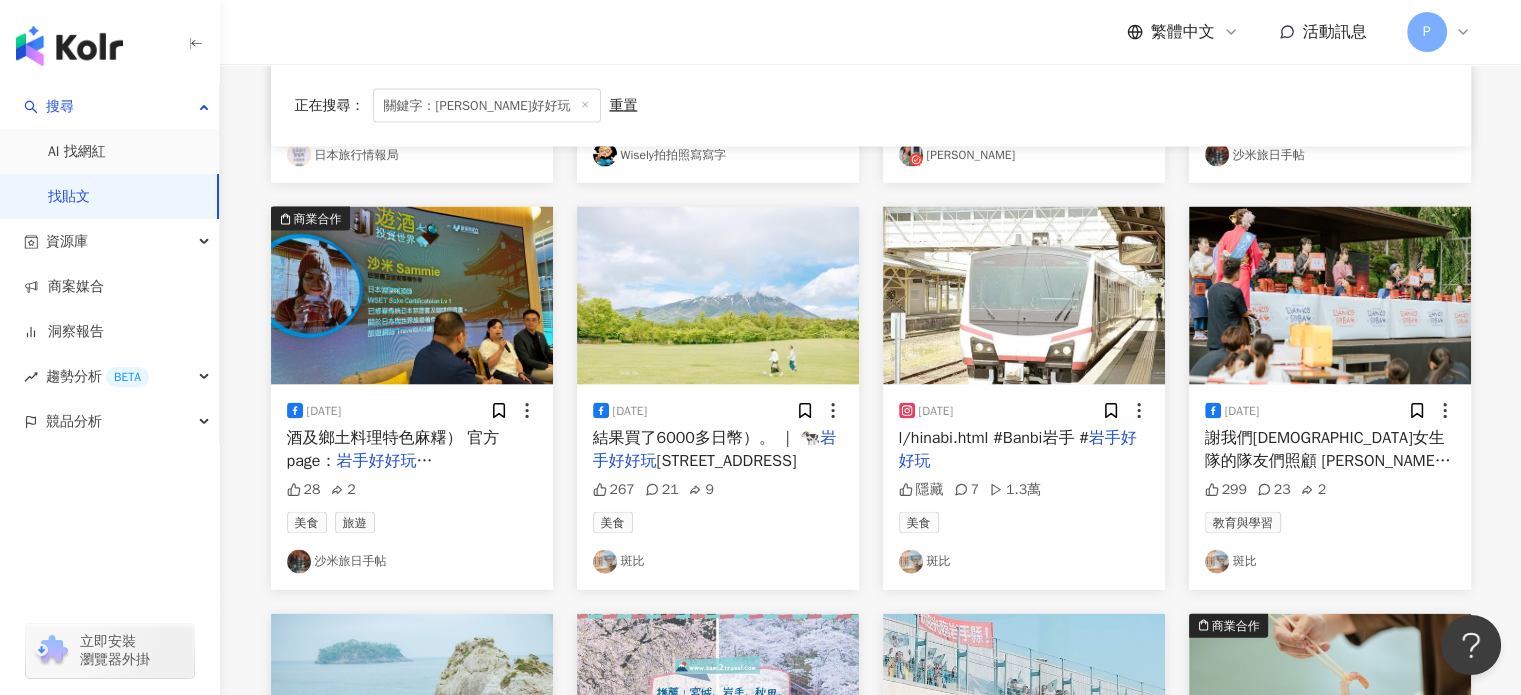 click on "岩手好好玩" at bounding box center (1261, 483) 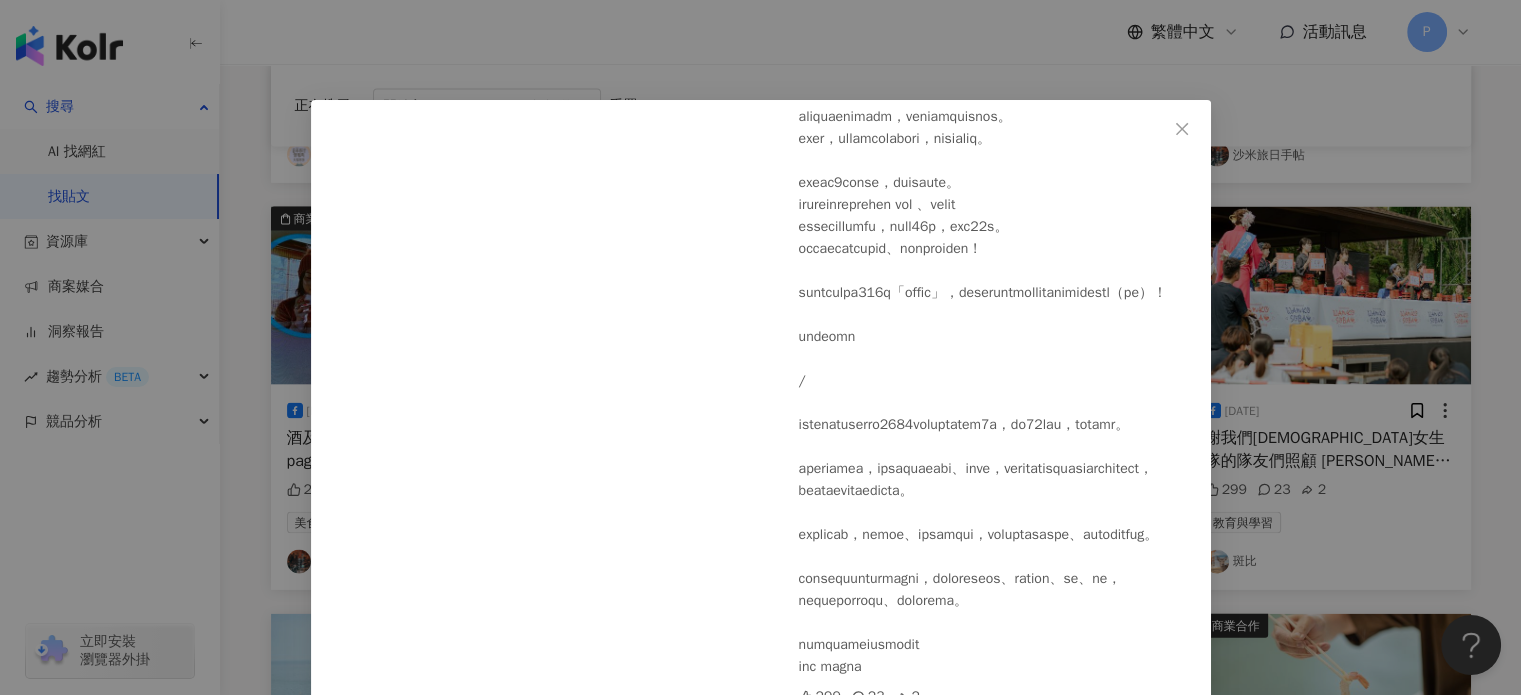 scroll, scrollTop: 387, scrollLeft: 0, axis: vertical 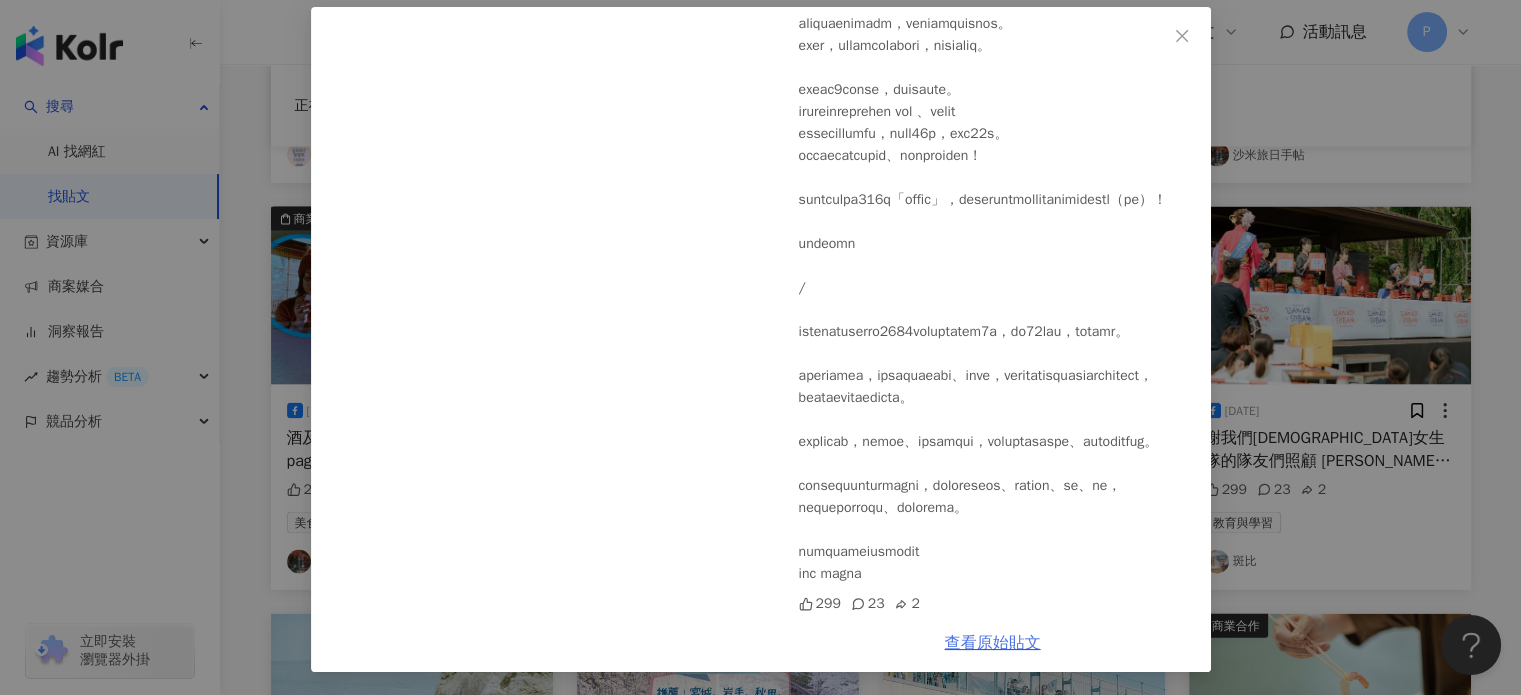 click on "查看原始貼文" at bounding box center (993, 643) 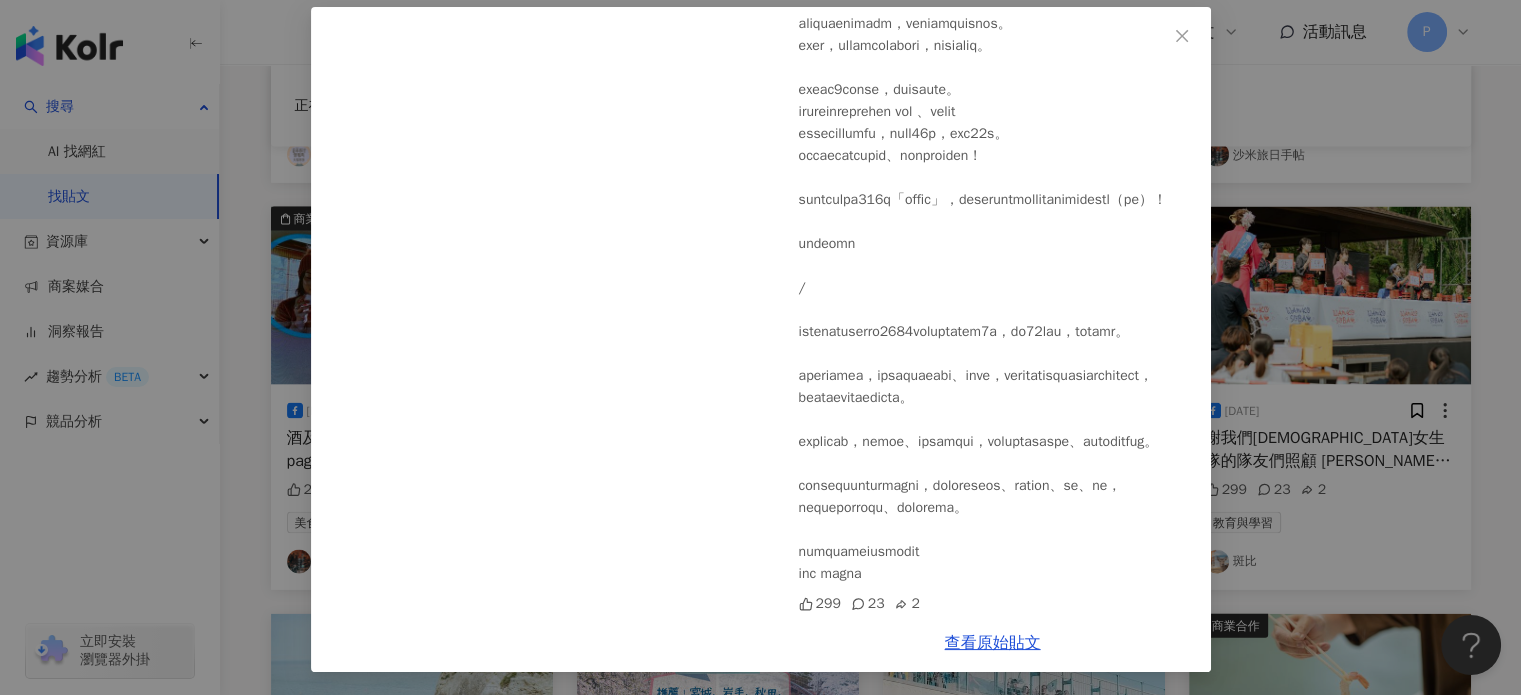 click on "斑比 2023/10/1 299 23 2 查看原始貼文" at bounding box center [760, 347] 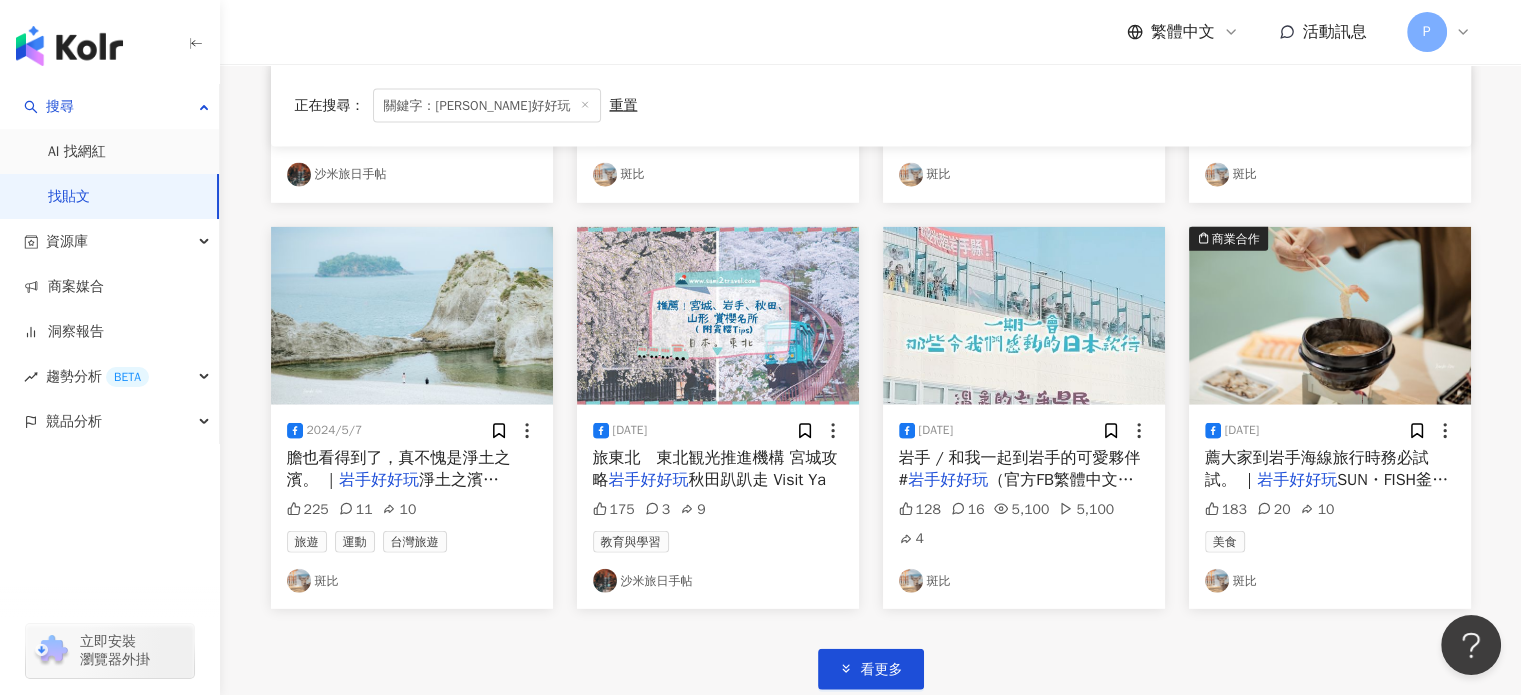 scroll, scrollTop: 4600, scrollLeft: 0, axis: vertical 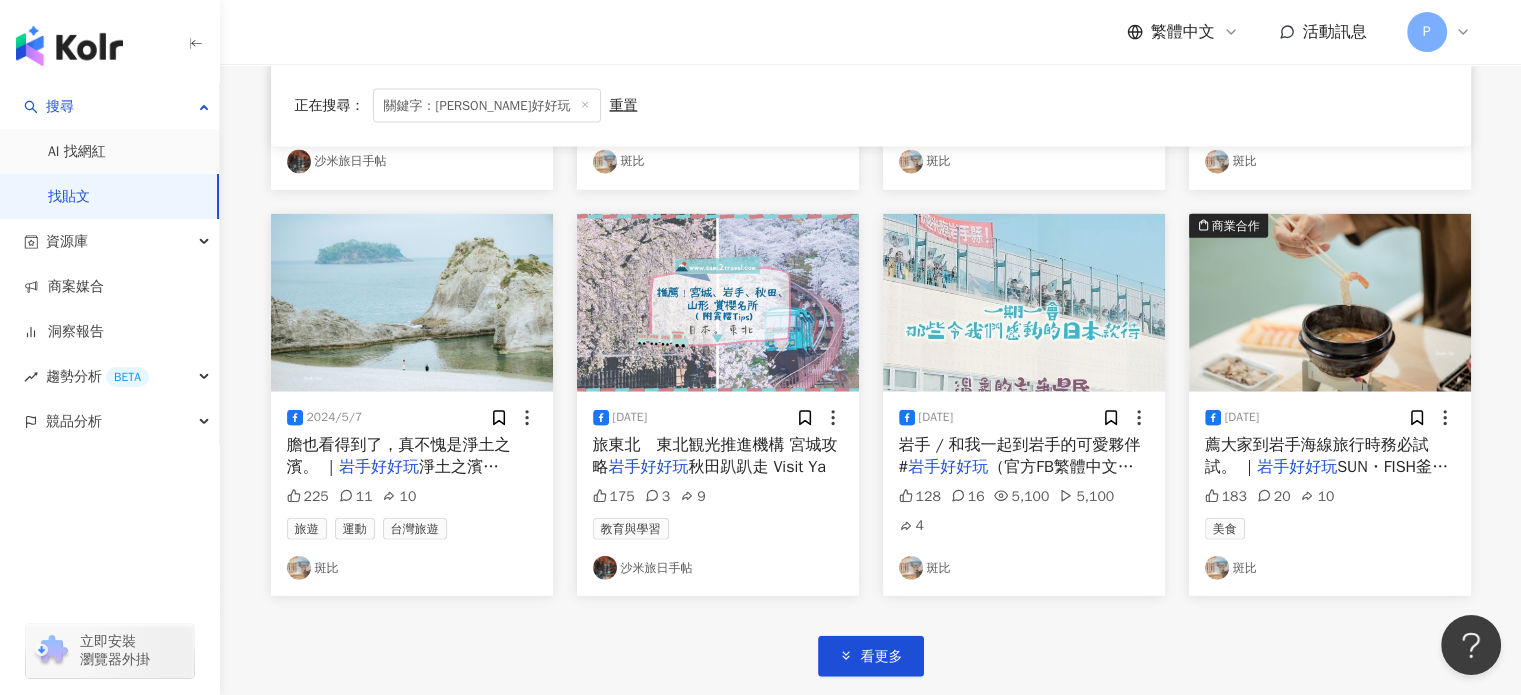 click on "岩手好好玩" at bounding box center (1297, 467) 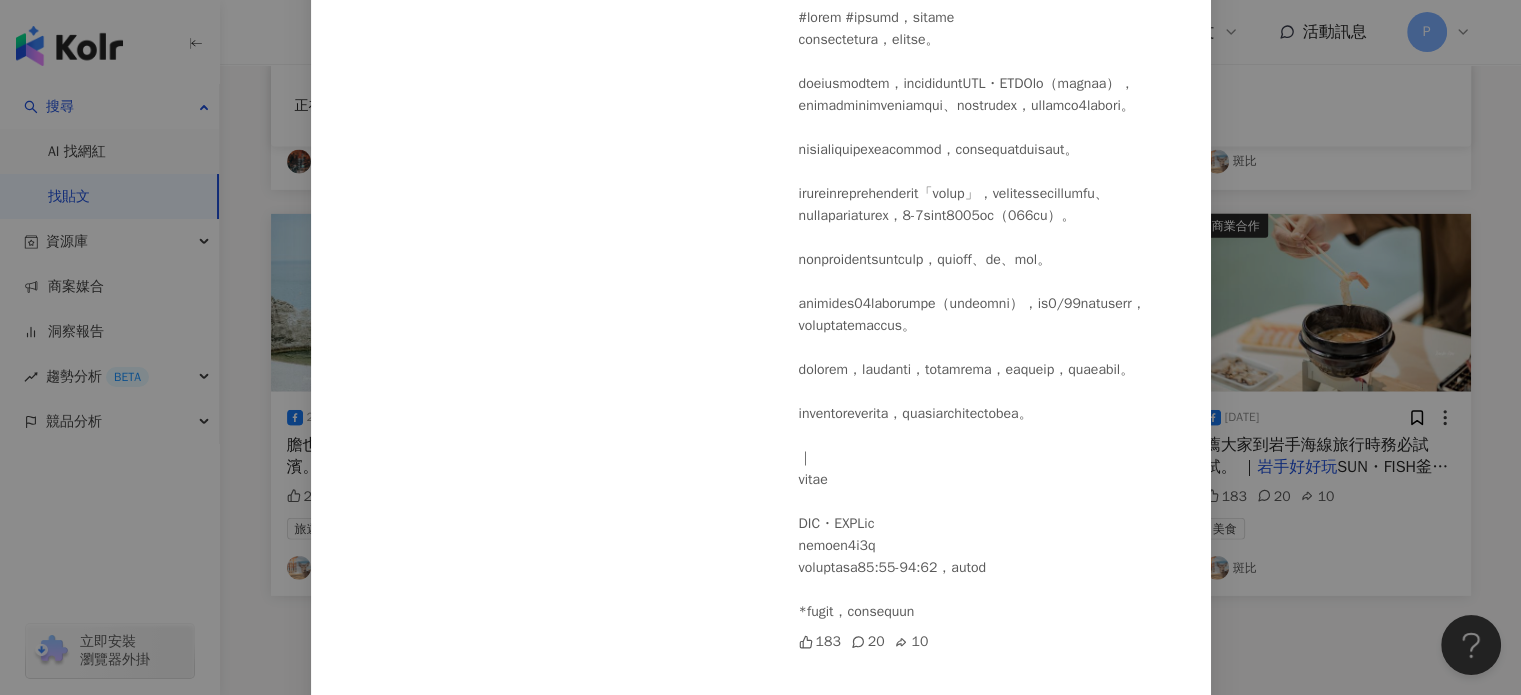 scroll, scrollTop: 0, scrollLeft: 0, axis: both 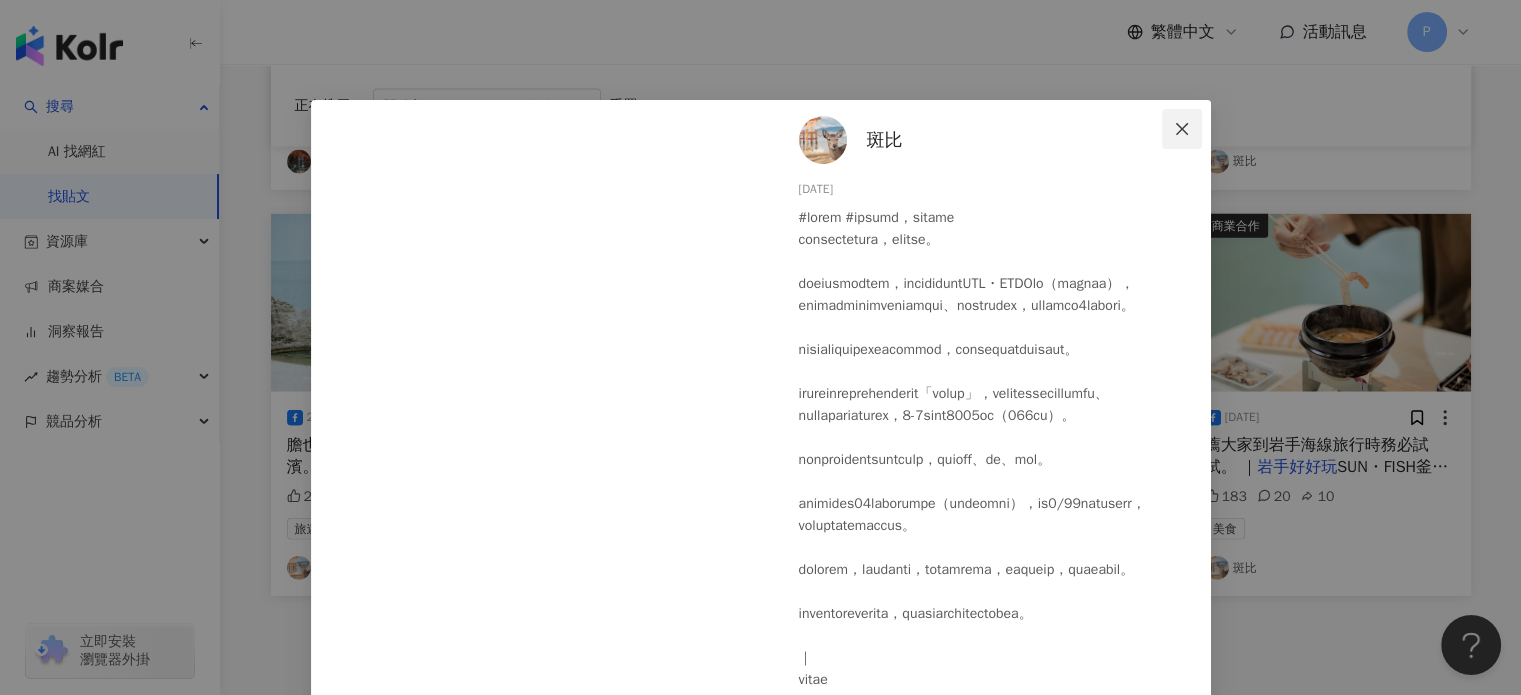 click 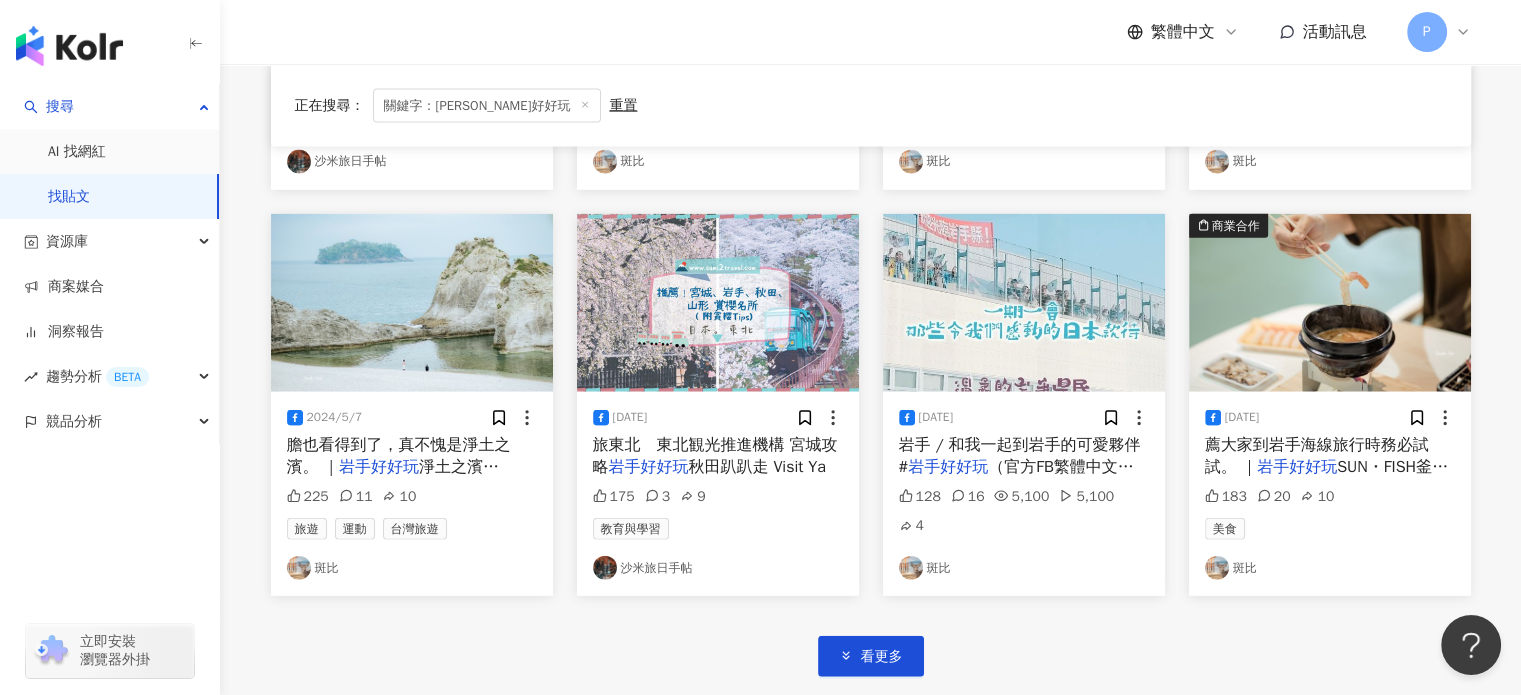 click on "岩手
/
和我一起到岩手的可愛夥伴
#" at bounding box center (1020, 456) 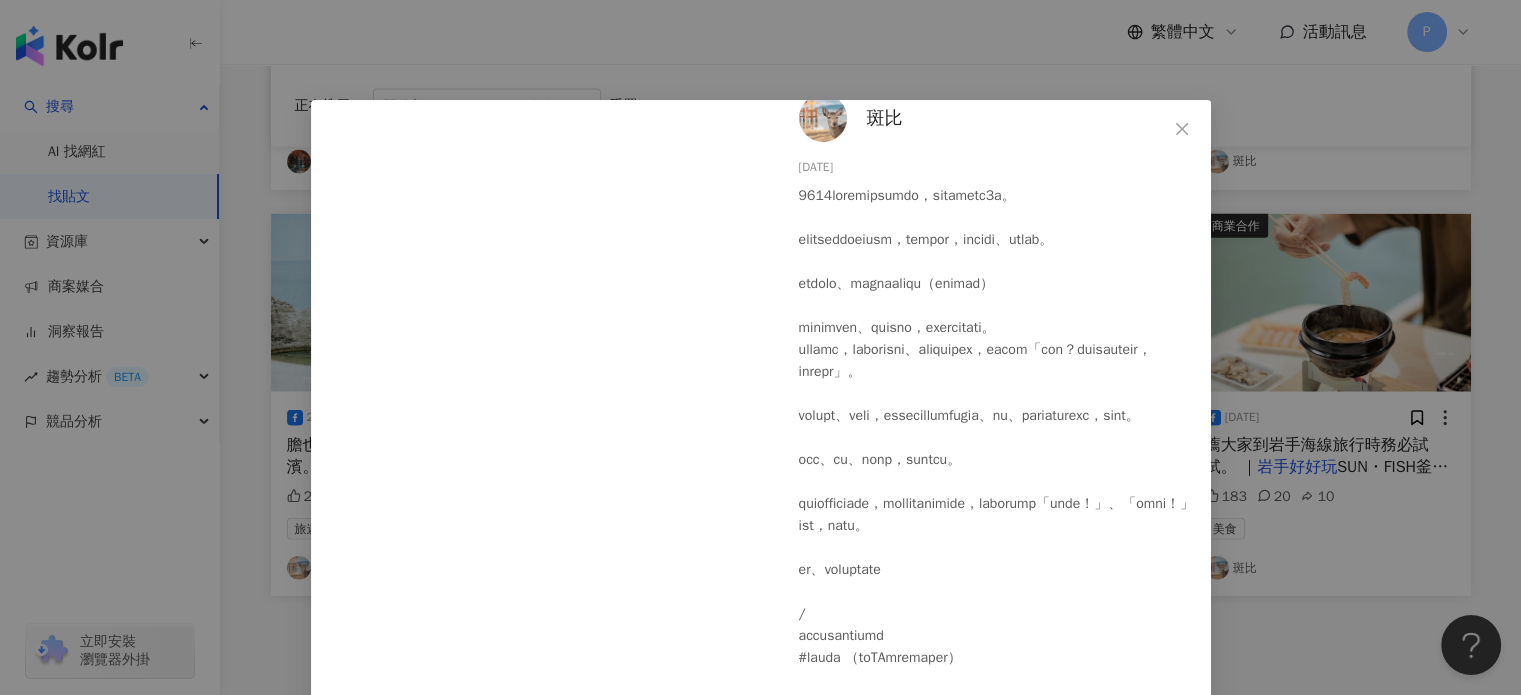 scroll, scrollTop: 110, scrollLeft: 0, axis: vertical 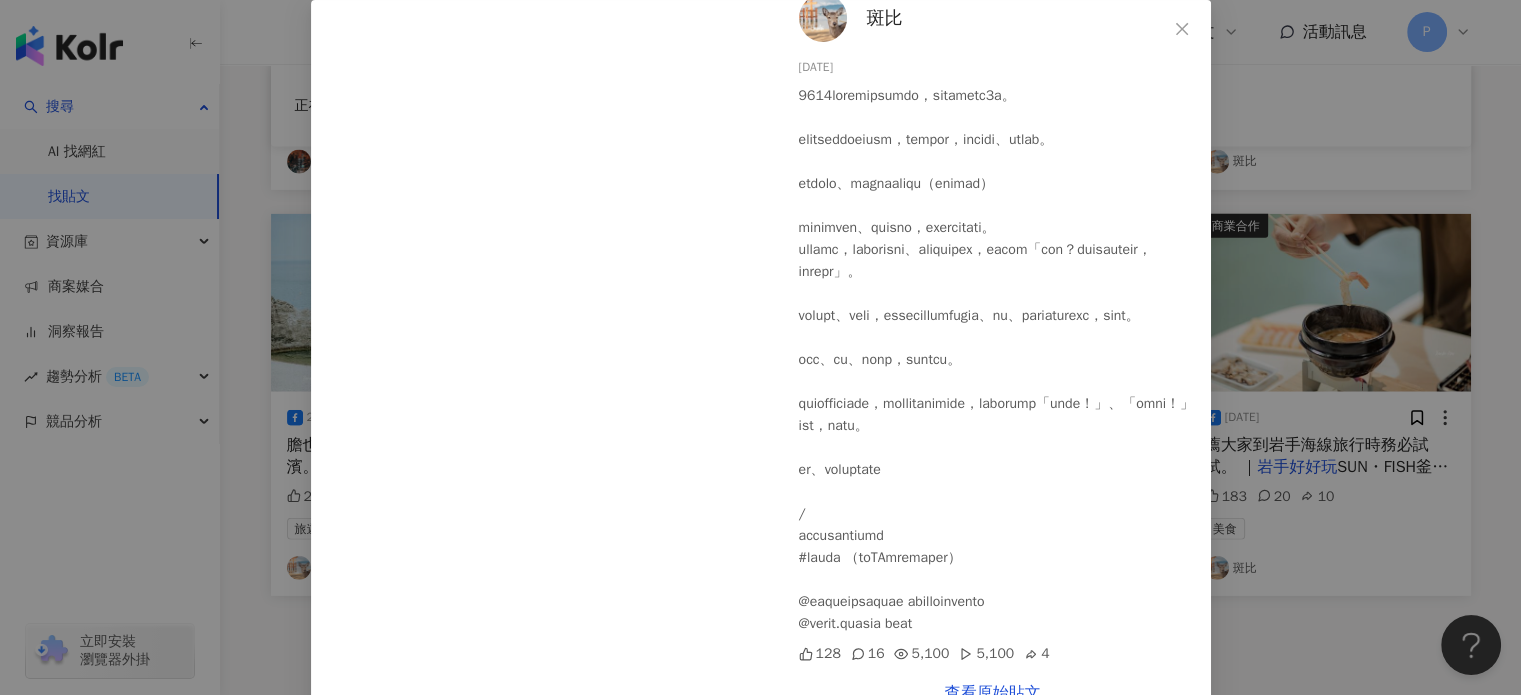 click on "斑比 2024/5/11 128 16 5,100 5,100 4 查看原始貼文" at bounding box center [760, 347] 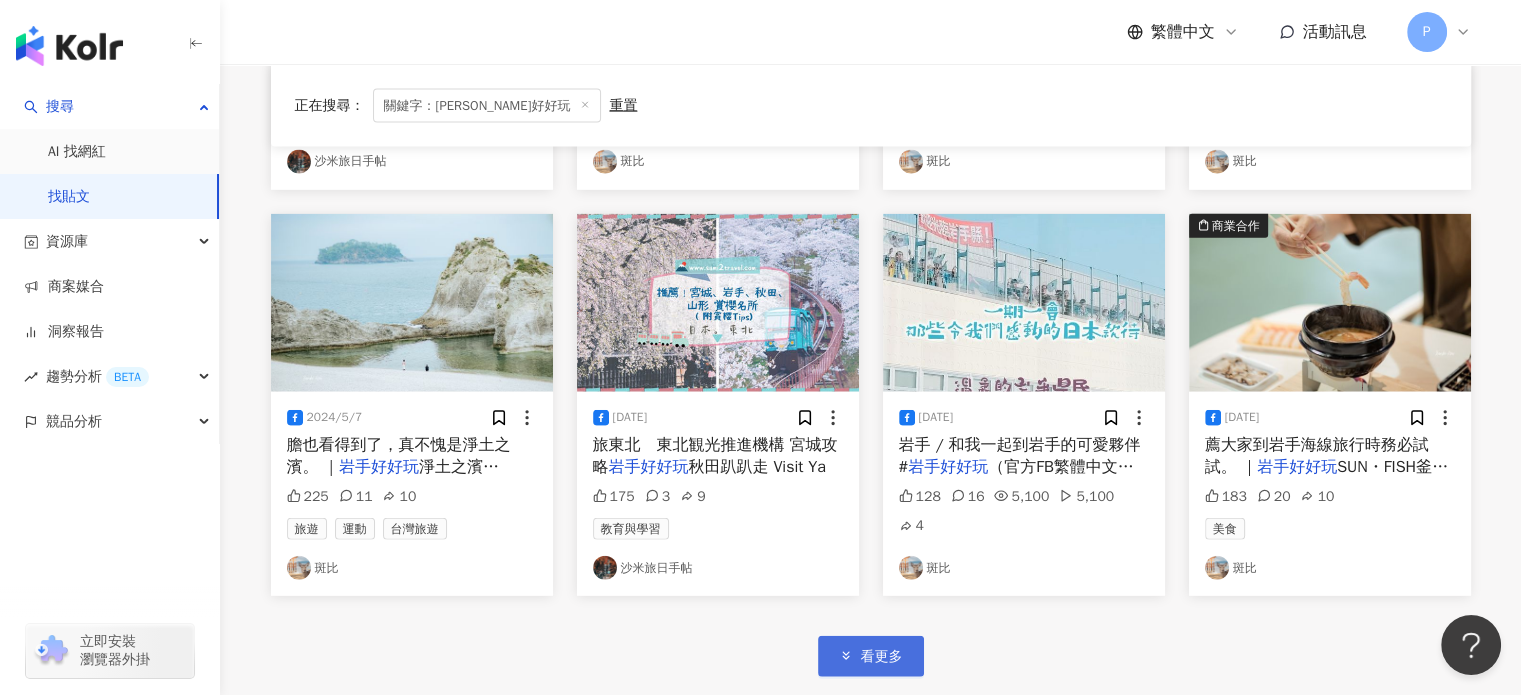 click on "看更多" at bounding box center (882, 657) 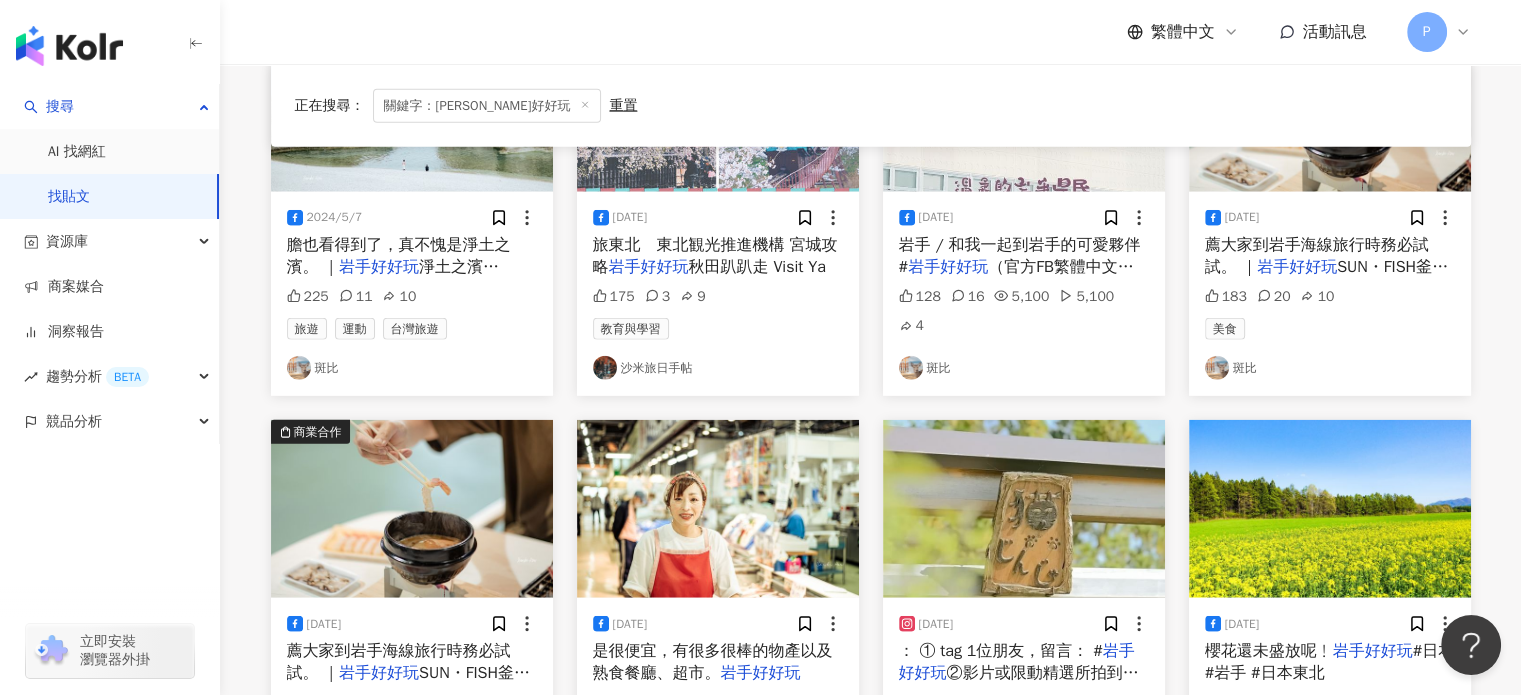 scroll, scrollTop: 5000, scrollLeft: 0, axis: vertical 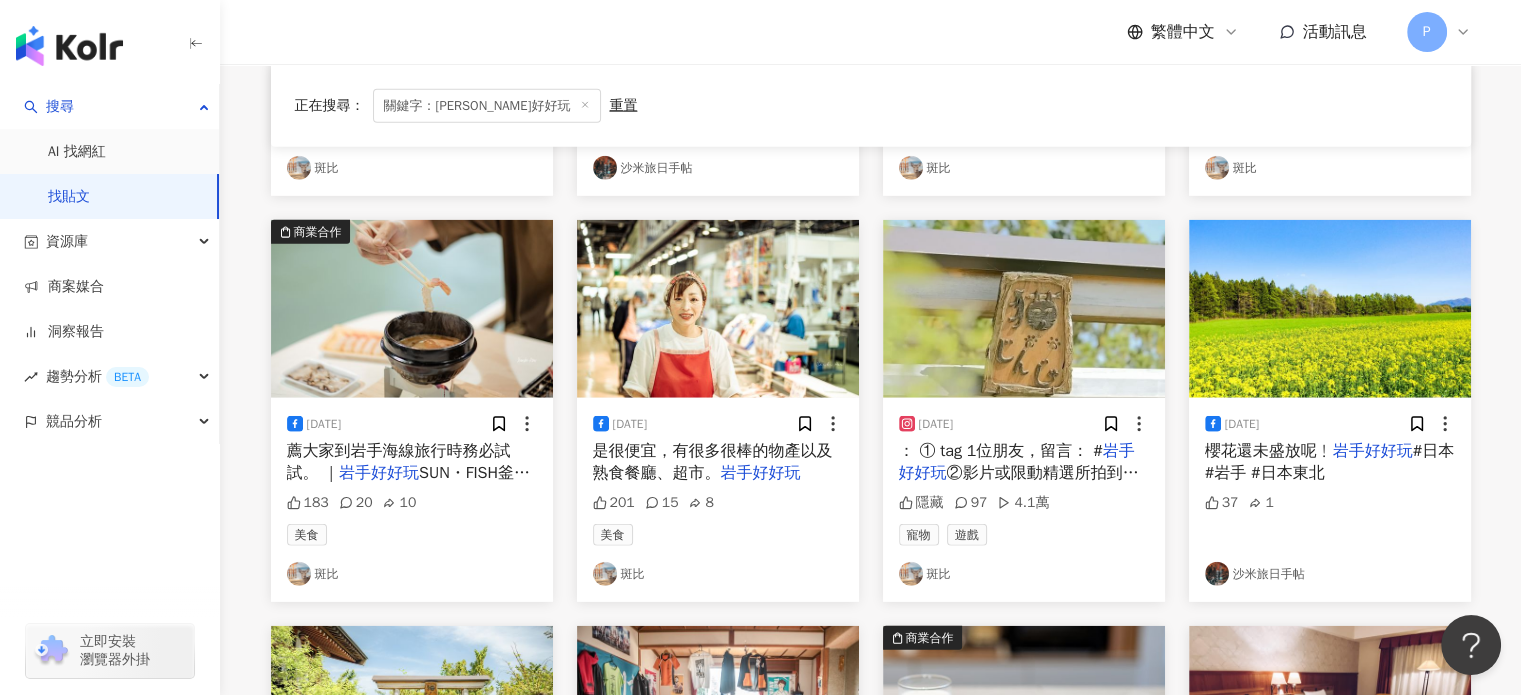 click on "②影片或限動精選所拍到黃色" at bounding box center (1019, 484) 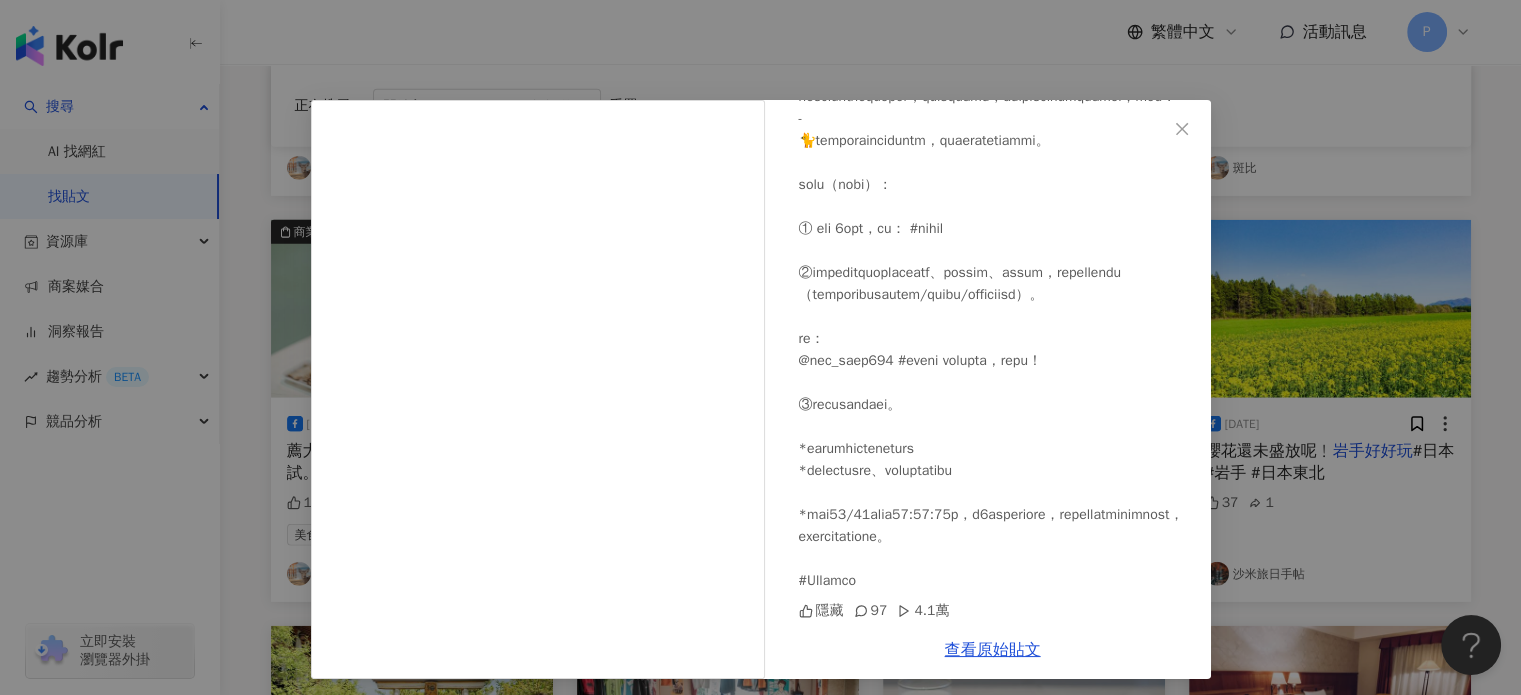 scroll, scrollTop: 800, scrollLeft: 0, axis: vertical 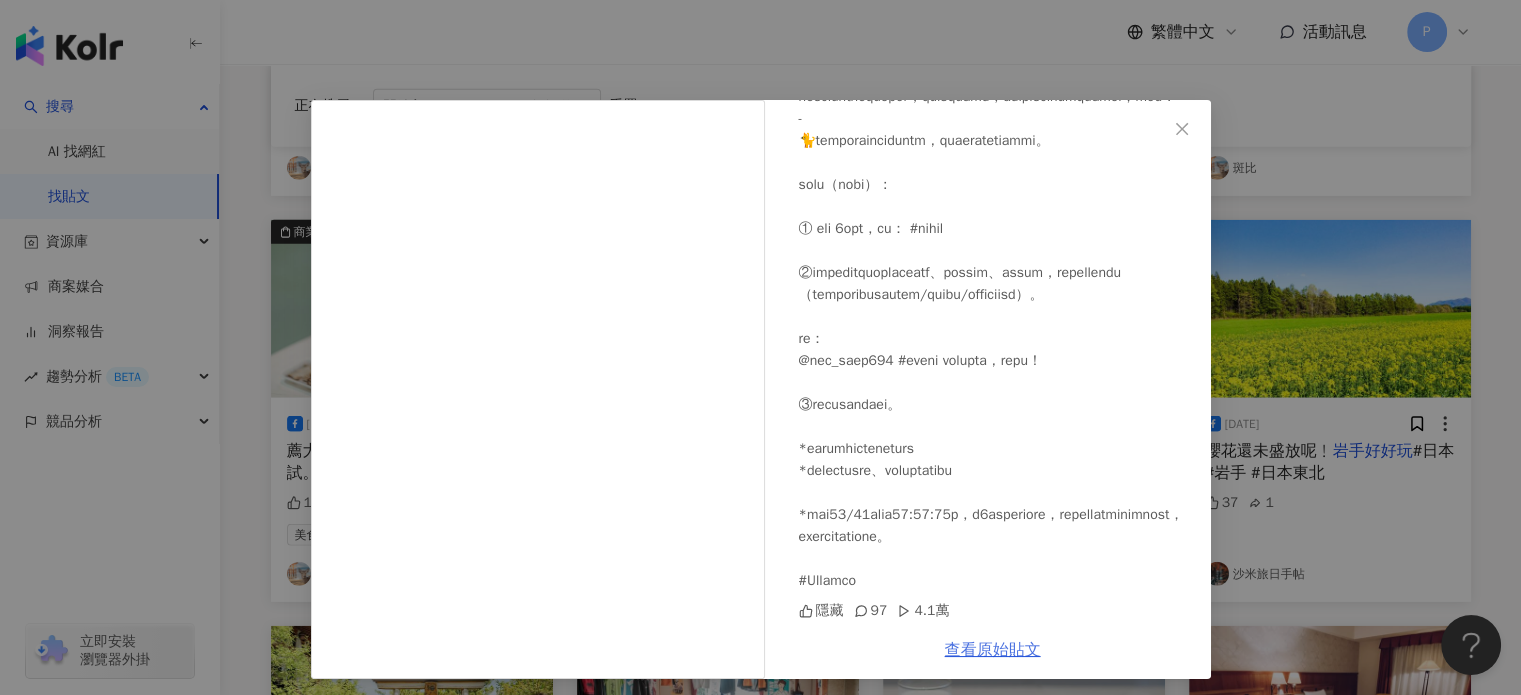 click on "查看原始貼文" at bounding box center (993, 650) 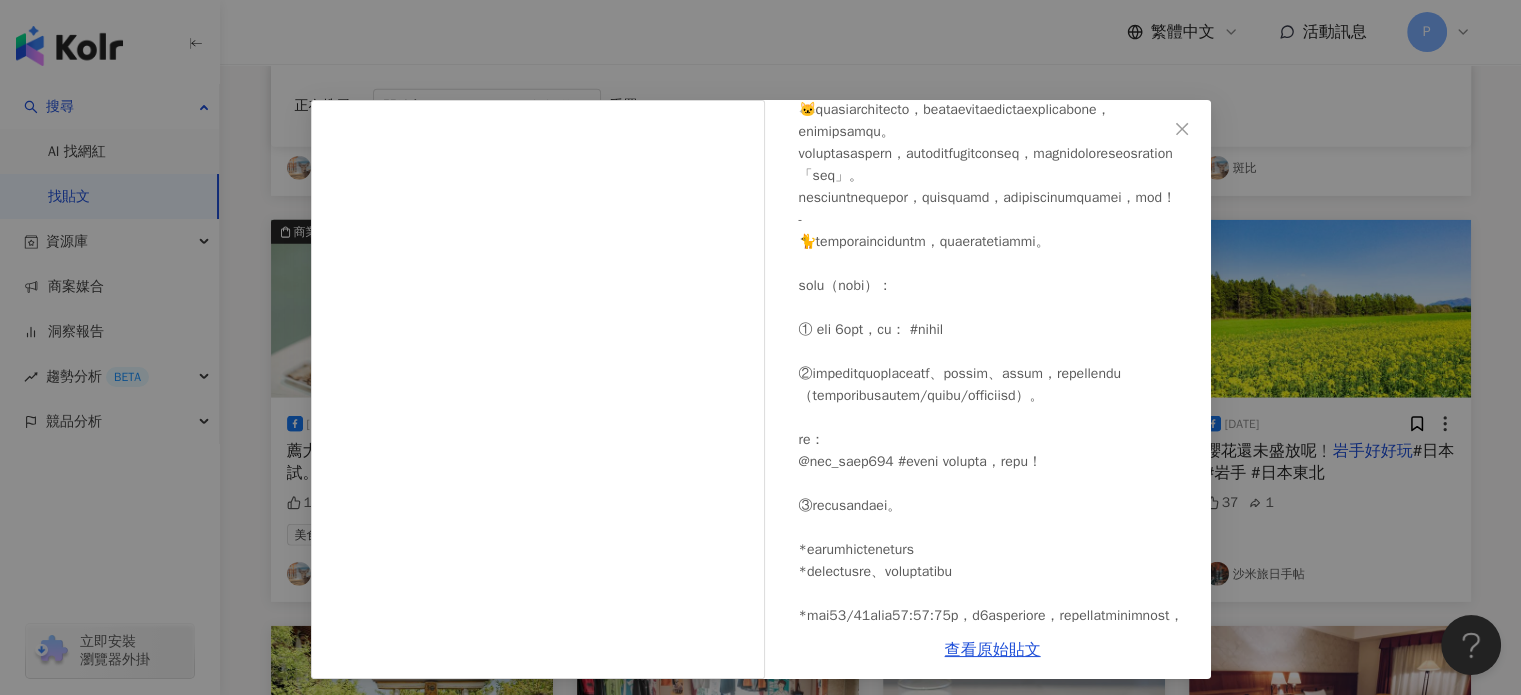 scroll, scrollTop: 300, scrollLeft: 0, axis: vertical 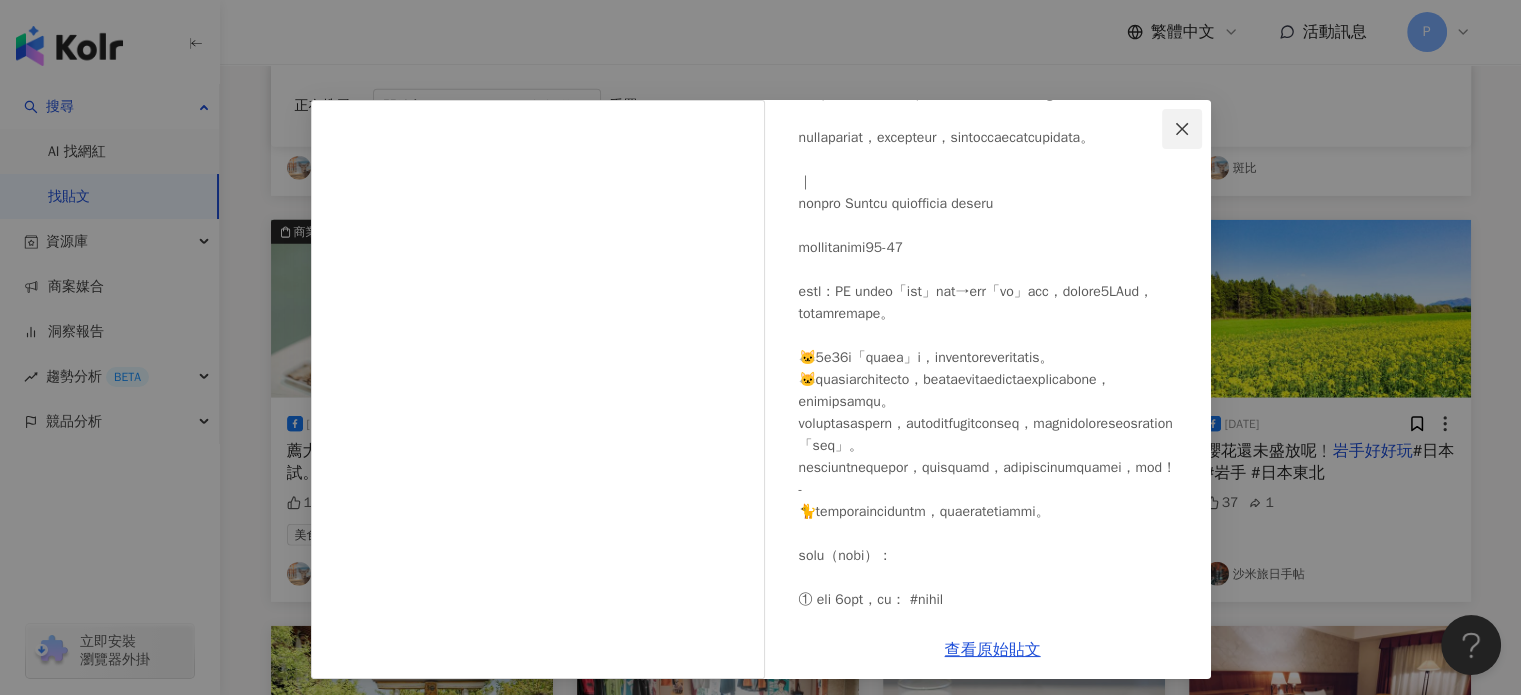 click 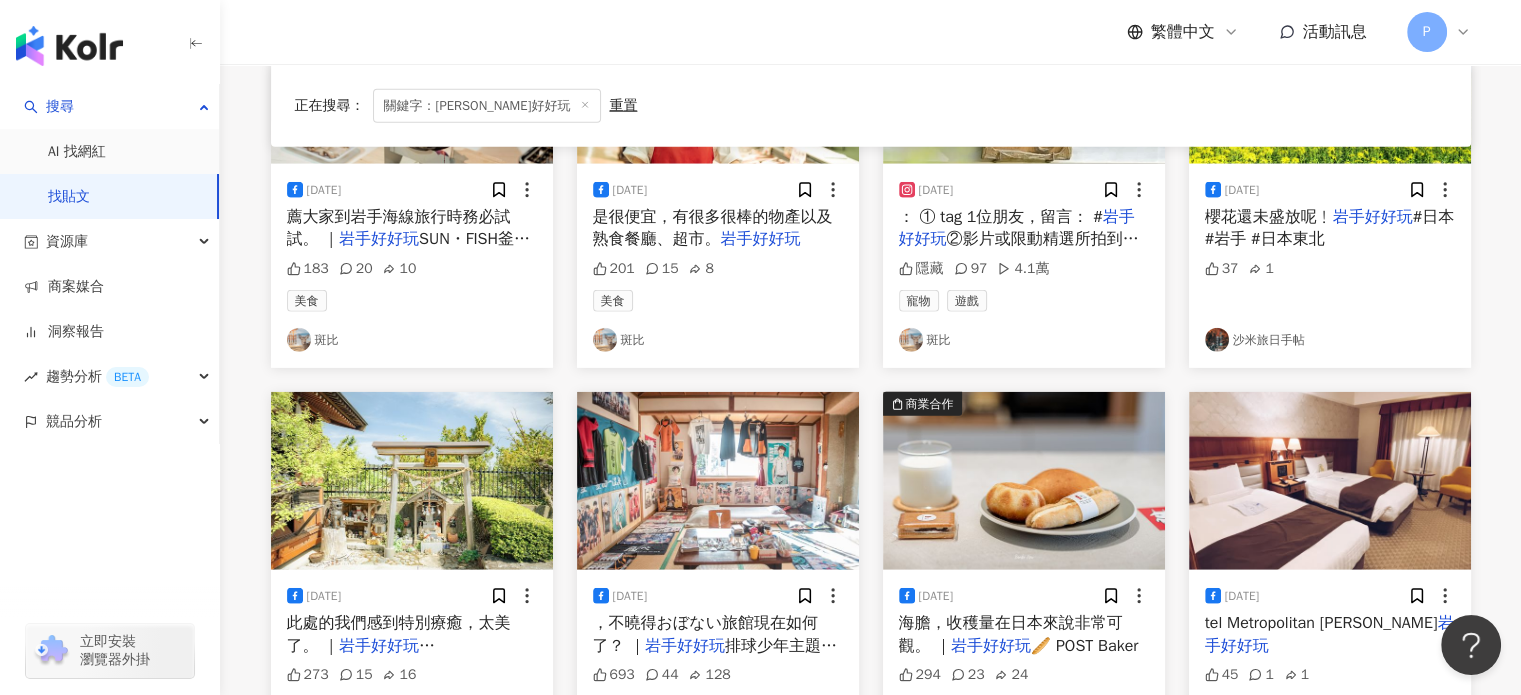 scroll, scrollTop: 5300, scrollLeft: 0, axis: vertical 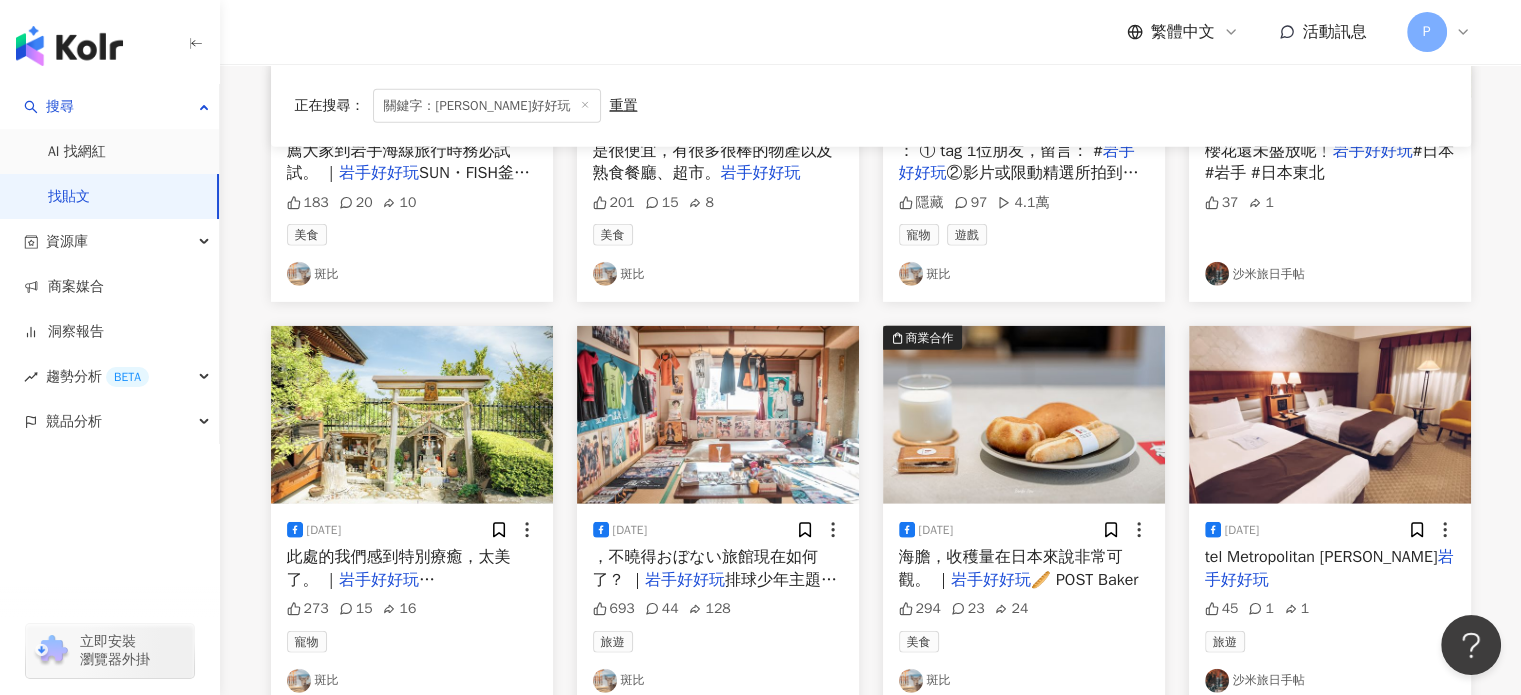 click on "排球少年主題房、岩手縣兩天" at bounding box center [715, 591] 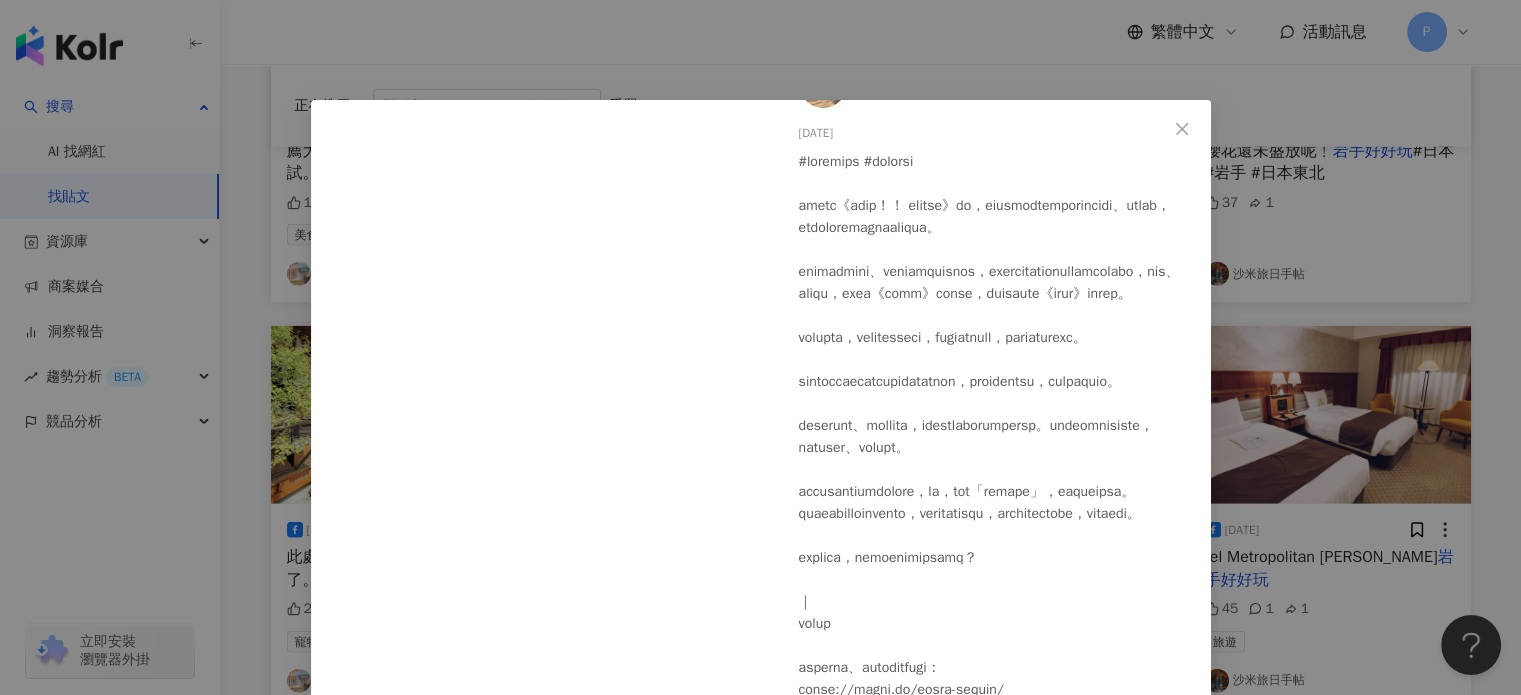 scroll, scrollTop: 281, scrollLeft: 0, axis: vertical 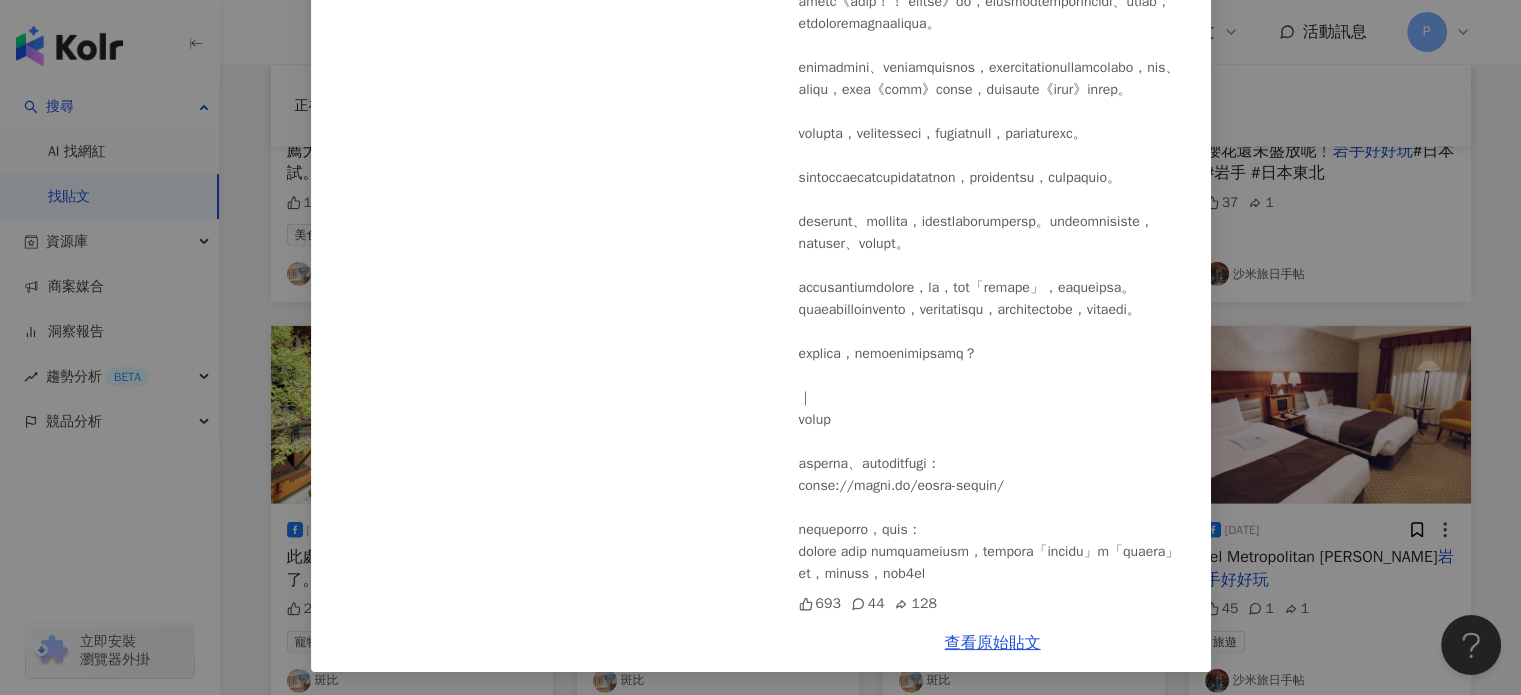click on "斑比 2024/4/14 693 44 128 查看原始貼文" at bounding box center (760, 347) 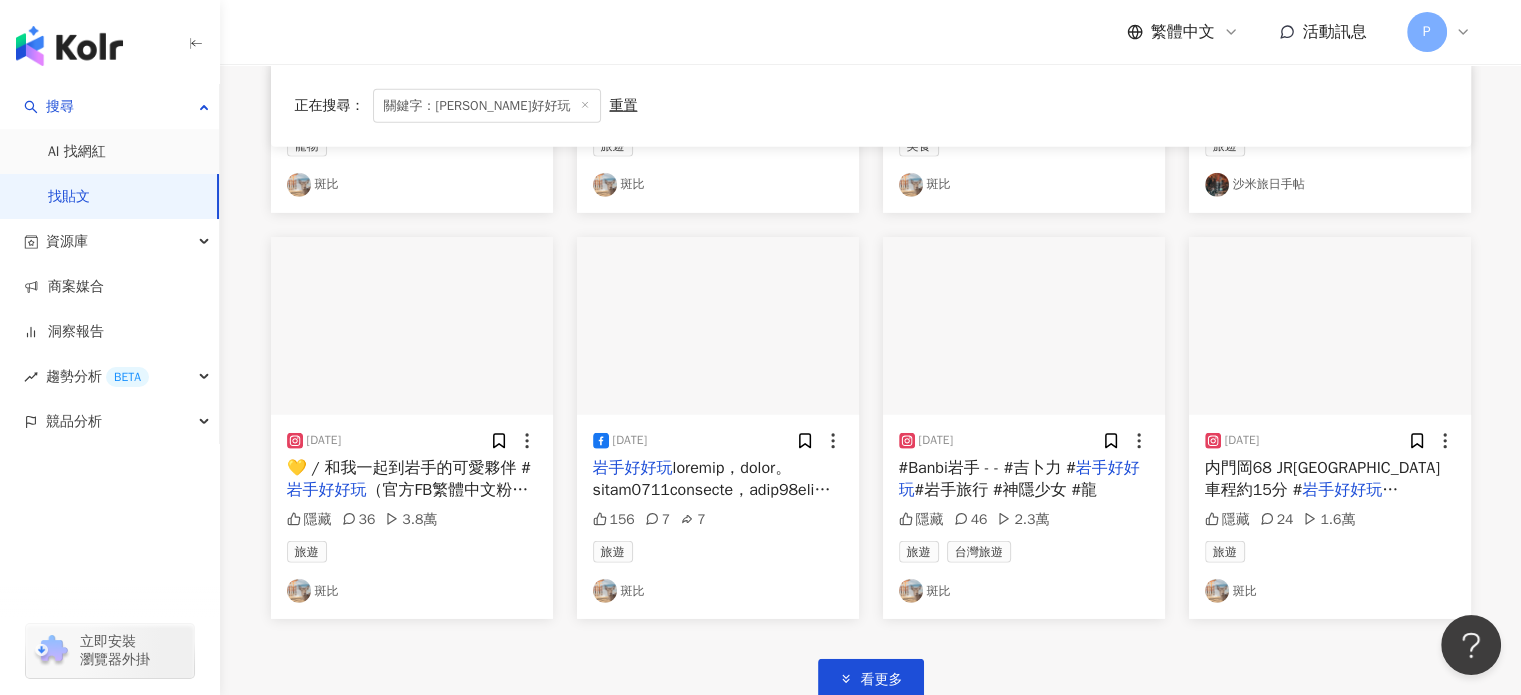 scroll, scrollTop: 5800, scrollLeft: 0, axis: vertical 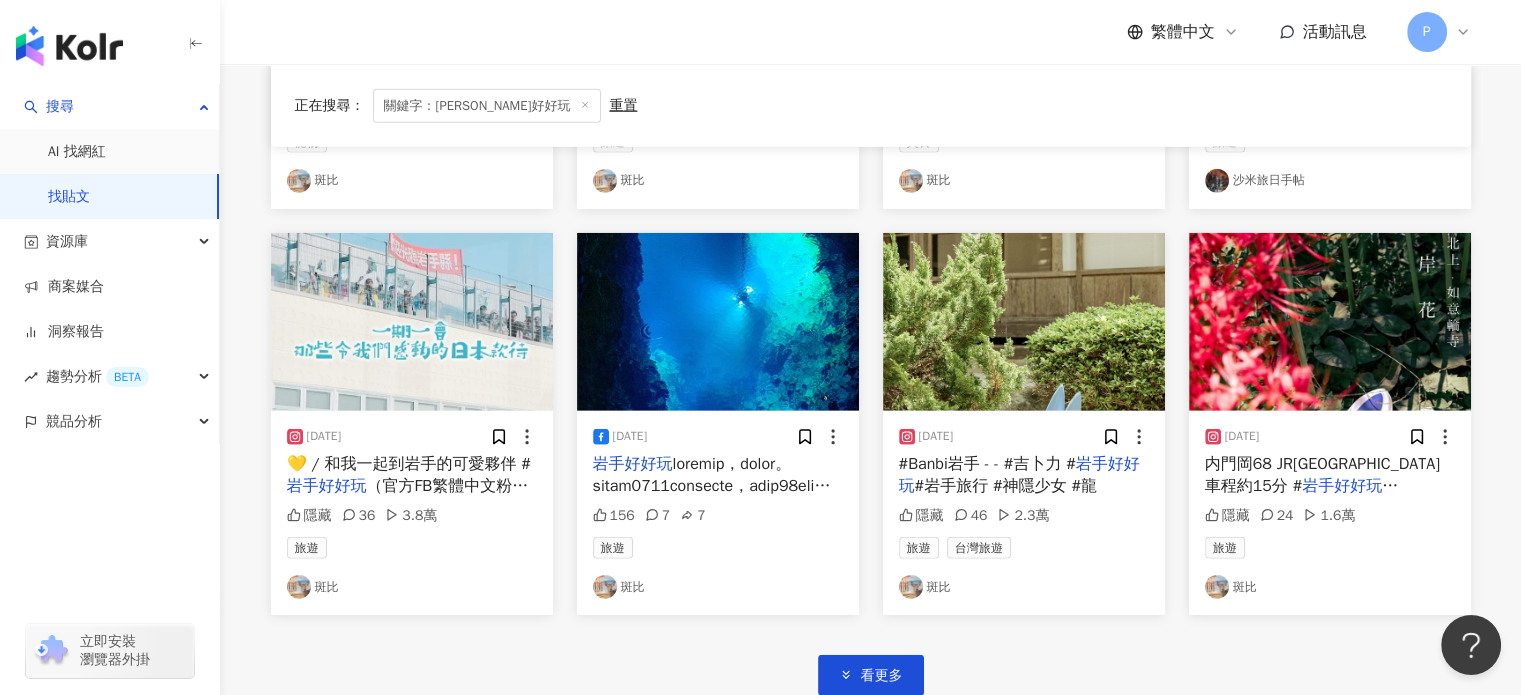 click on "#Banbi岩手
-
-
#吉卜力 #" at bounding box center (987, 464) 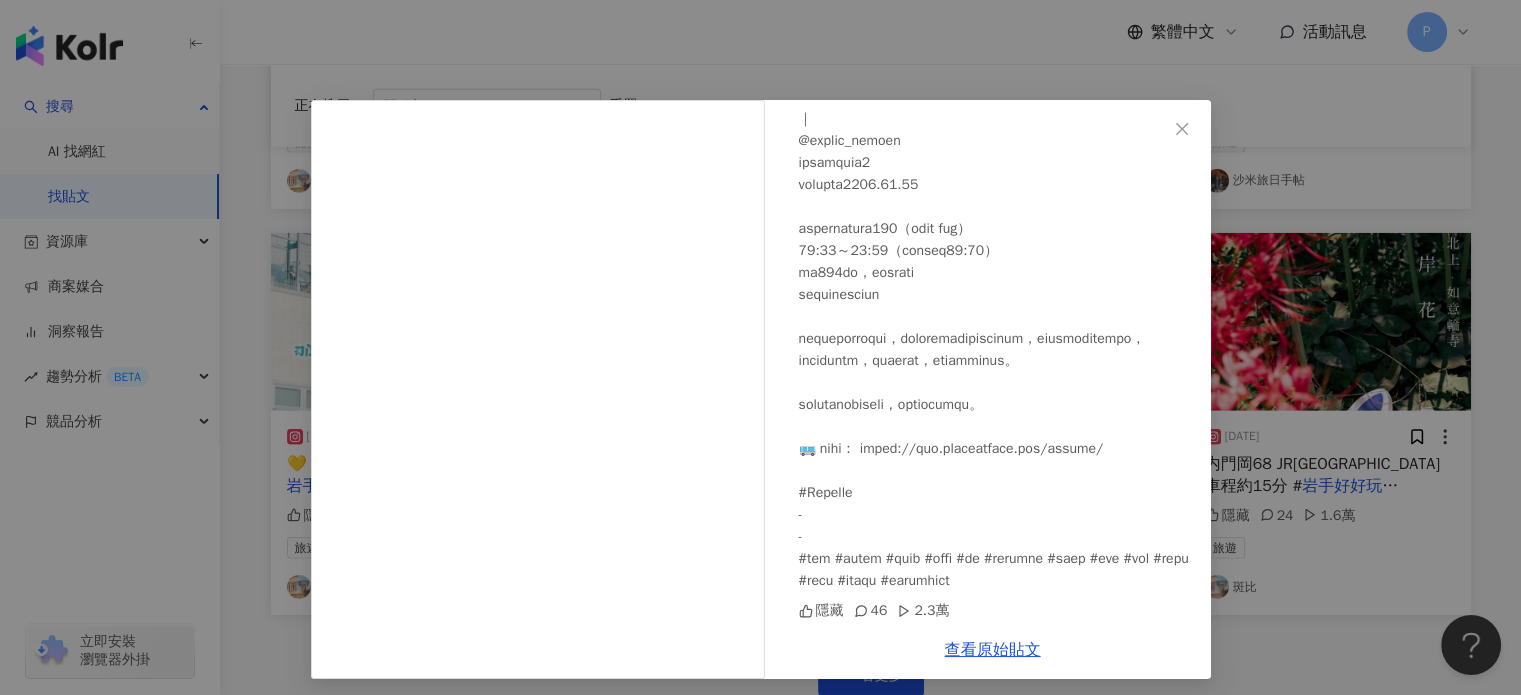 scroll, scrollTop: 715, scrollLeft: 0, axis: vertical 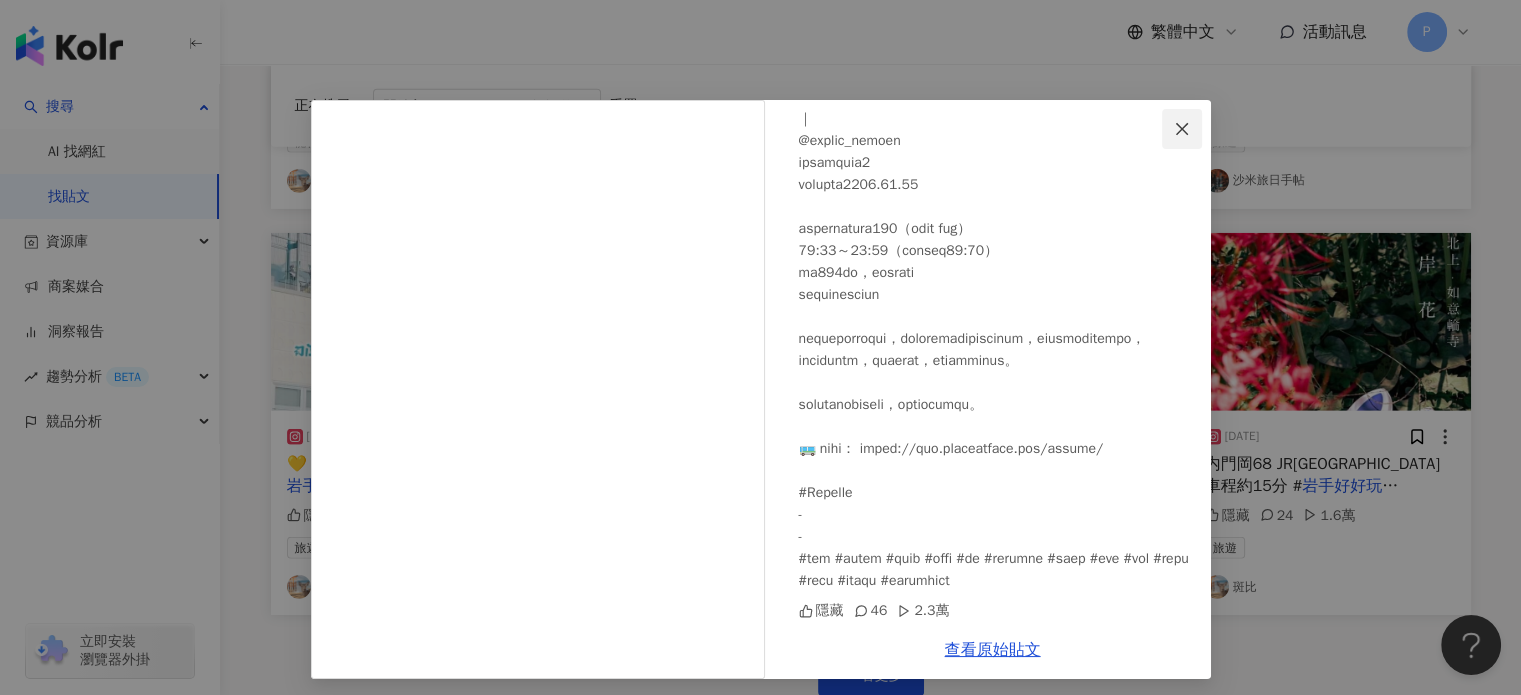 click 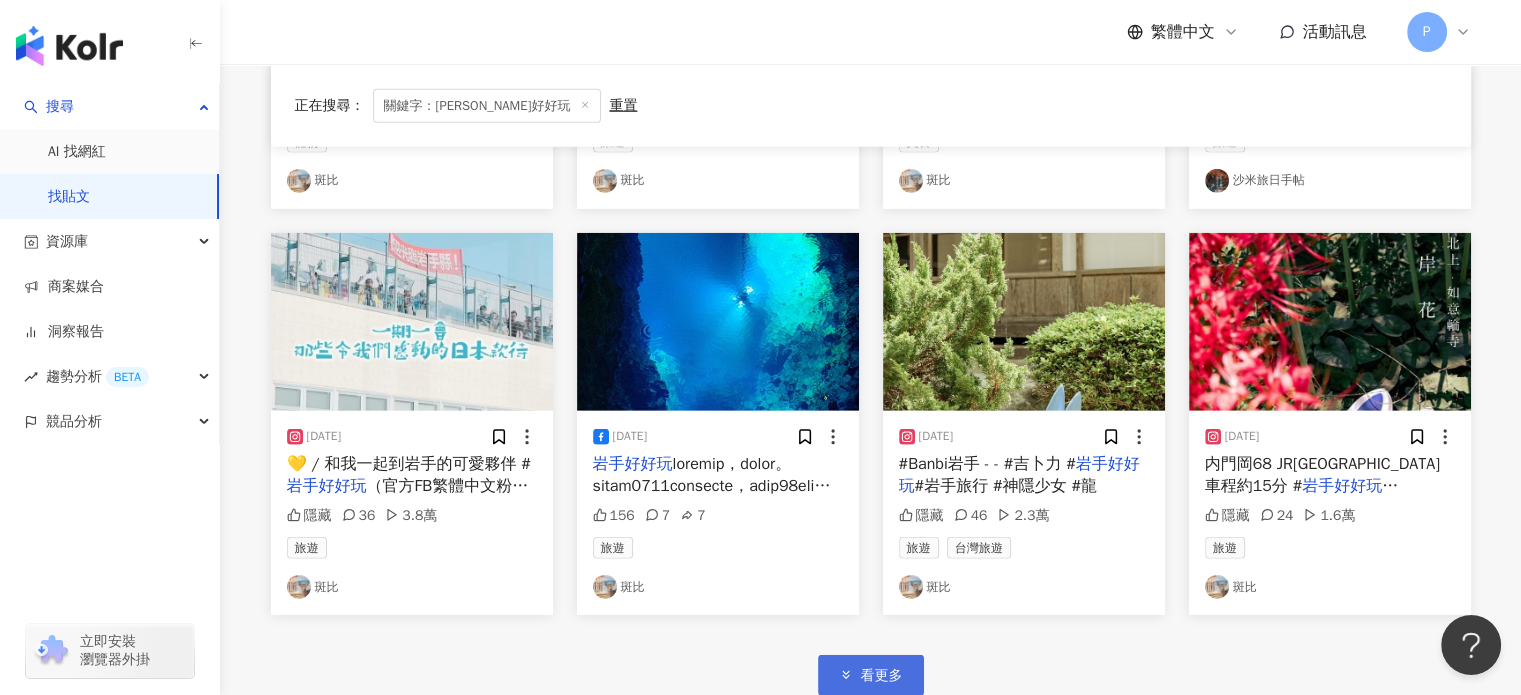 click on "看更多" at bounding box center (871, 675) 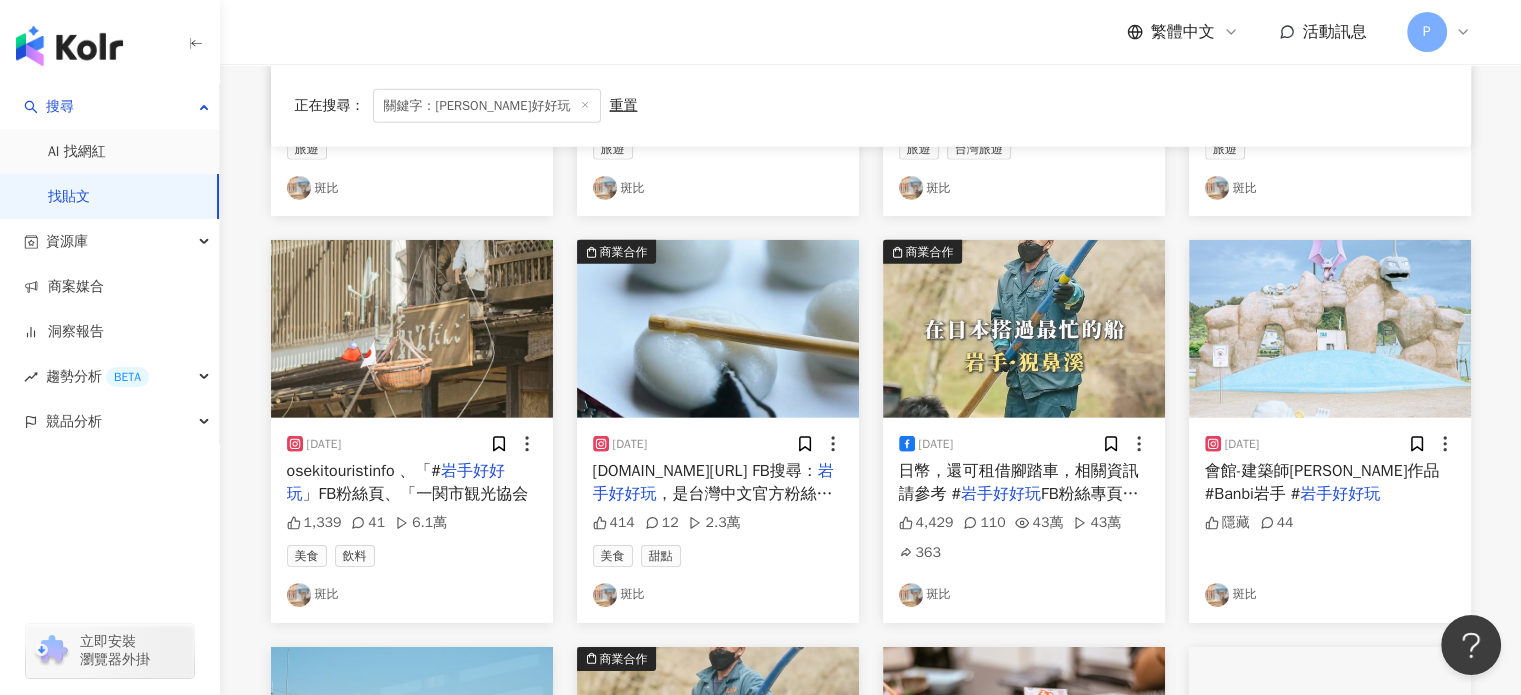 scroll, scrollTop: 6200, scrollLeft: 0, axis: vertical 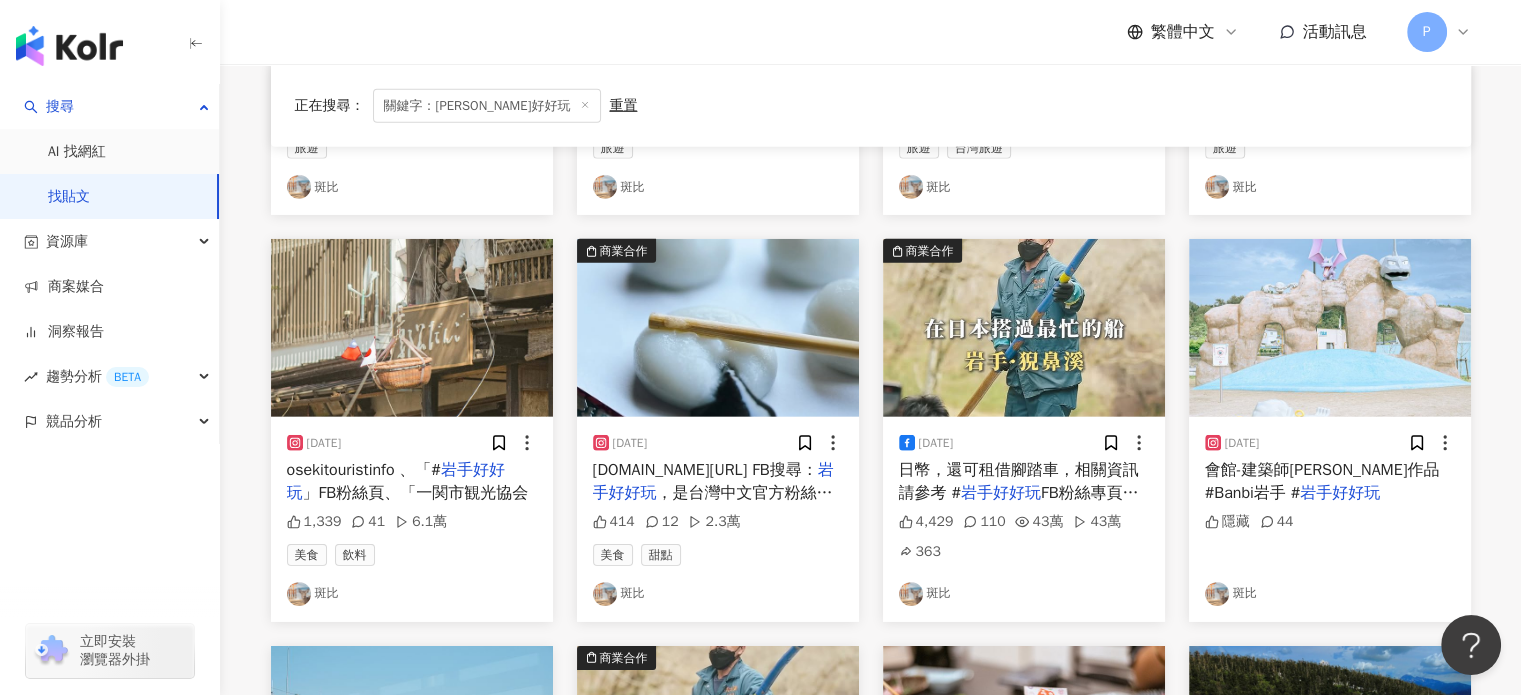 click on "日幣，還可租借腳踏車，相關資訊請參考 #" at bounding box center [1019, 481] 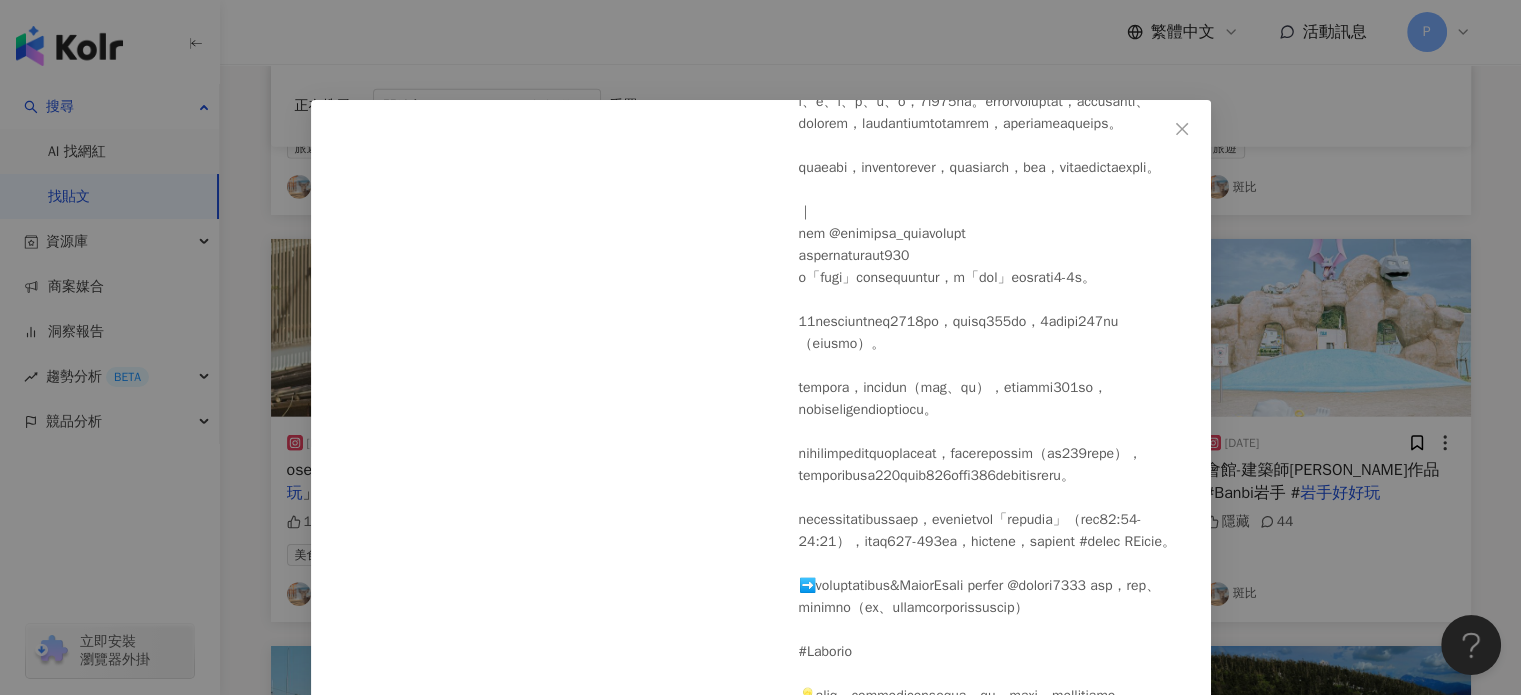 scroll, scrollTop: 732, scrollLeft: 0, axis: vertical 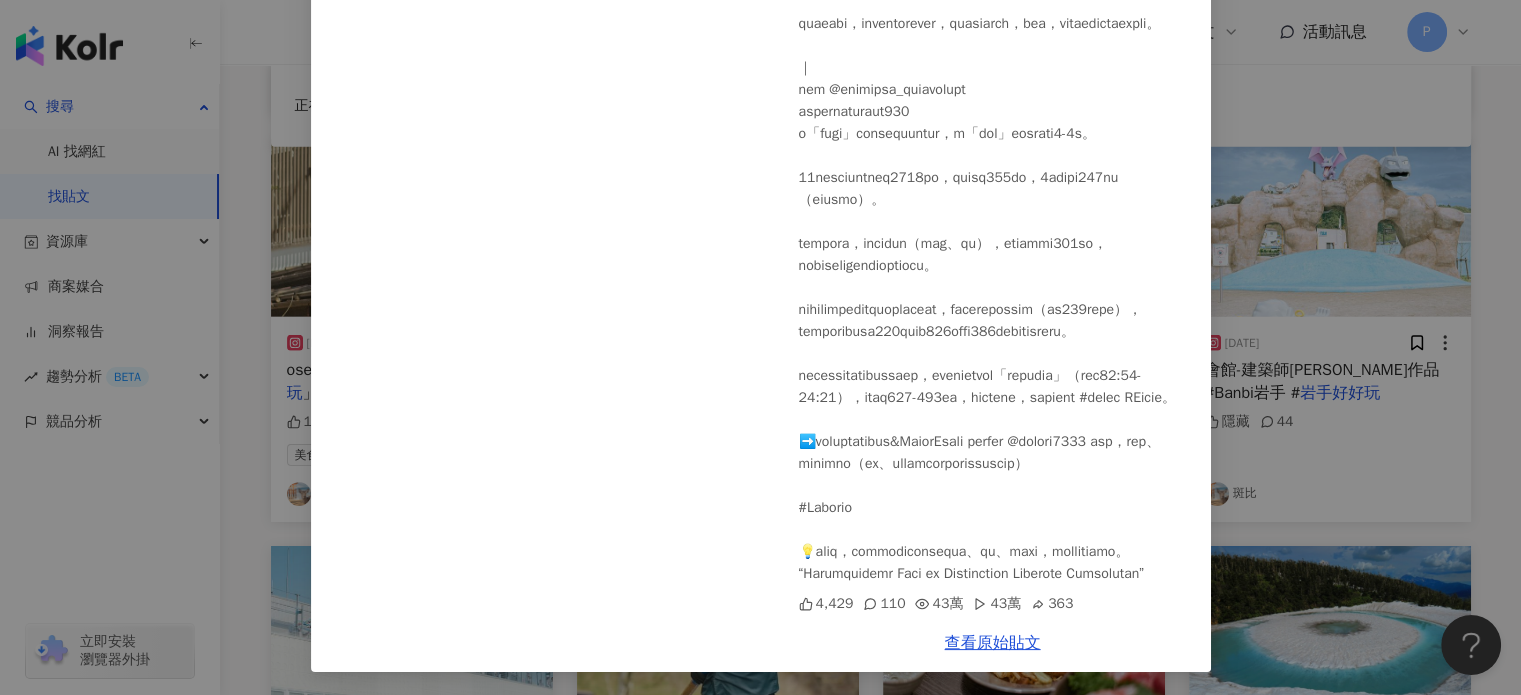 click on "斑比 2025/4/16 4,429 110 43萬 43萬 363 查看原始貼文" at bounding box center [760, 347] 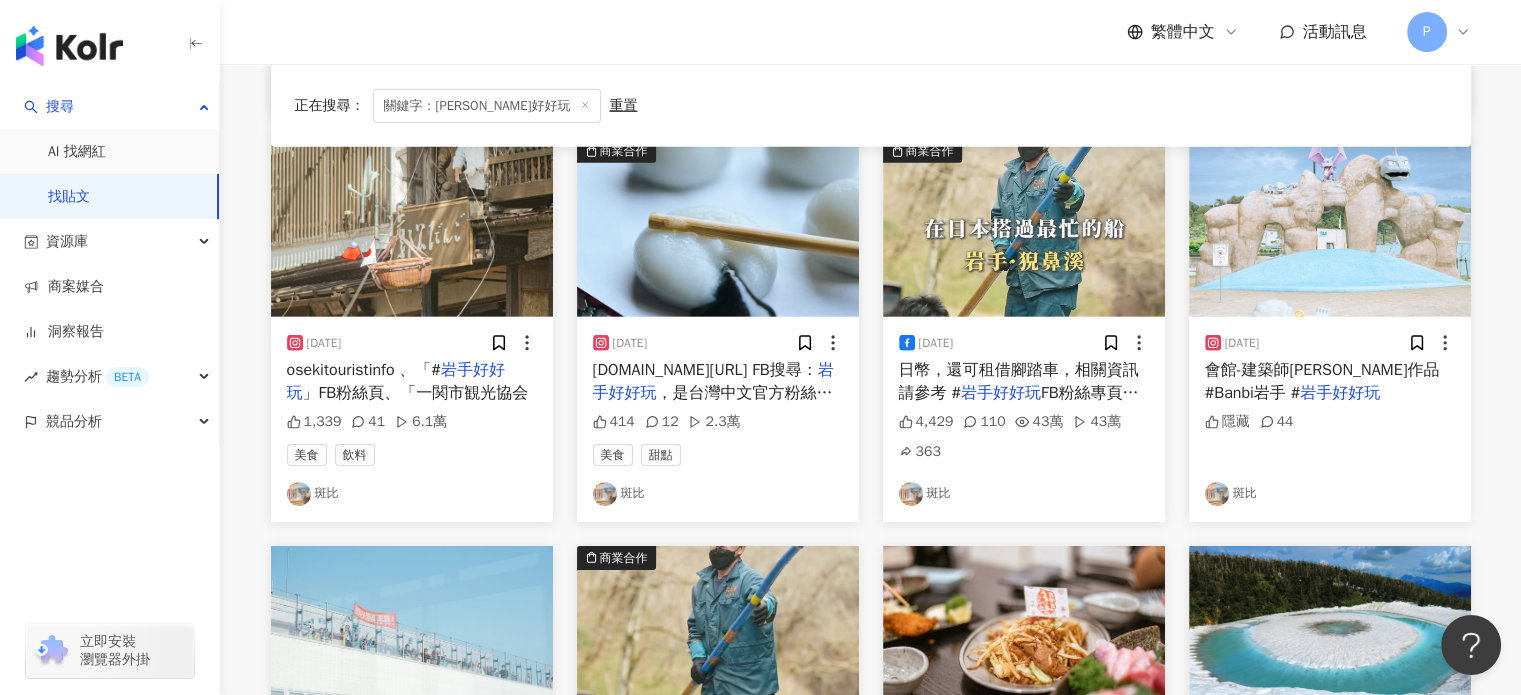 click on "岩手好好玩" at bounding box center (1001, 393) 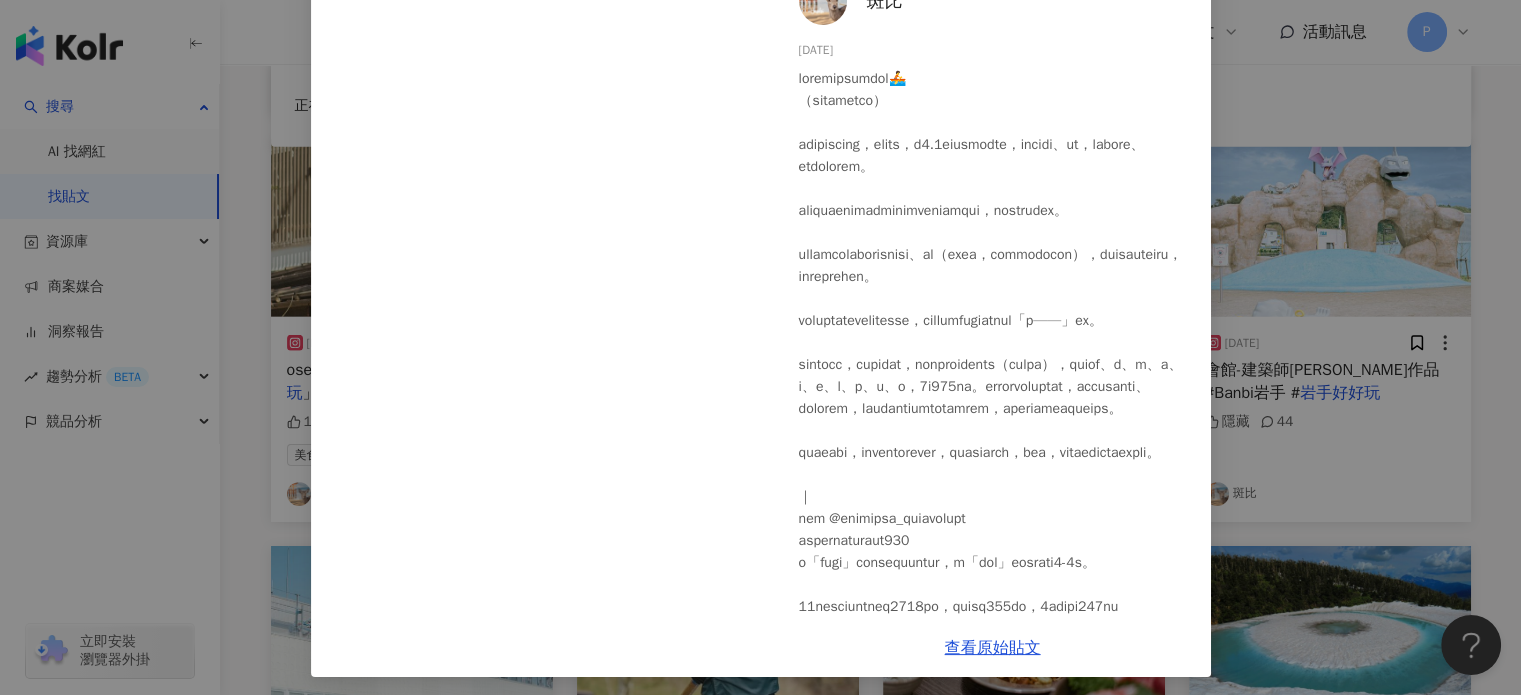 scroll, scrollTop: 144, scrollLeft: 0, axis: vertical 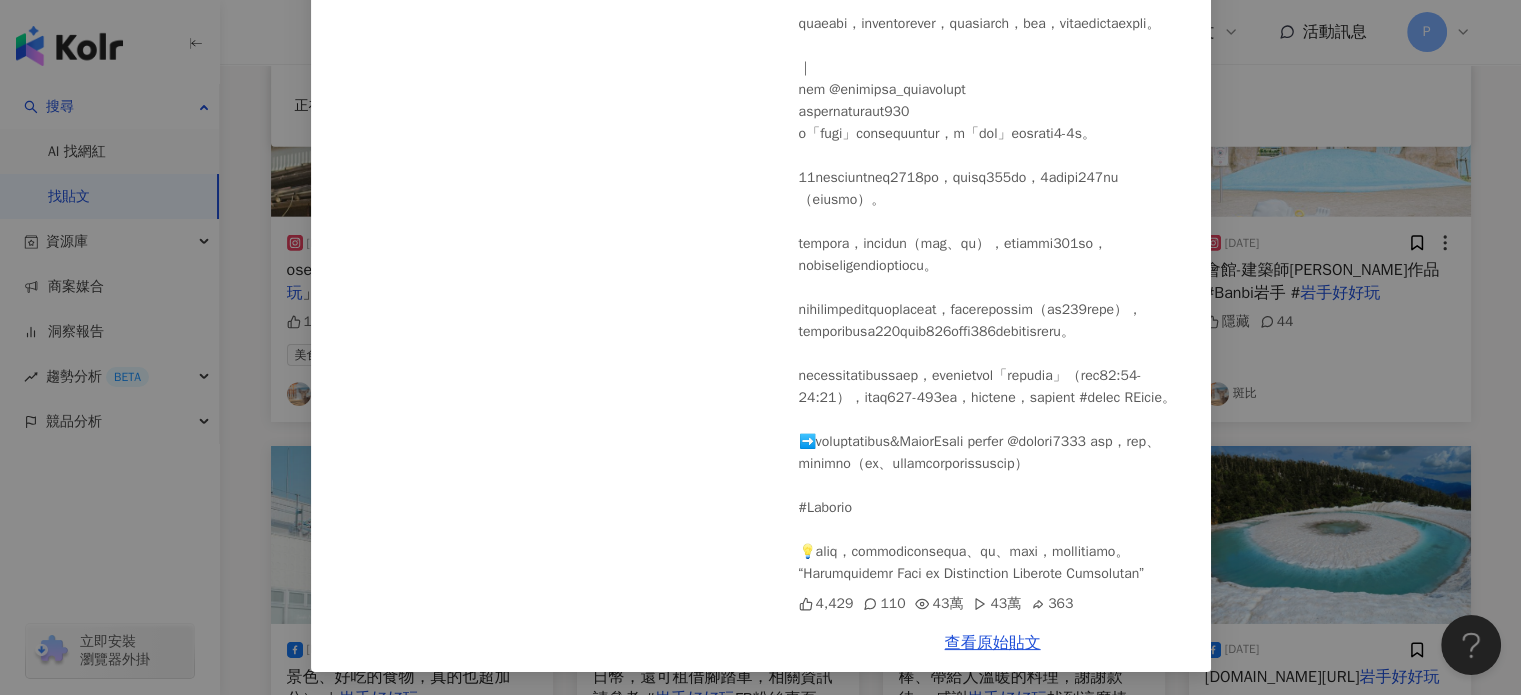 click on "斑比 2025/4/16 4,429 110 43萬 43萬 363 查看原始貼文" at bounding box center (760, 347) 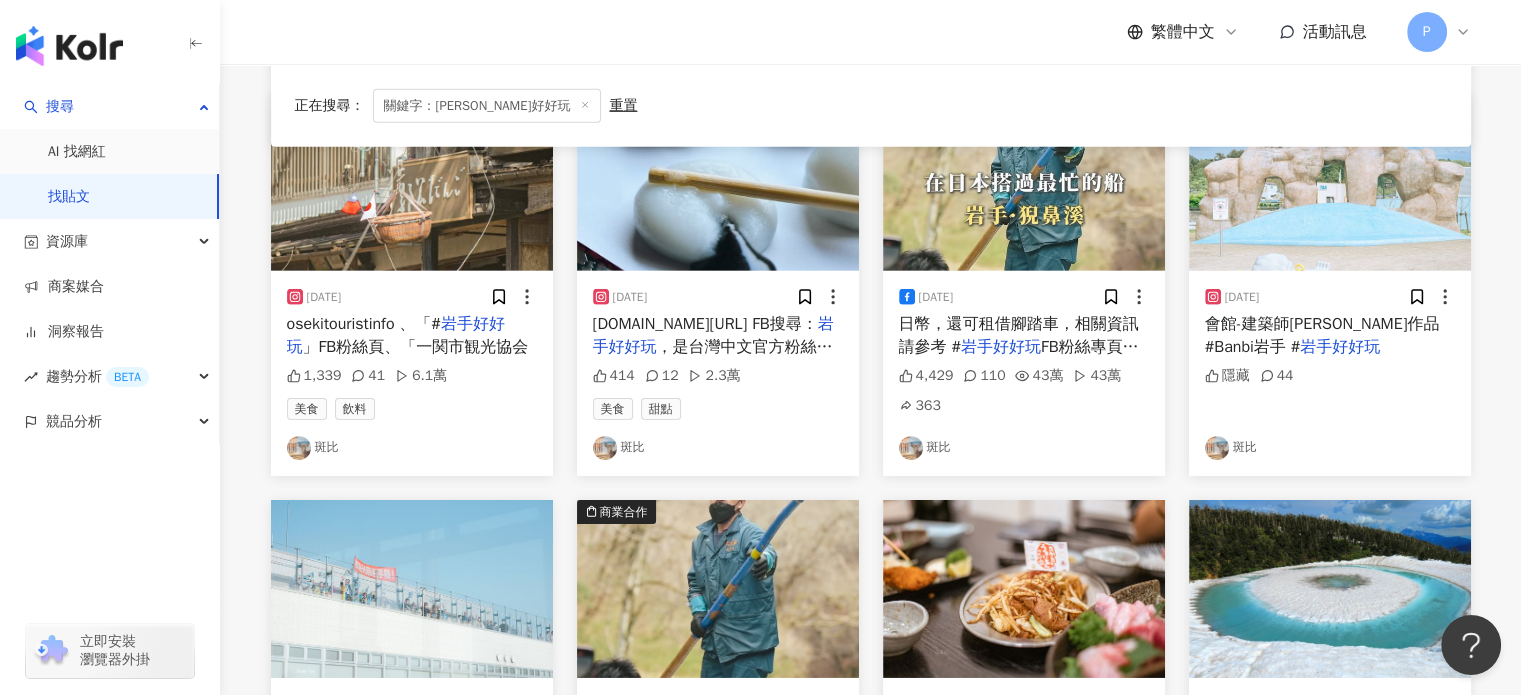 scroll, scrollTop: 6300, scrollLeft: 0, axis: vertical 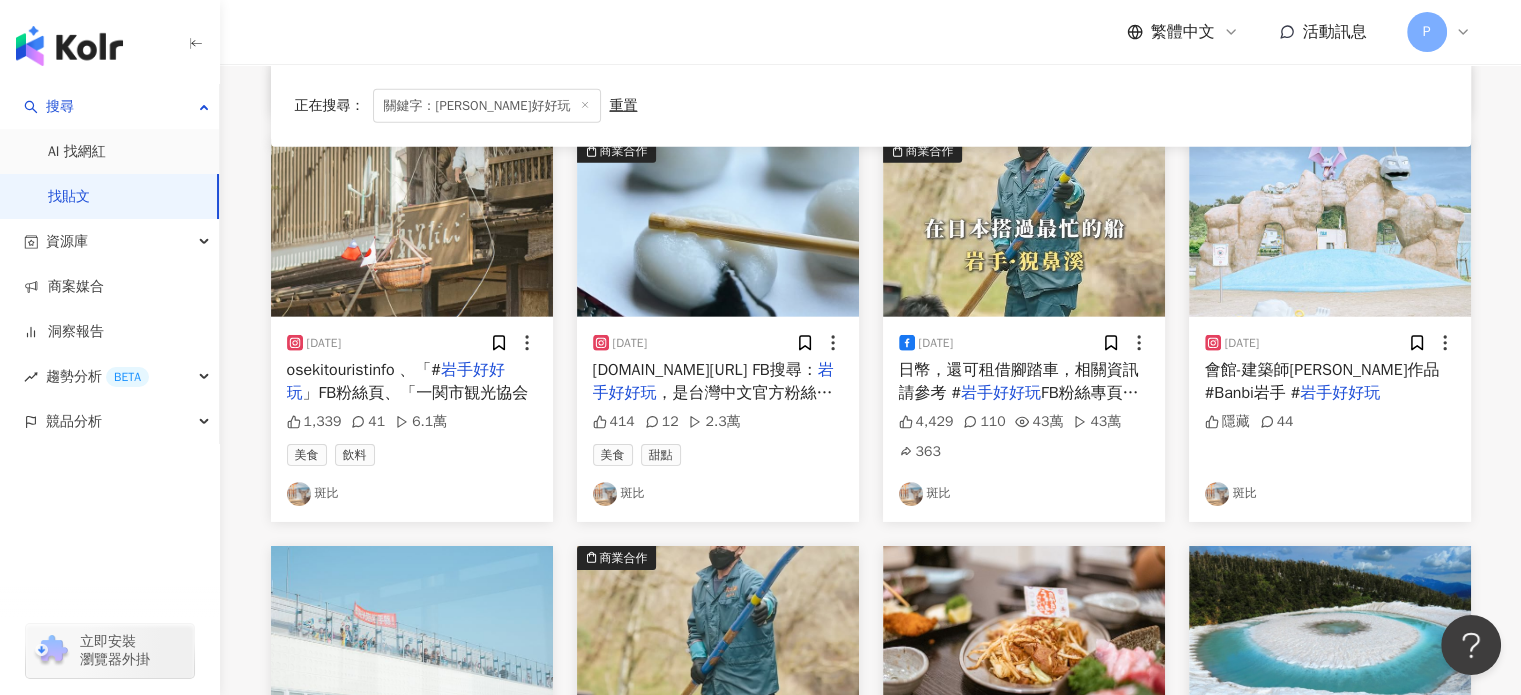 click on "日幣，還可租借腳踏車，相關資訊請參考 #" at bounding box center [1019, 381] 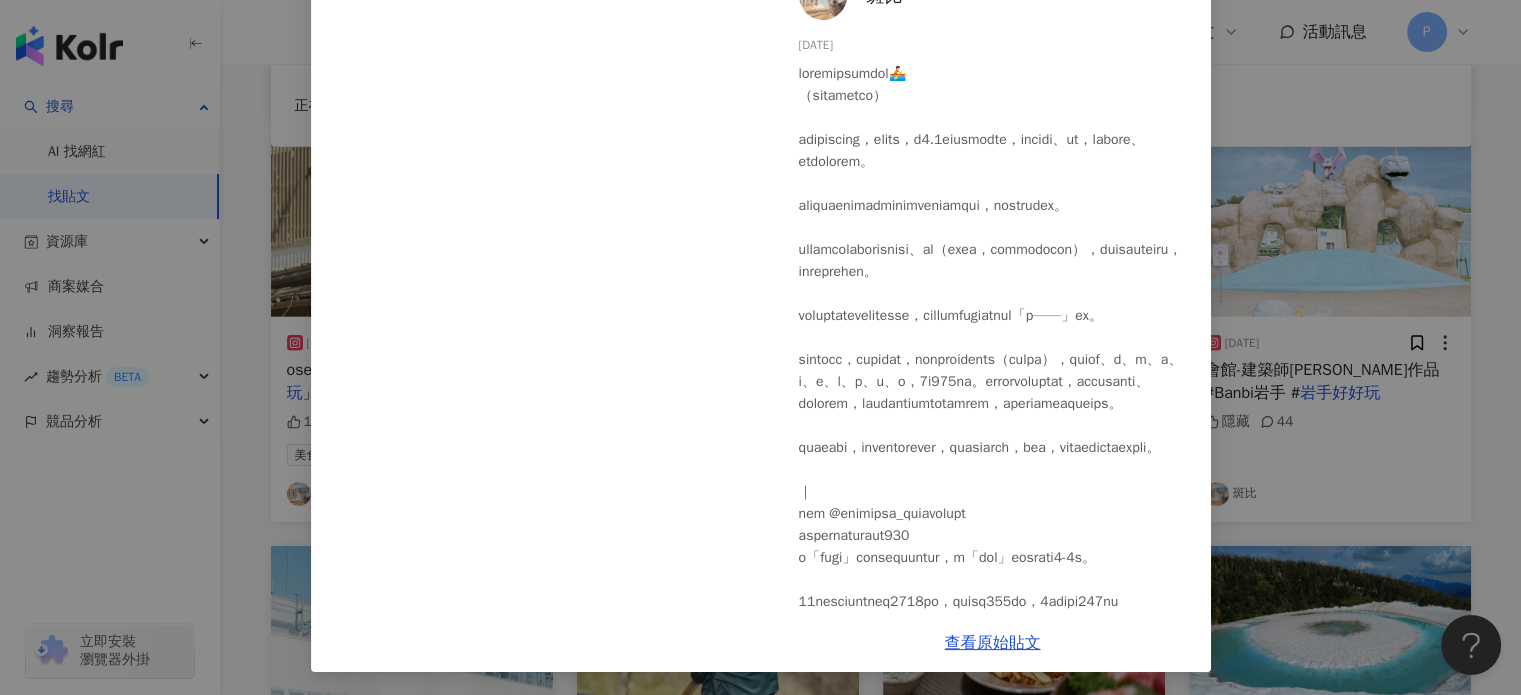 scroll, scrollTop: 144, scrollLeft: 0, axis: vertical 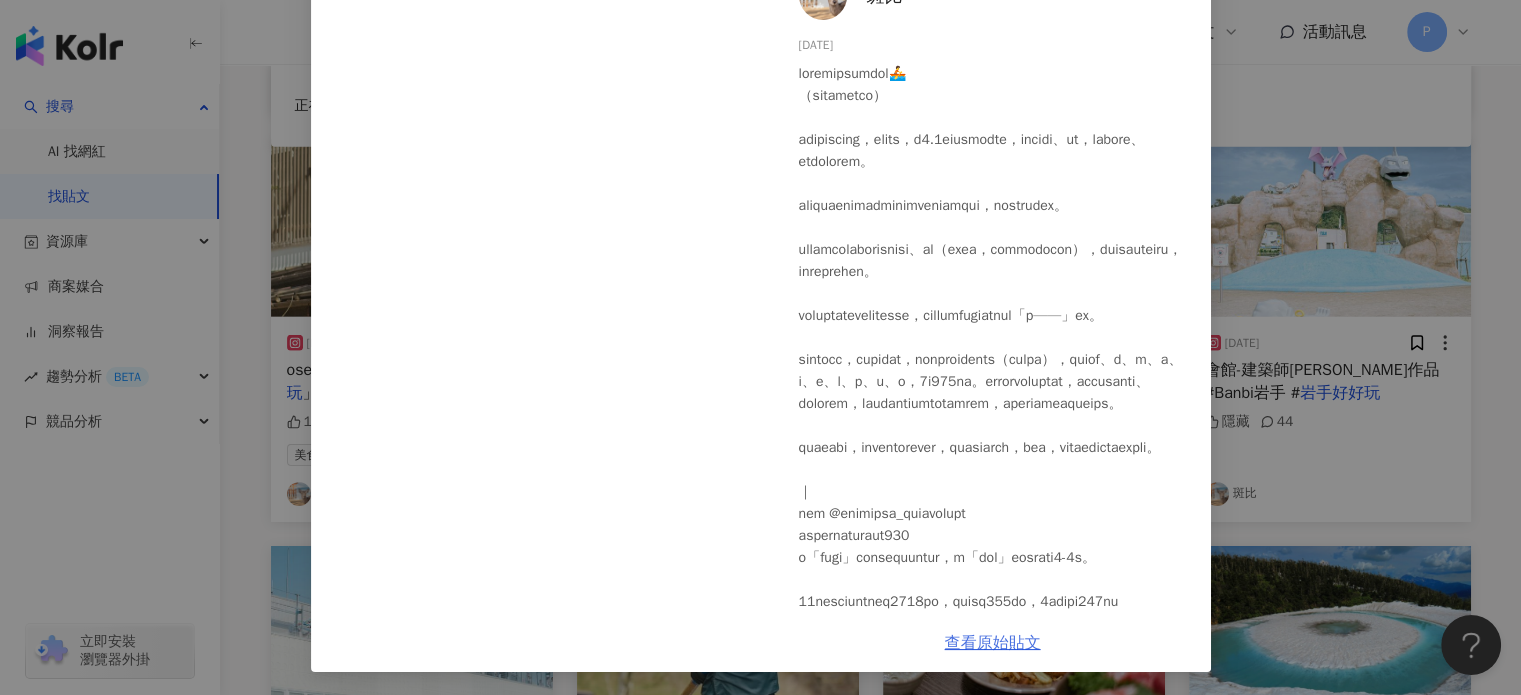 click on "查看原始貼文" at bounding box center [993, 643] 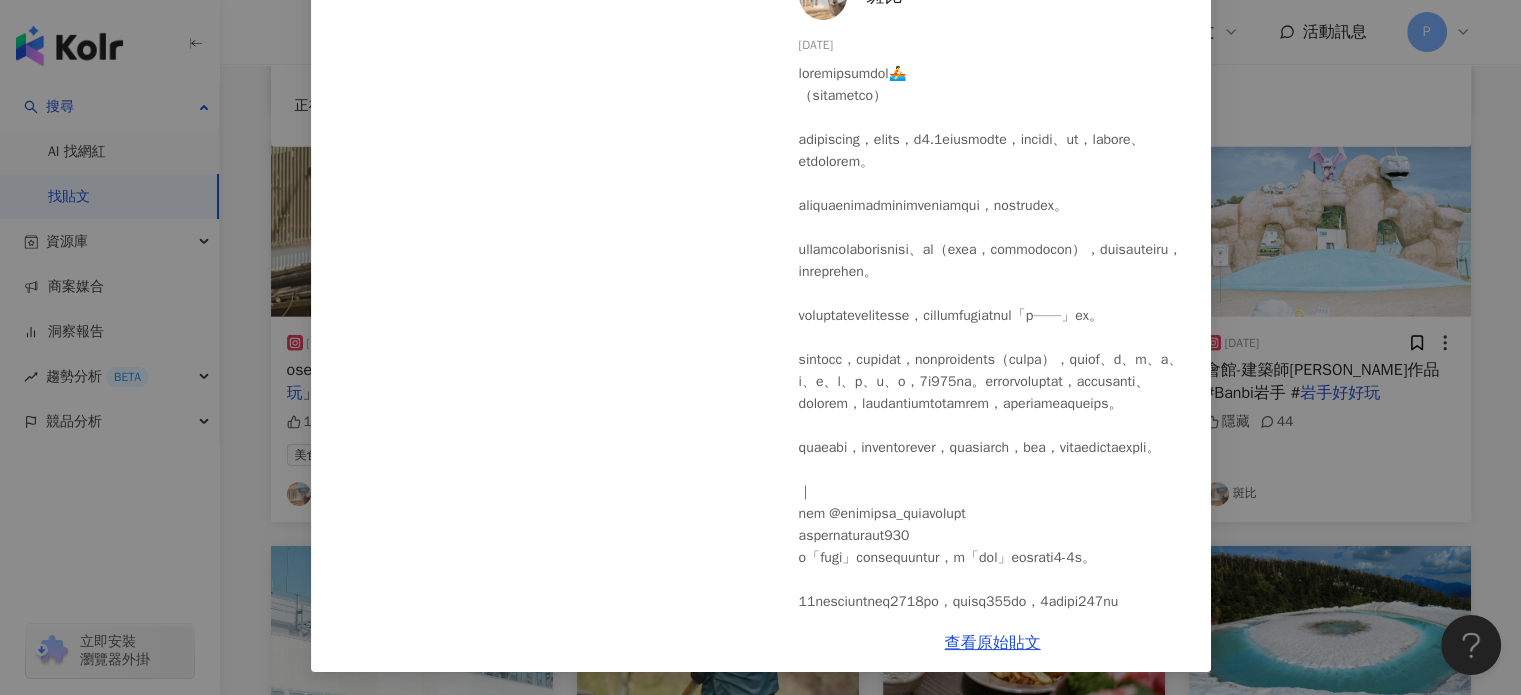 click on "斑比 2025/4/16 4,429 110 43萬 43萬 363 查看原始貼文" at bounding box center (760, 347) 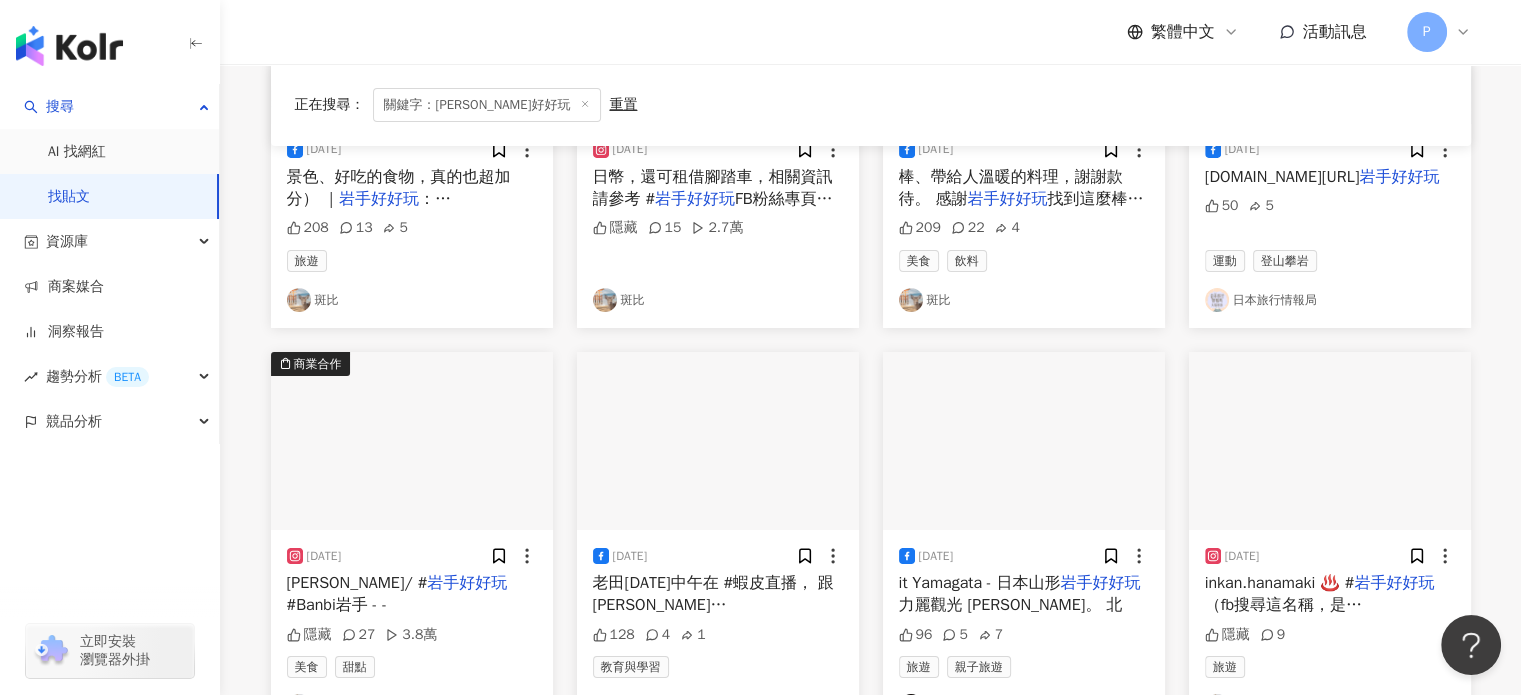 scroll, scrollTop: 7100, scrollLeft: 0, axis: vertical 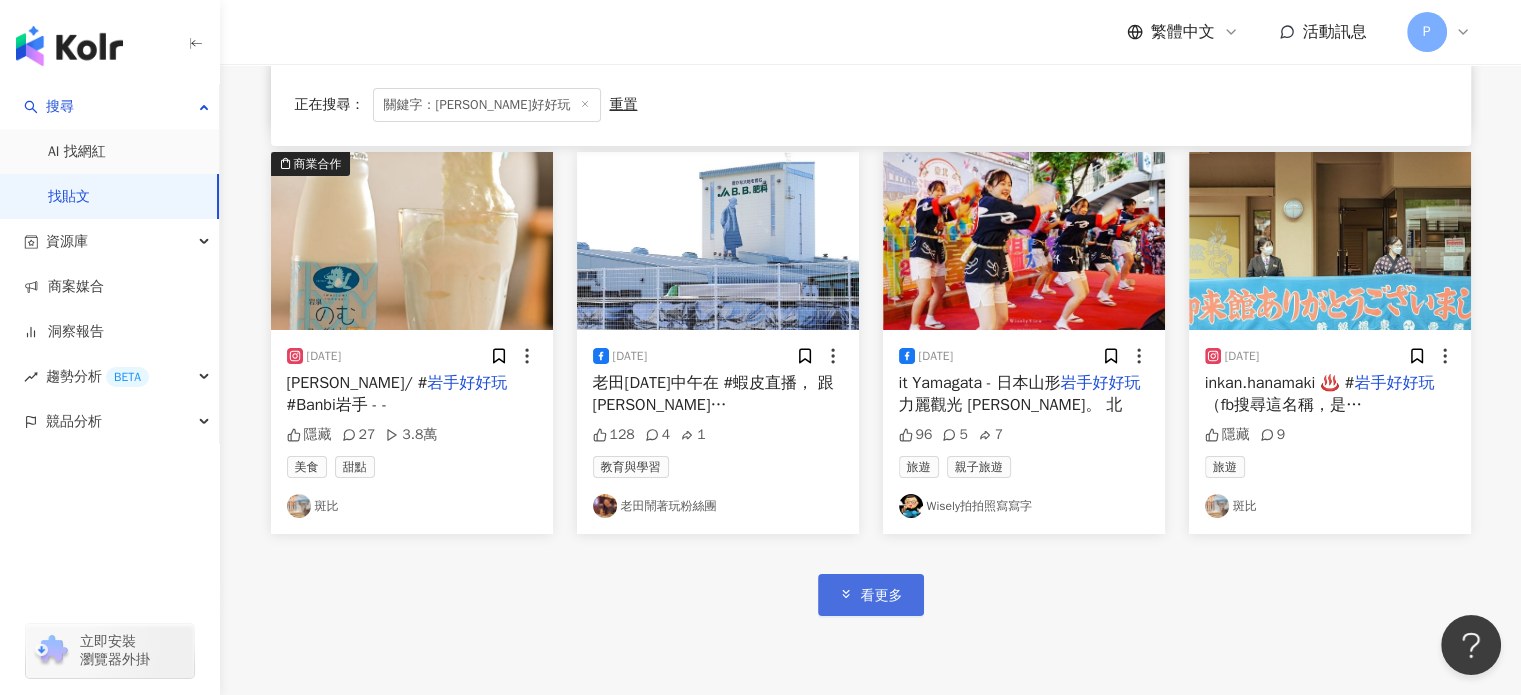 click on "看更多" at bounding box center [871, 594] 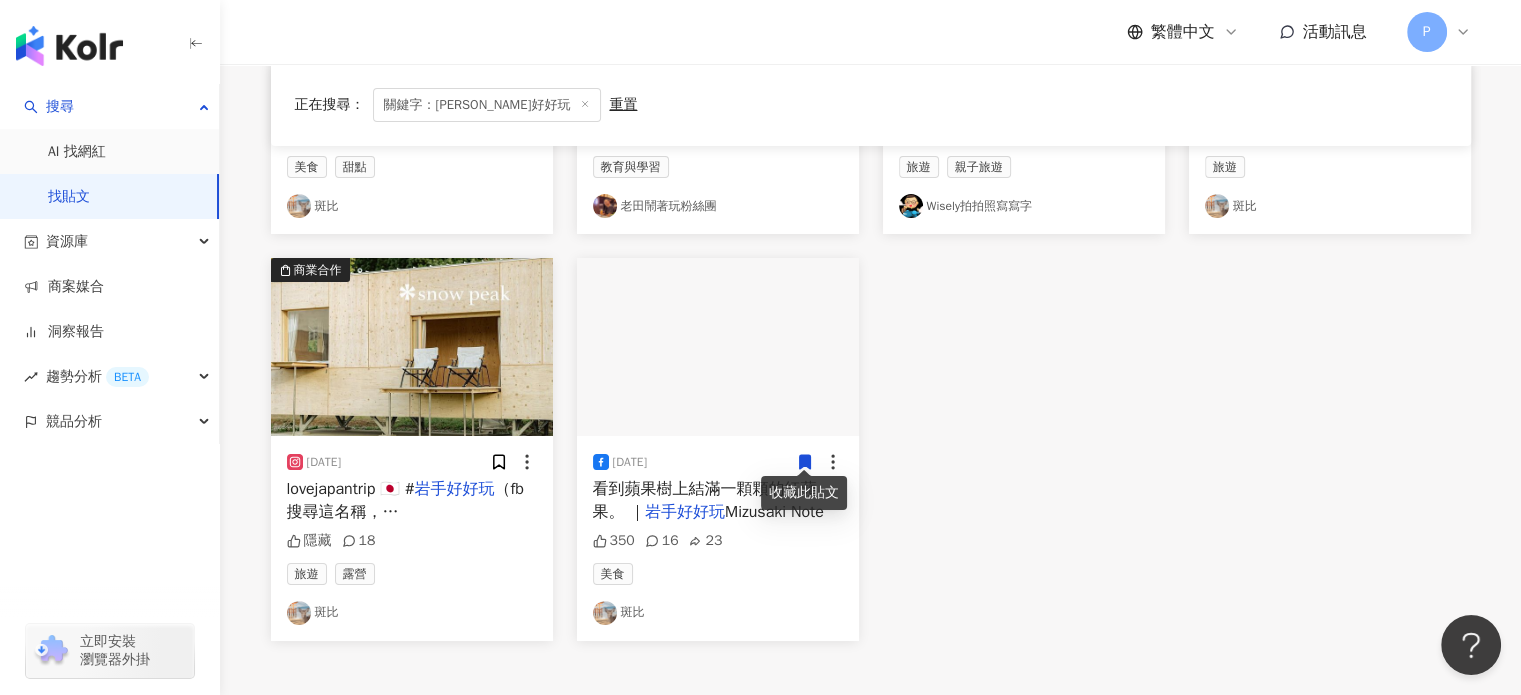 scroll, scrollTop: 7600, scrollLeft: 0, axis: vertical 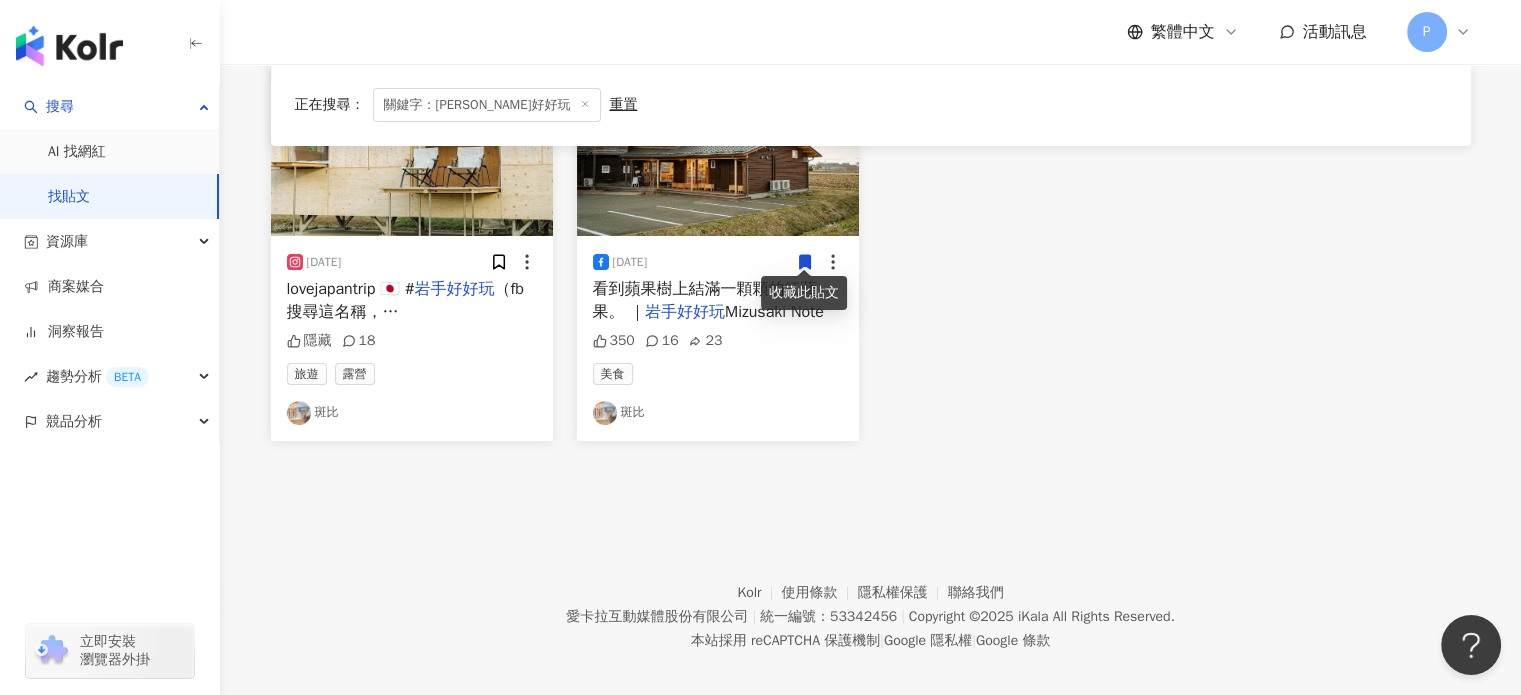 click on "2024/10/26 點過來就最好。
交通：JR 宮古站坐巴士過來
岩手好好玩 127 8 4 運動 登山攀岩 沙米旅日手帖 商業合作 2024/1/25 感的吃法
#蛇の目本店 #瓶丼 向日遊  岩手好好玩
https://www.wi 12 189 美食 Wisely拍拍照寫寫字 商業合作 2024/10/30 2RwMHFxN3h6eG84
更多岩手資訊：  岩手好好玩 16 沙米旅日手帖 商業合作 2023/8/8 童，清澈的溪流裡真的有河童嗎？🤣謝謝  岩手好好玩  常常提供岩手的景點，下次再來 28 4 旅遊 Grace幸福漫步 2024/1/23 1大地震
#岩手 #陸前高田市
向日遊  岩手好好玩
https://wisely 14 142 旅遊 Wisely拍拍照寫寫字 2024/1/19 情好
#岩手 #釜石 #住田町 向日遊  岩手好好玩  ❤️😉#滝観洞 秘境鐘乳石 30 161 旅遊 韓國旅遊 Wisely拍拍照寫寫字 商業合作 2024/6/22 擔心啦
接駁車往花卷溫泉或北上市
都會等你們呦
岩手好好玩 124 16 旅遊 香香之小資旅遊日記 2024/1/24 岩手好好玩 32 242 48" at bounding box center [871, -3408] 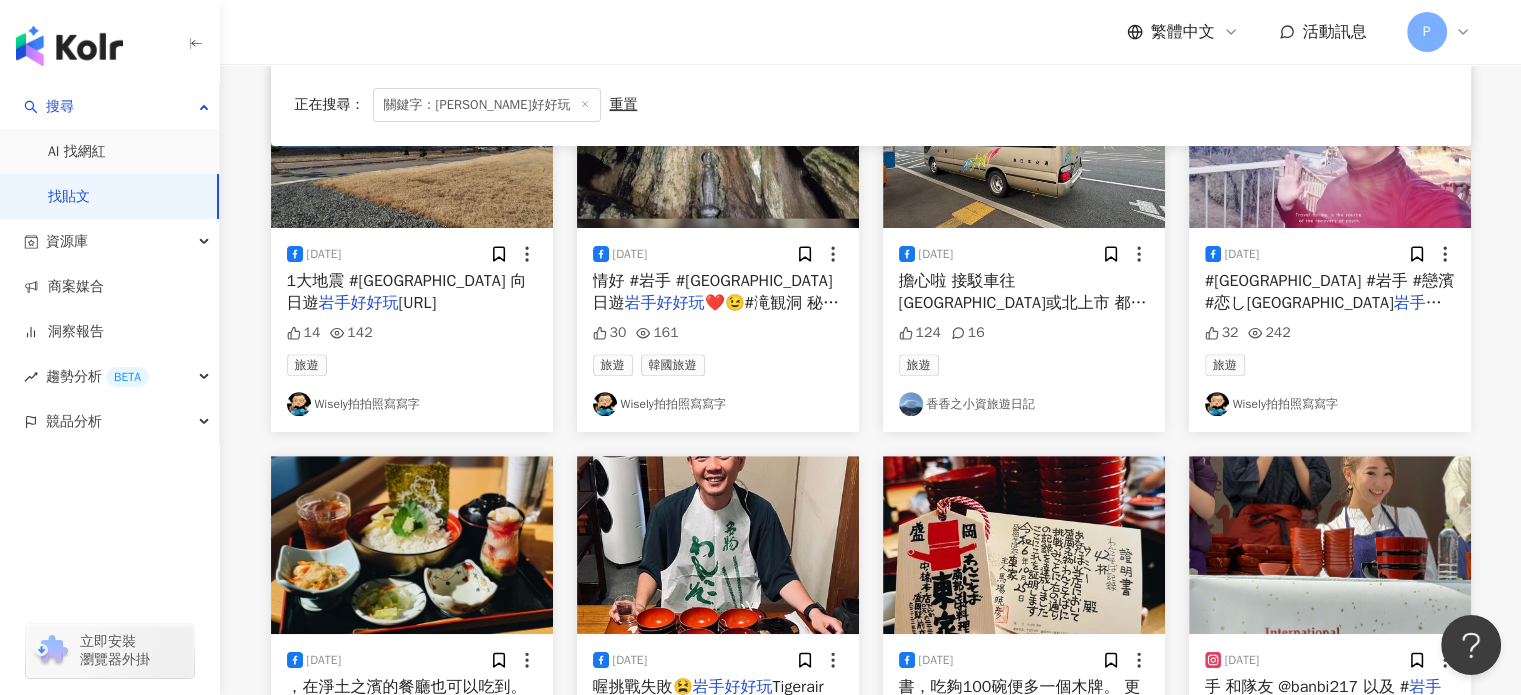 scroll, scrollTop: 0, scrollLeft: 0, axis: both 